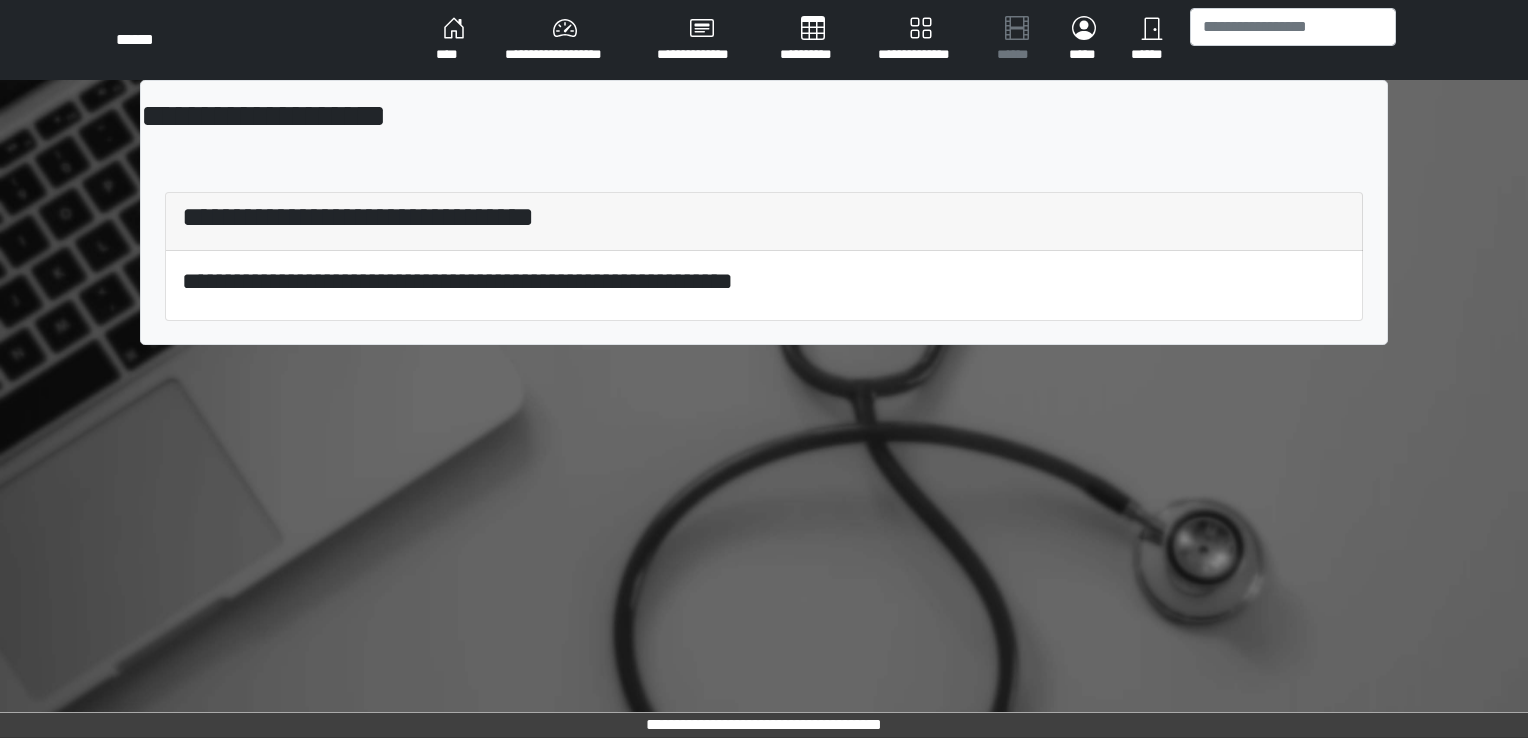 scroll, scrollTop: 0, scrollLeft: 0, axis: both 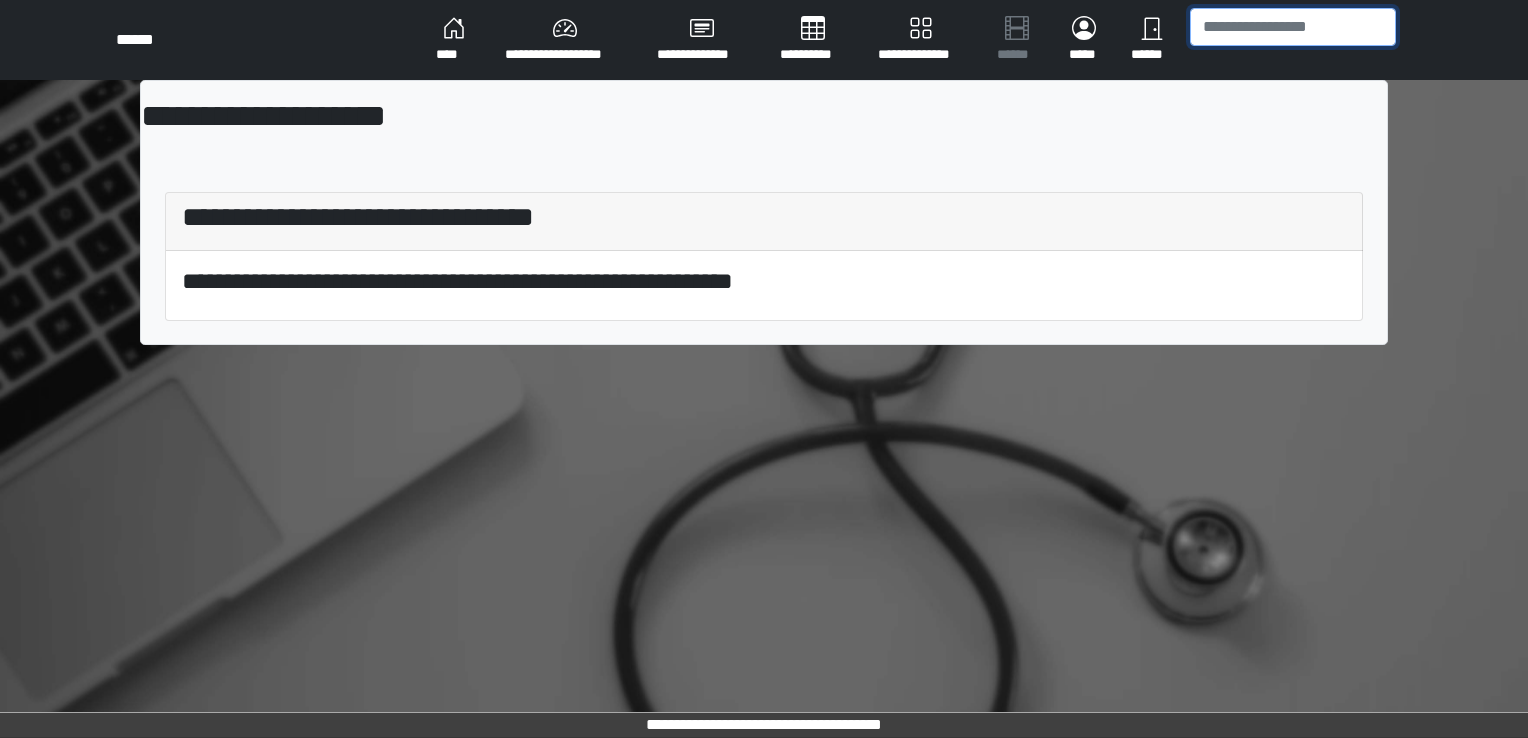 click at bounding box center [1293, 27] 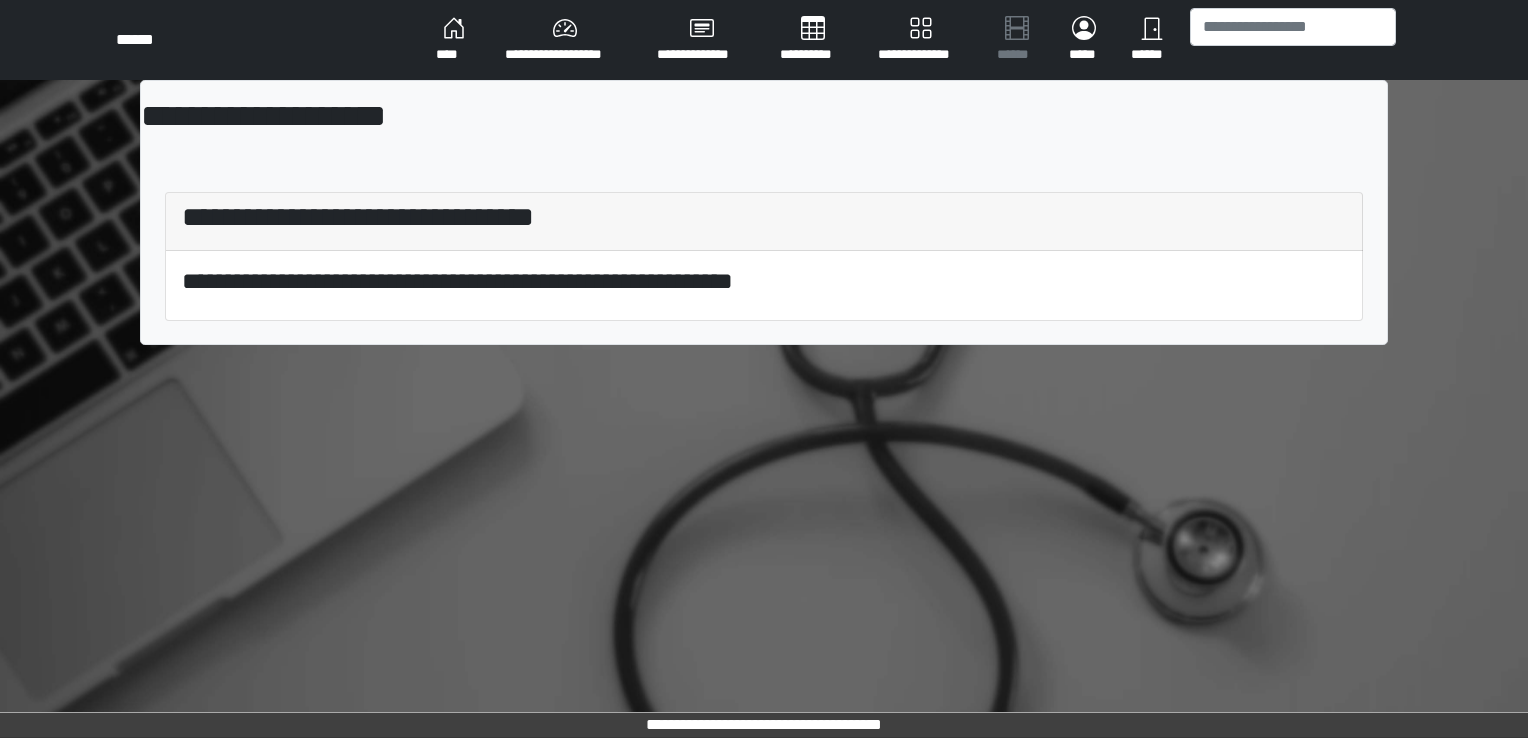 click on "**********" at bounding box center (565, 40) 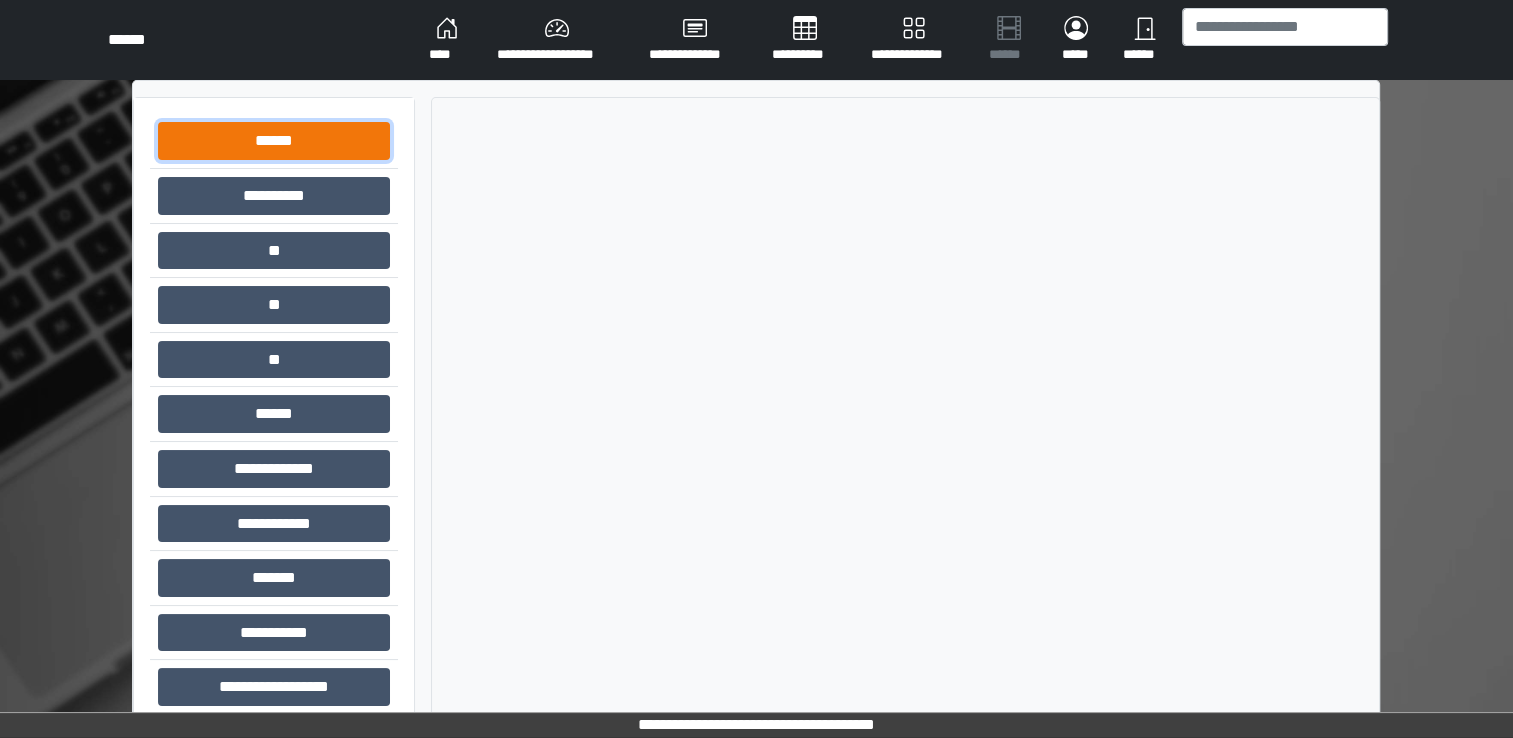 click on "******" at bounding box center (274, 141) 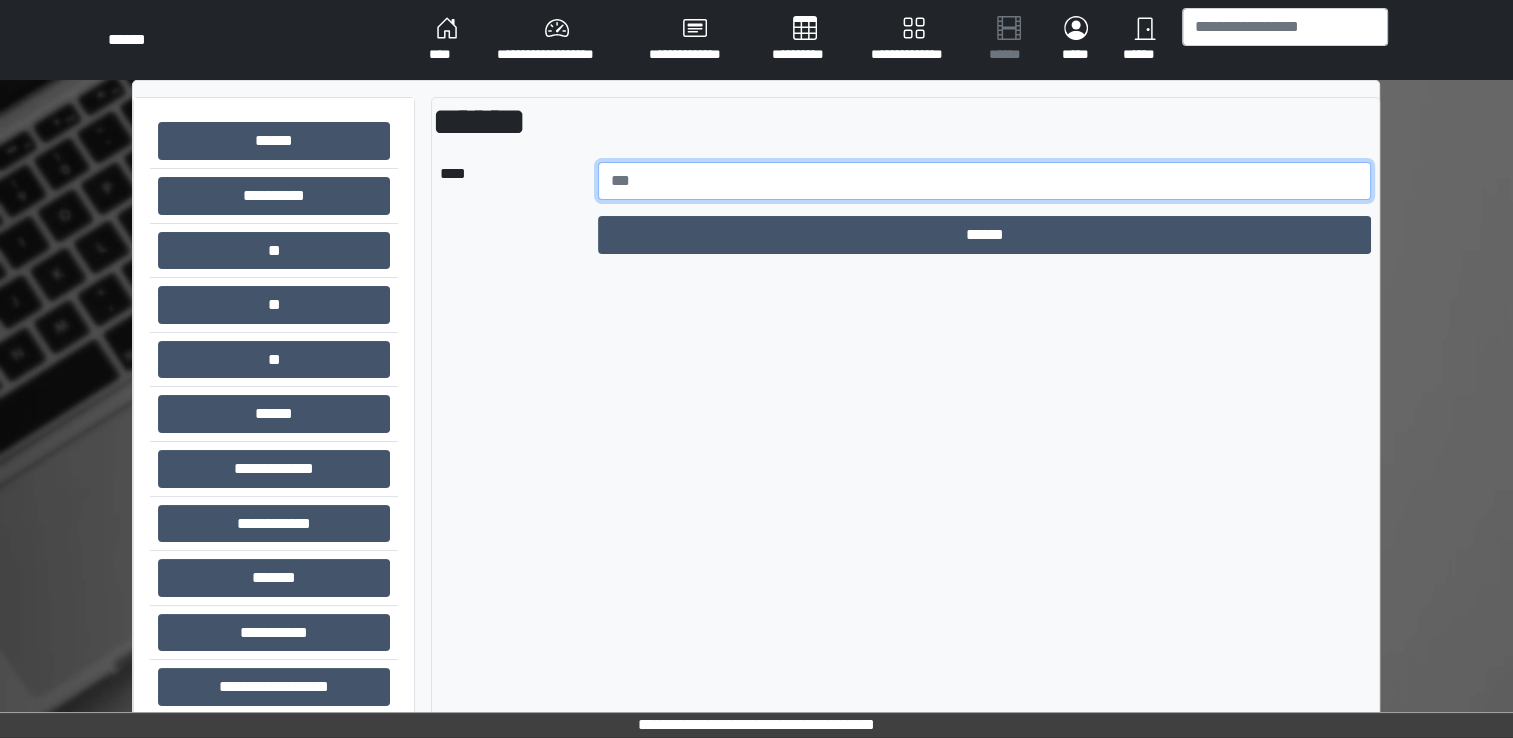 click at bounding box center (985, 181) 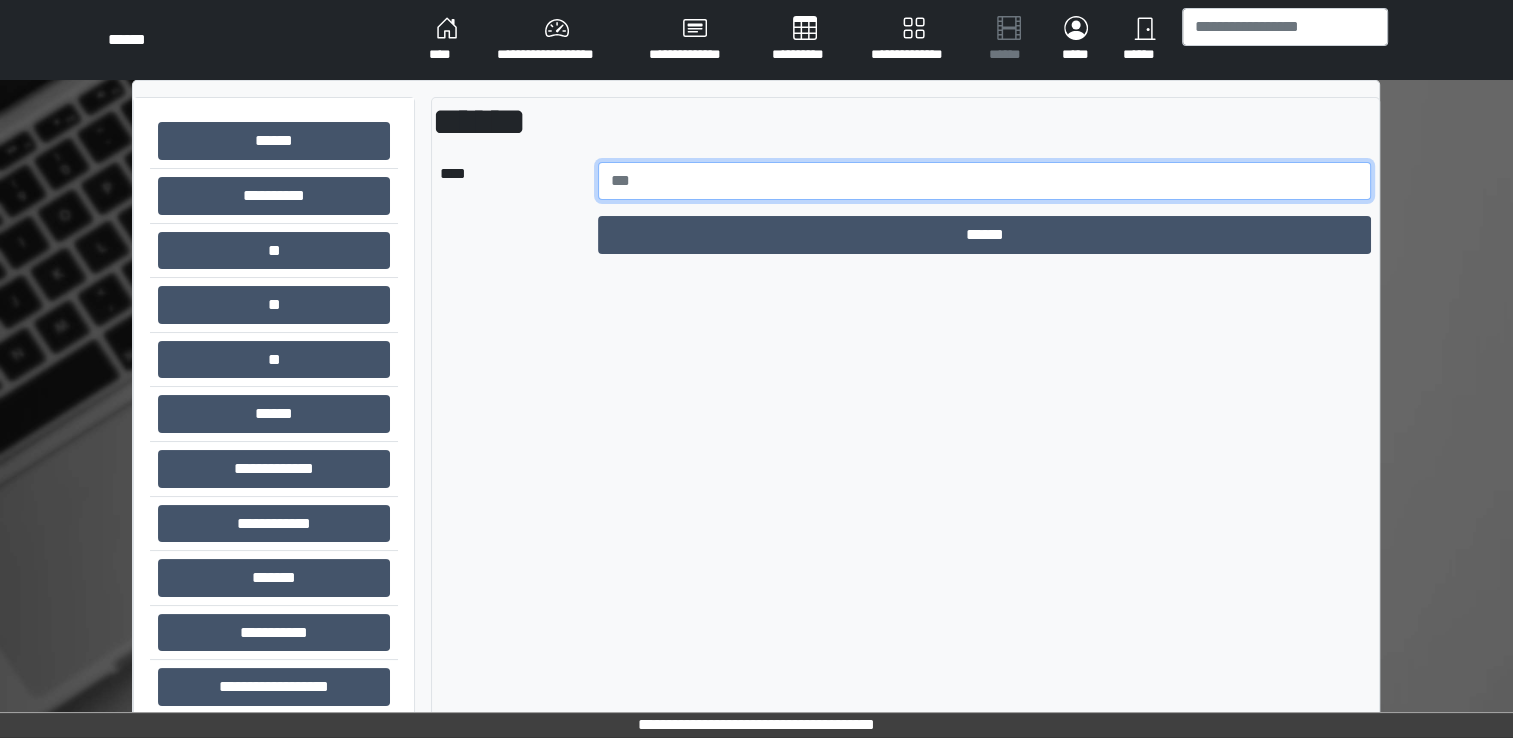 drag, startPoint x: 709, startPoint y: 191, endPoint x: -4, endPoint y: 200, distance: 713.0568 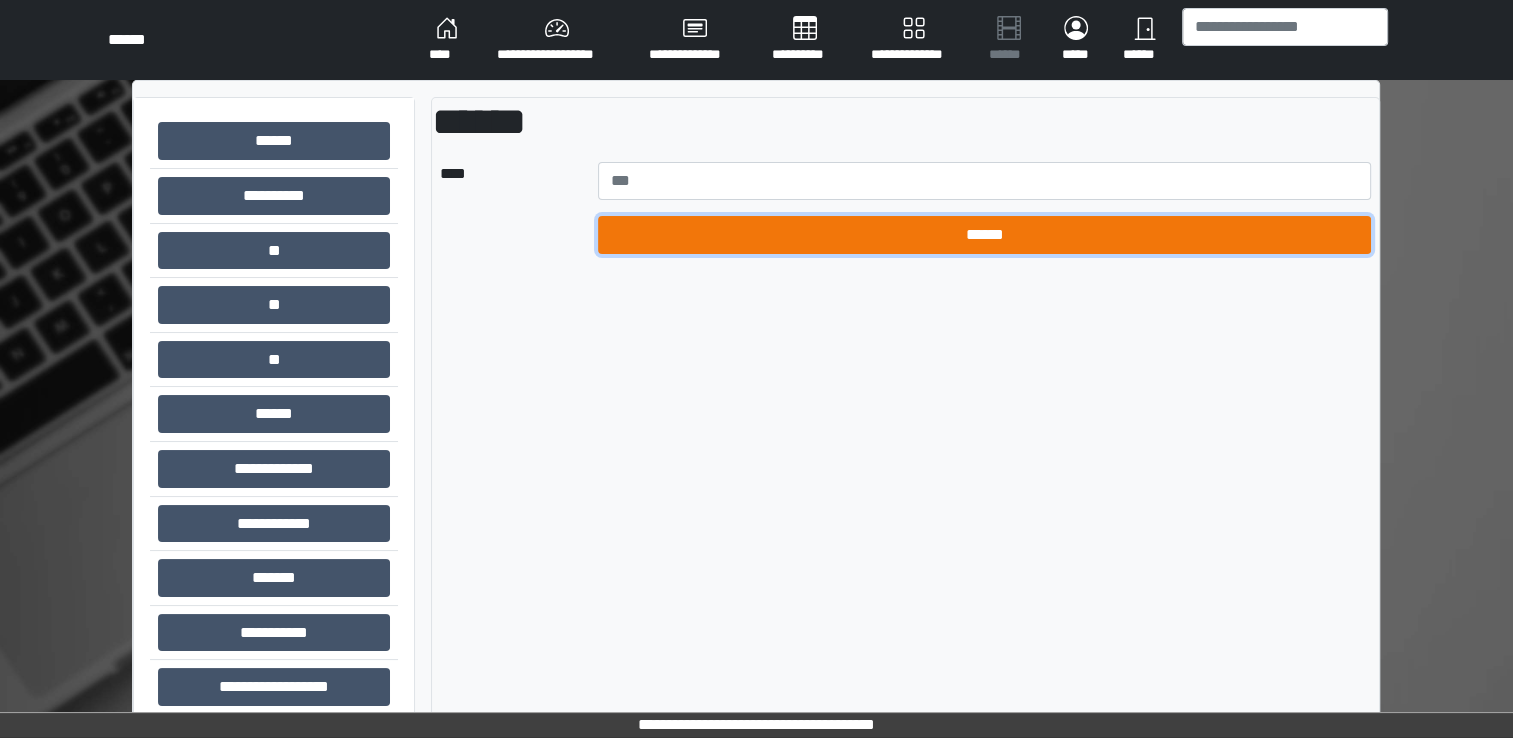 click on "******" at bounding box center (985, 235) 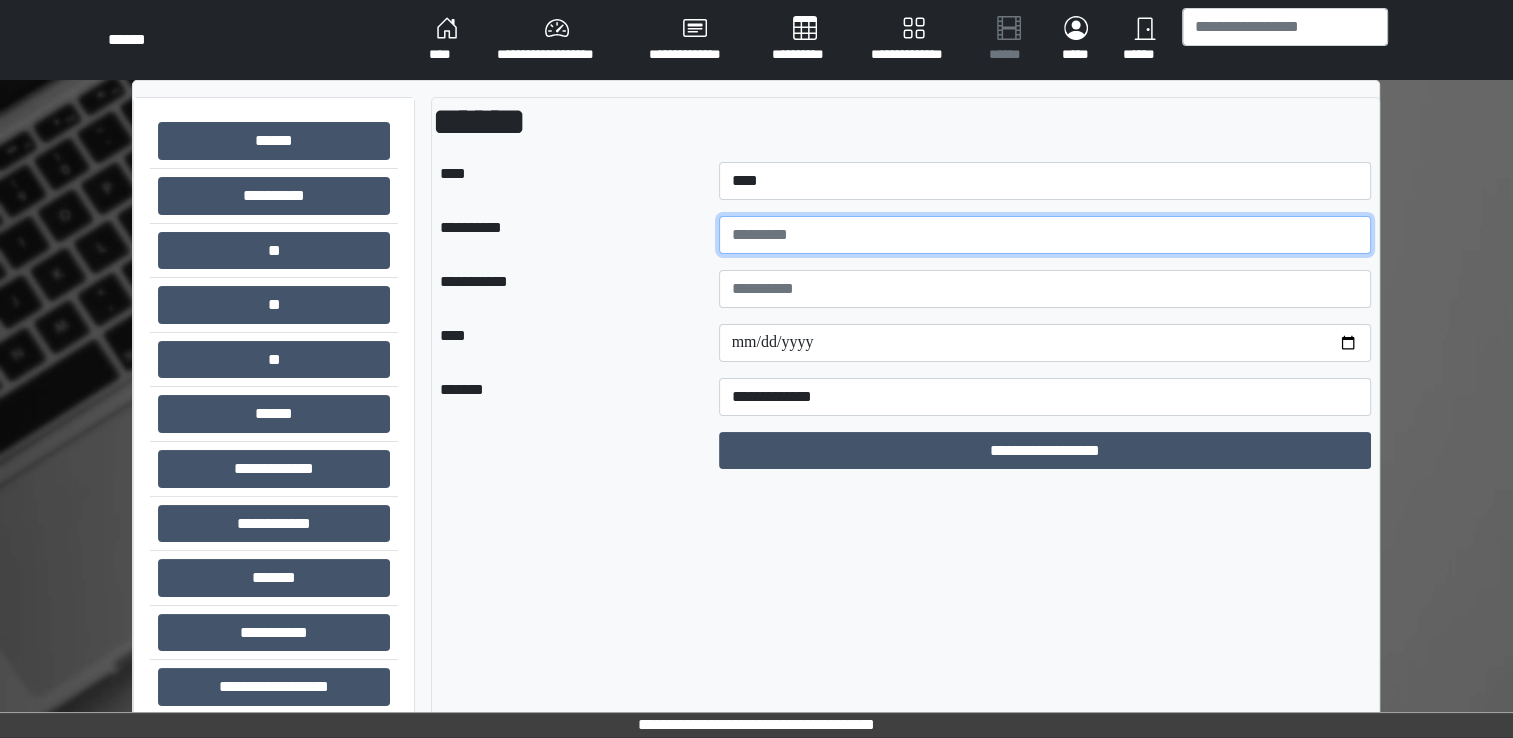 click at bounding box center (1045, 235) 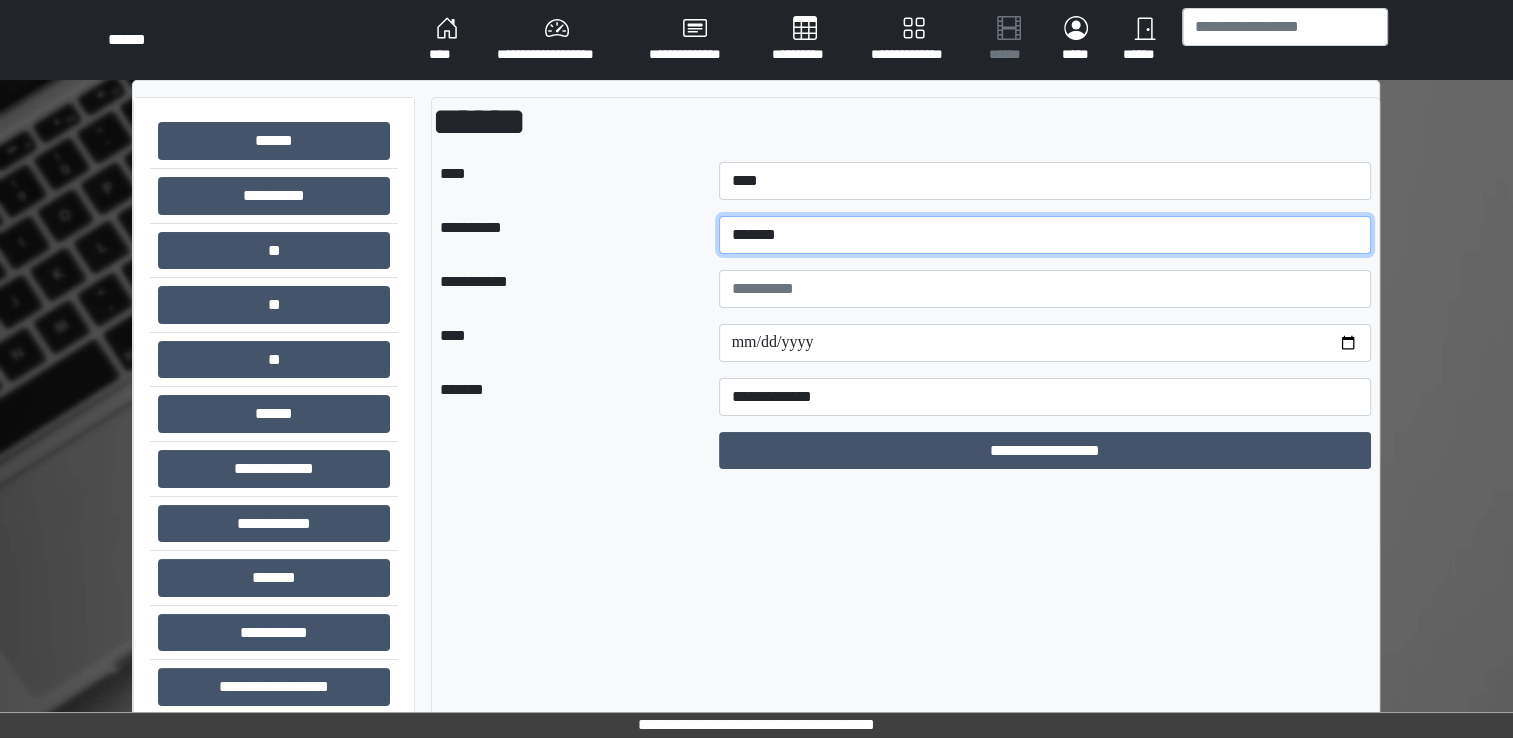 type on "*******" 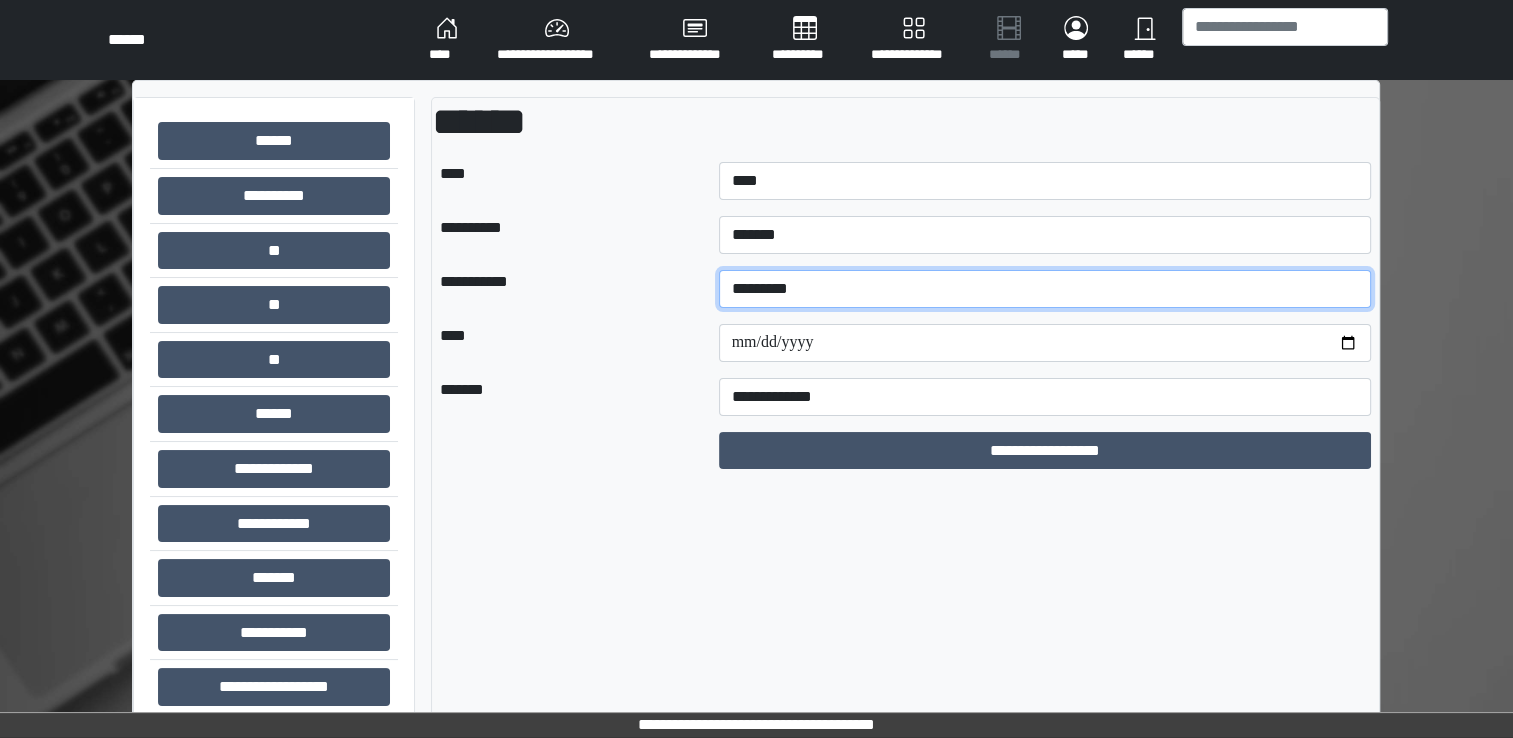 type on "*********" 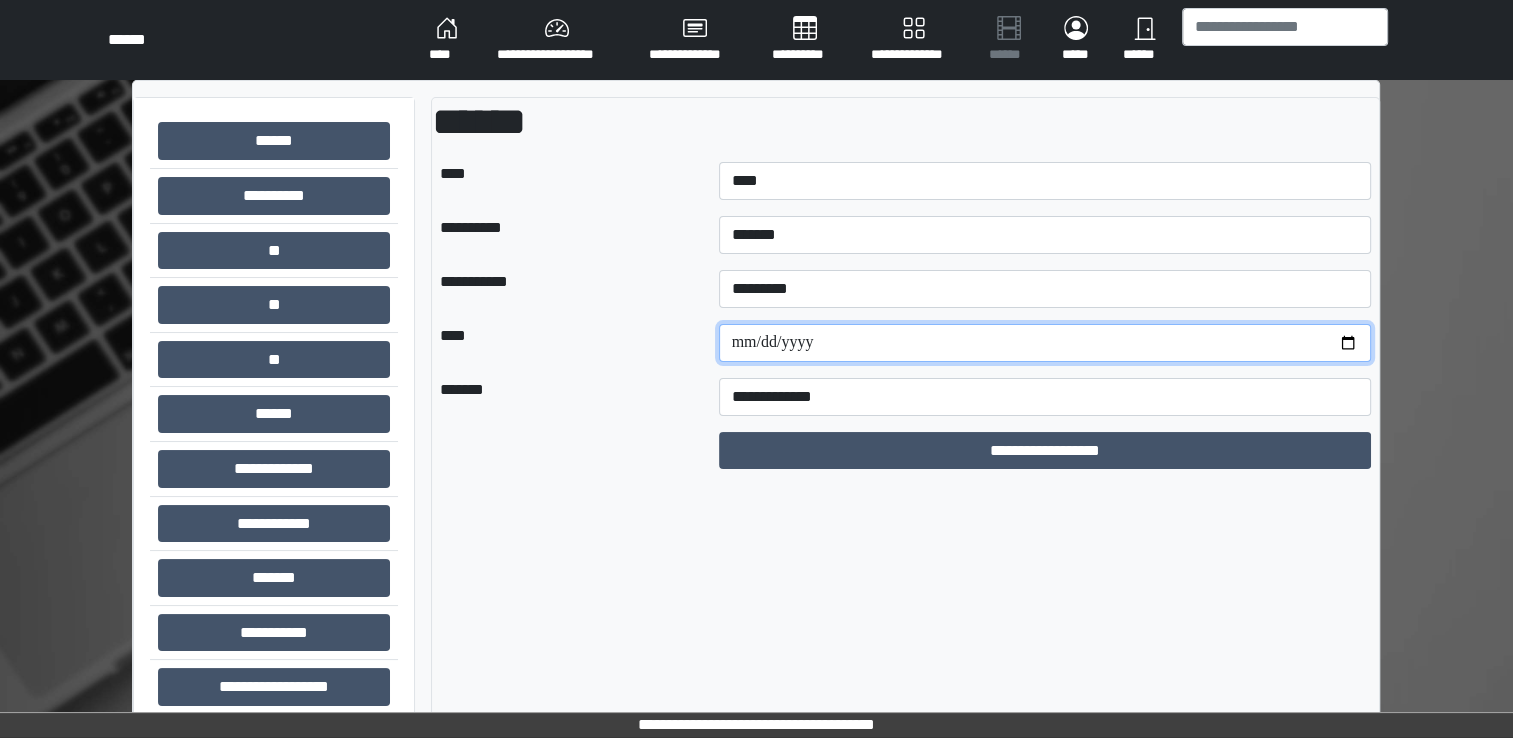 click at bounding box center [1045, 343] 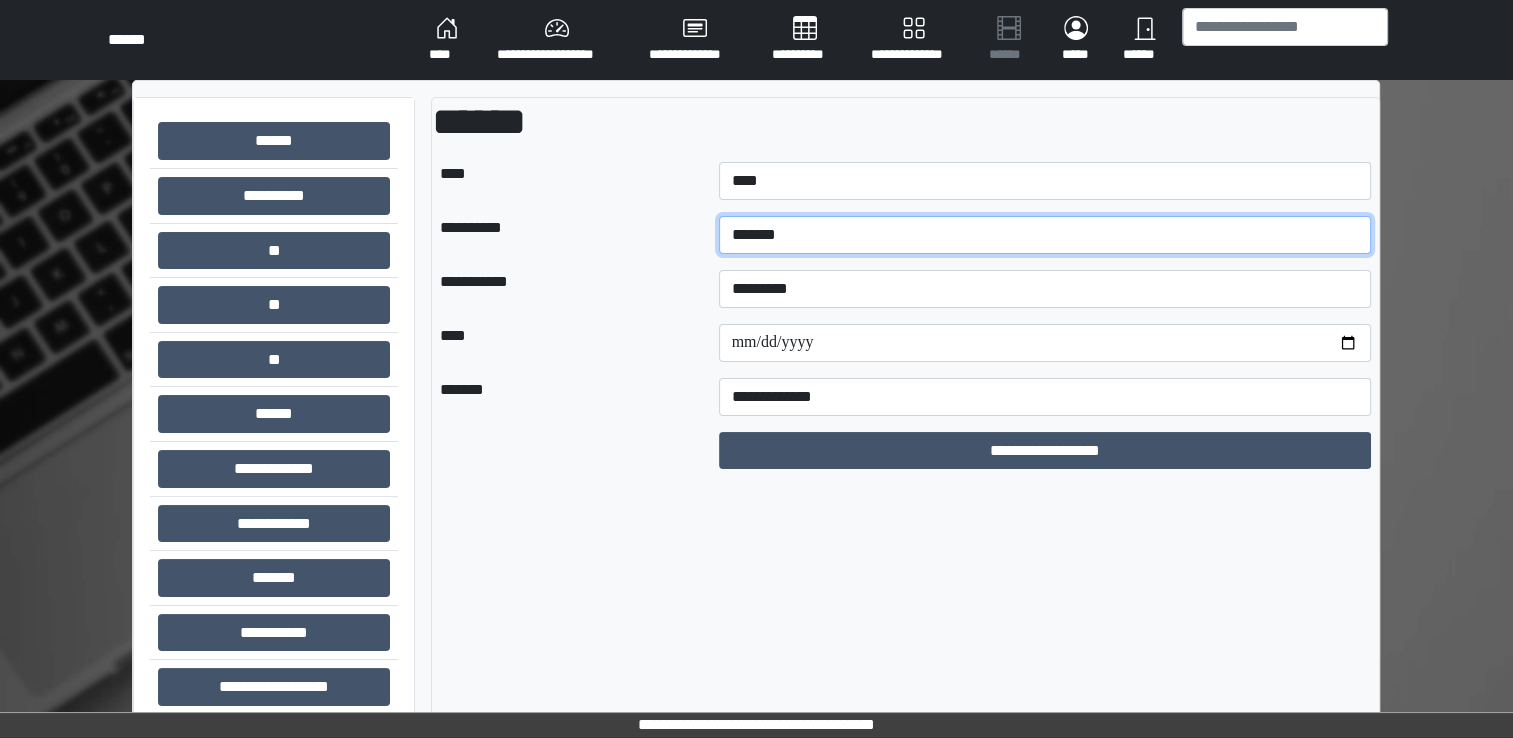 click on "*******" at bounding box center (1045, 235) 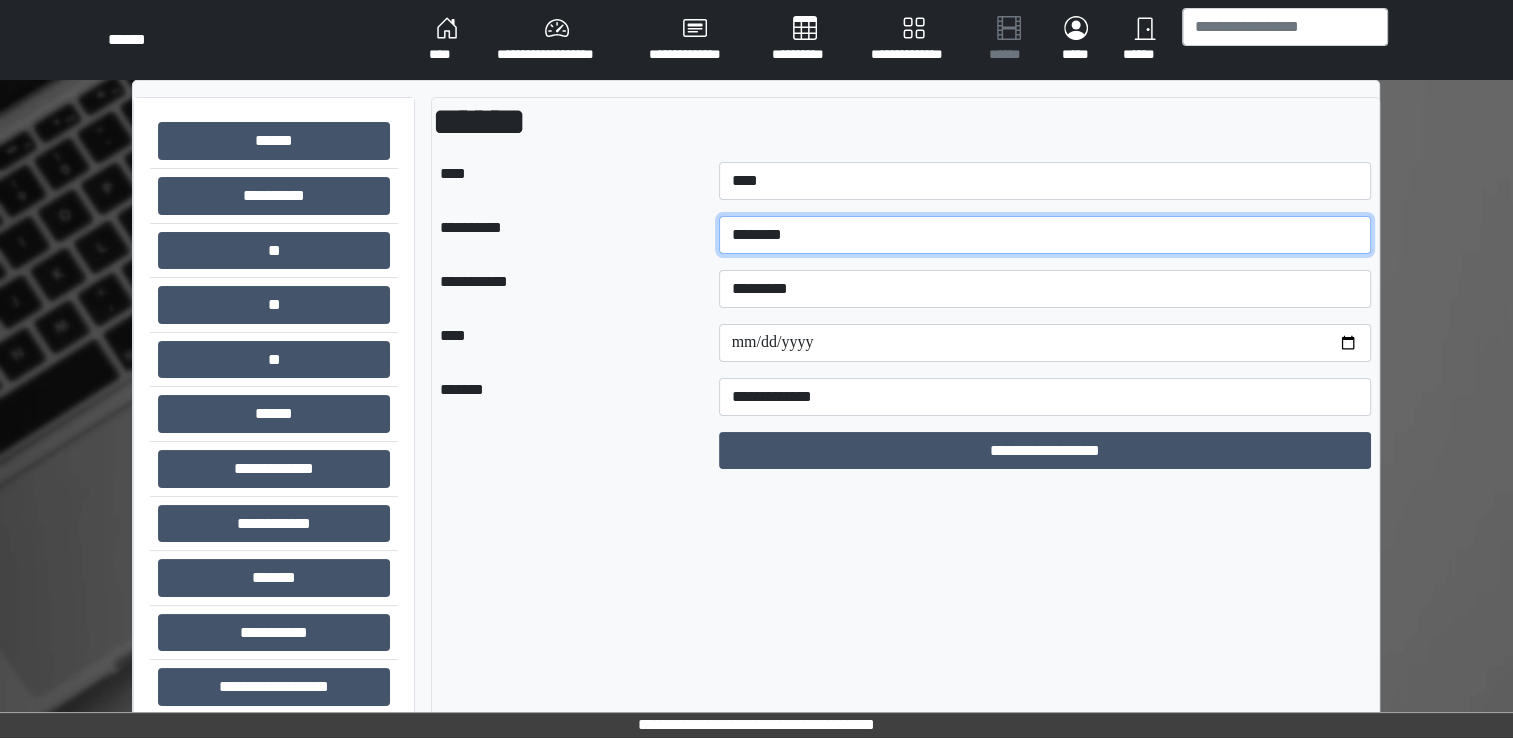 type on "********" 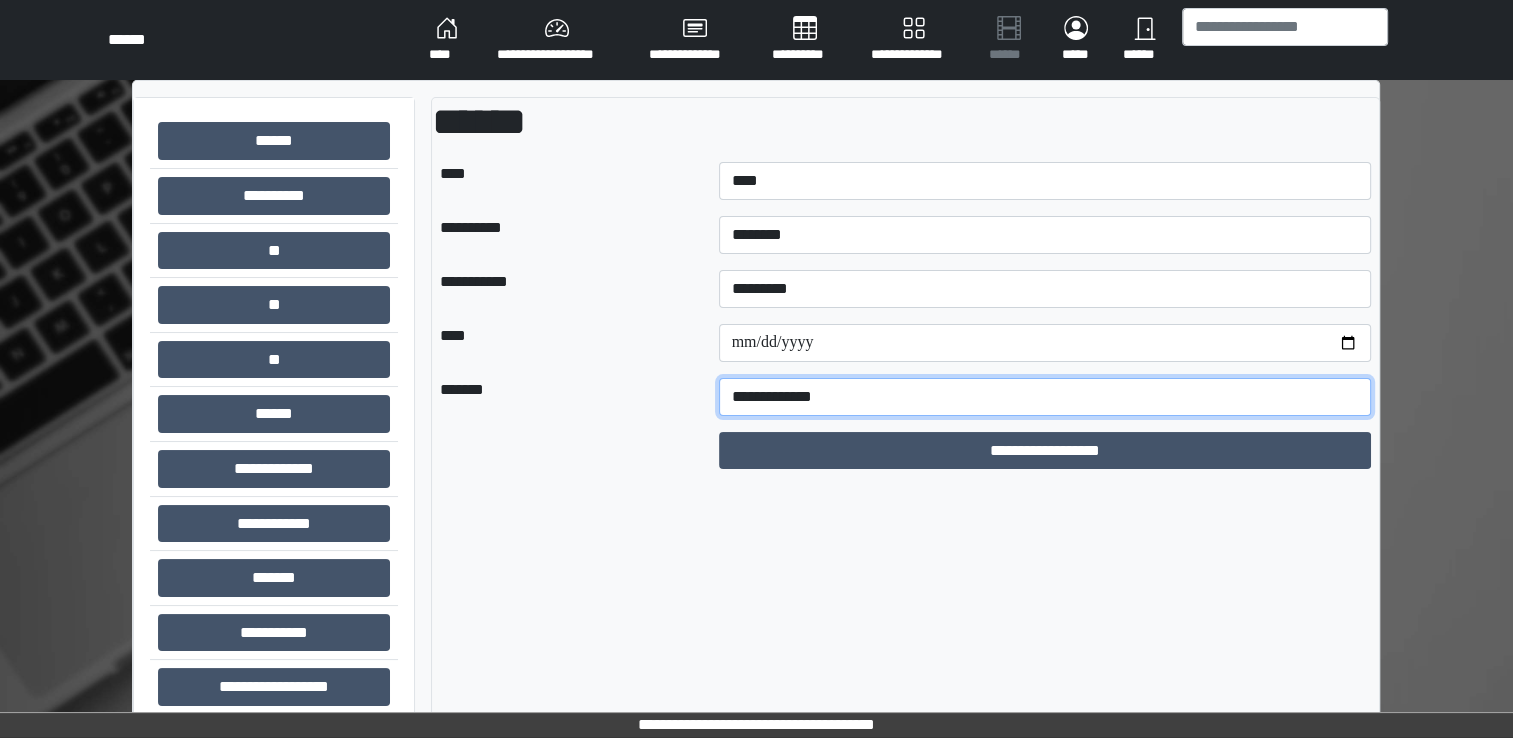 click on "**********" at bounding box center (1045, 397) 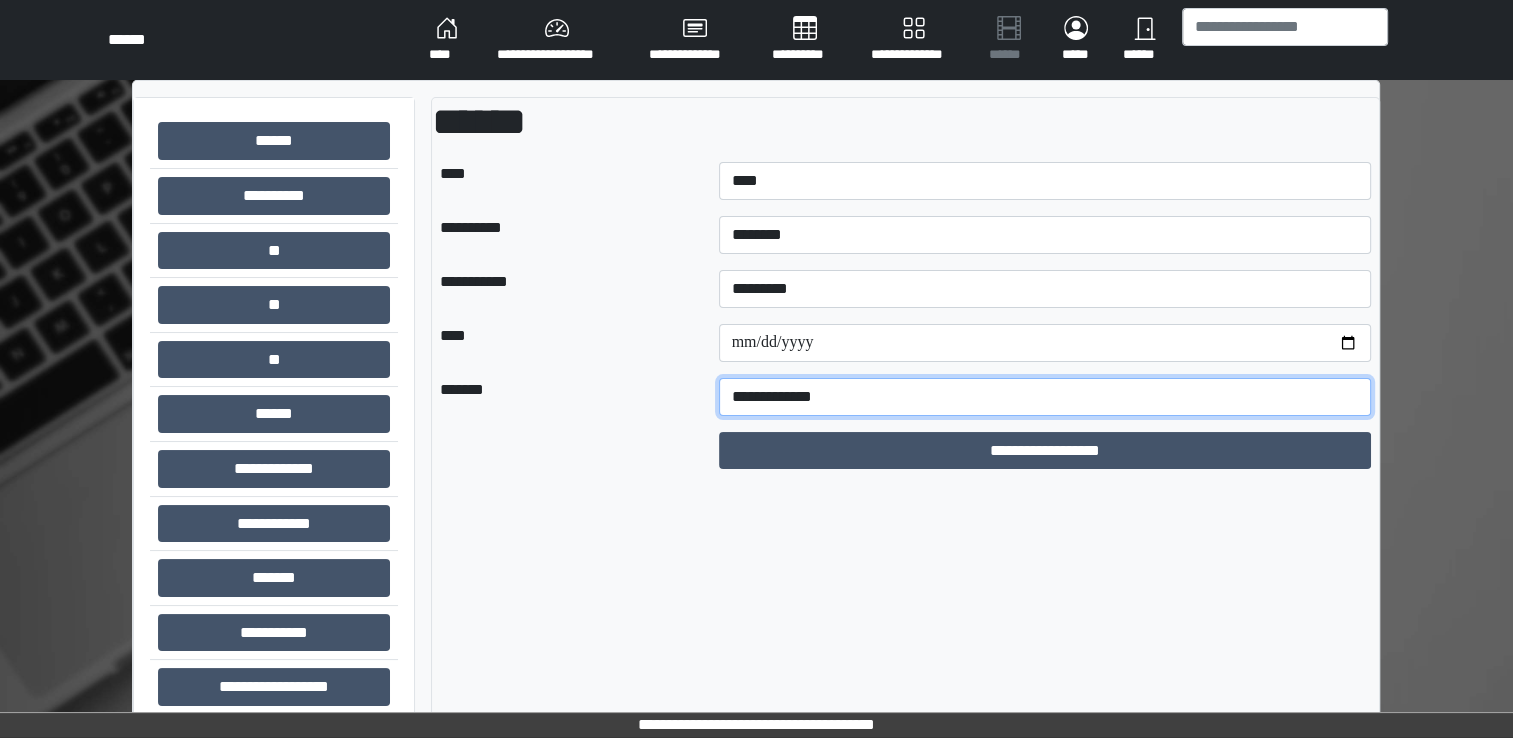 select on "*" 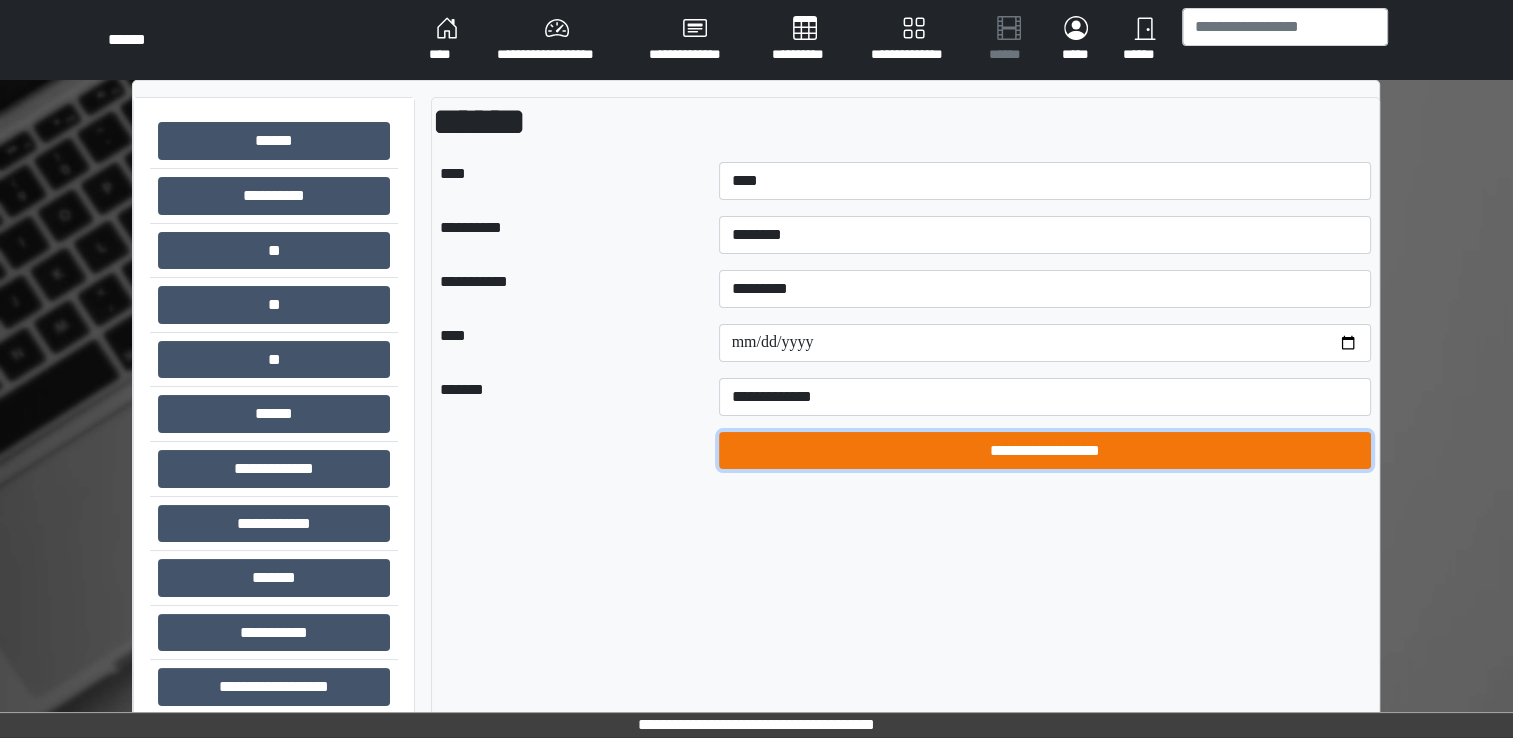 click on "**********" at bounding box center [1045, 451] 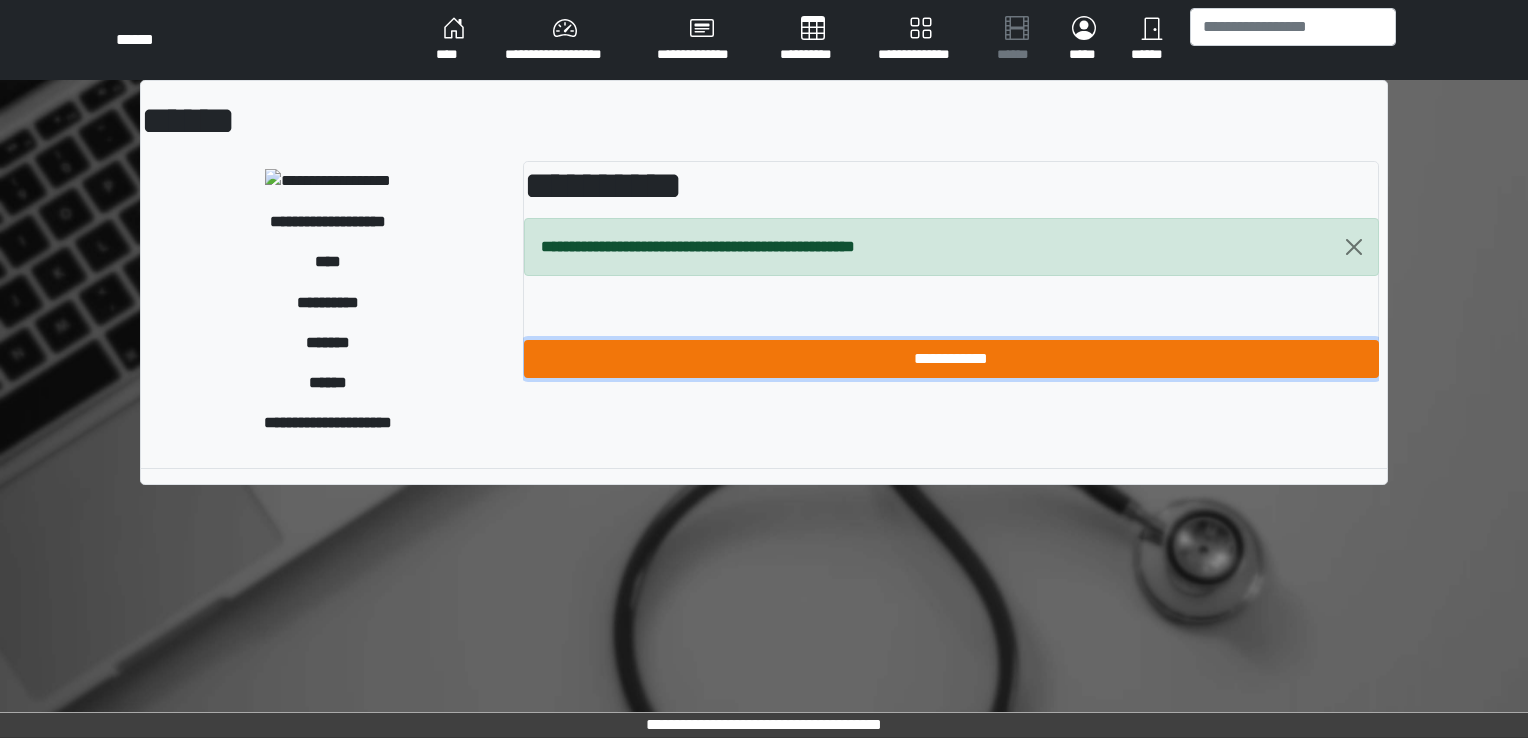 click on "**********" at bounding box center (951, 359) 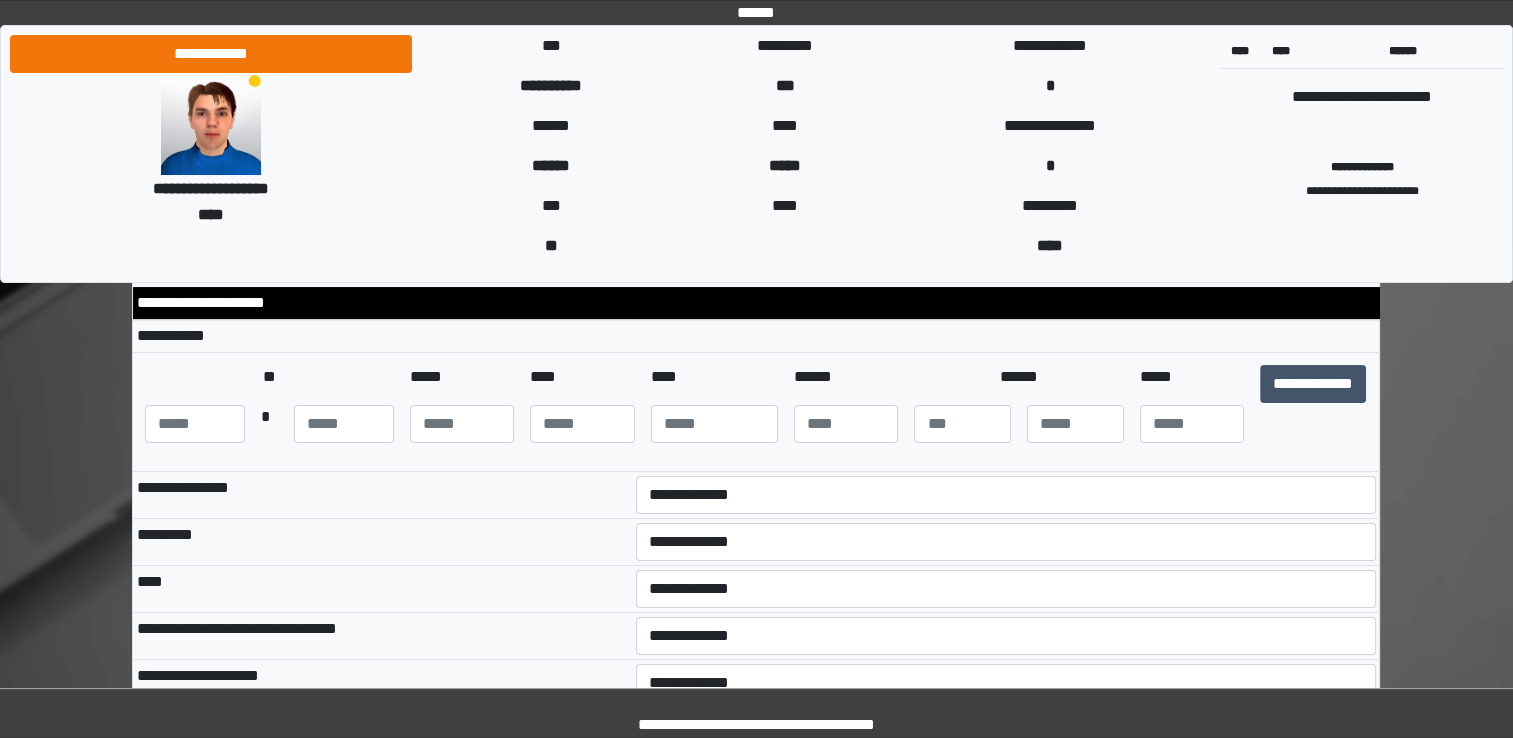 scroll, scrollTop: 152, scrollLeft: 0, axis: vertical 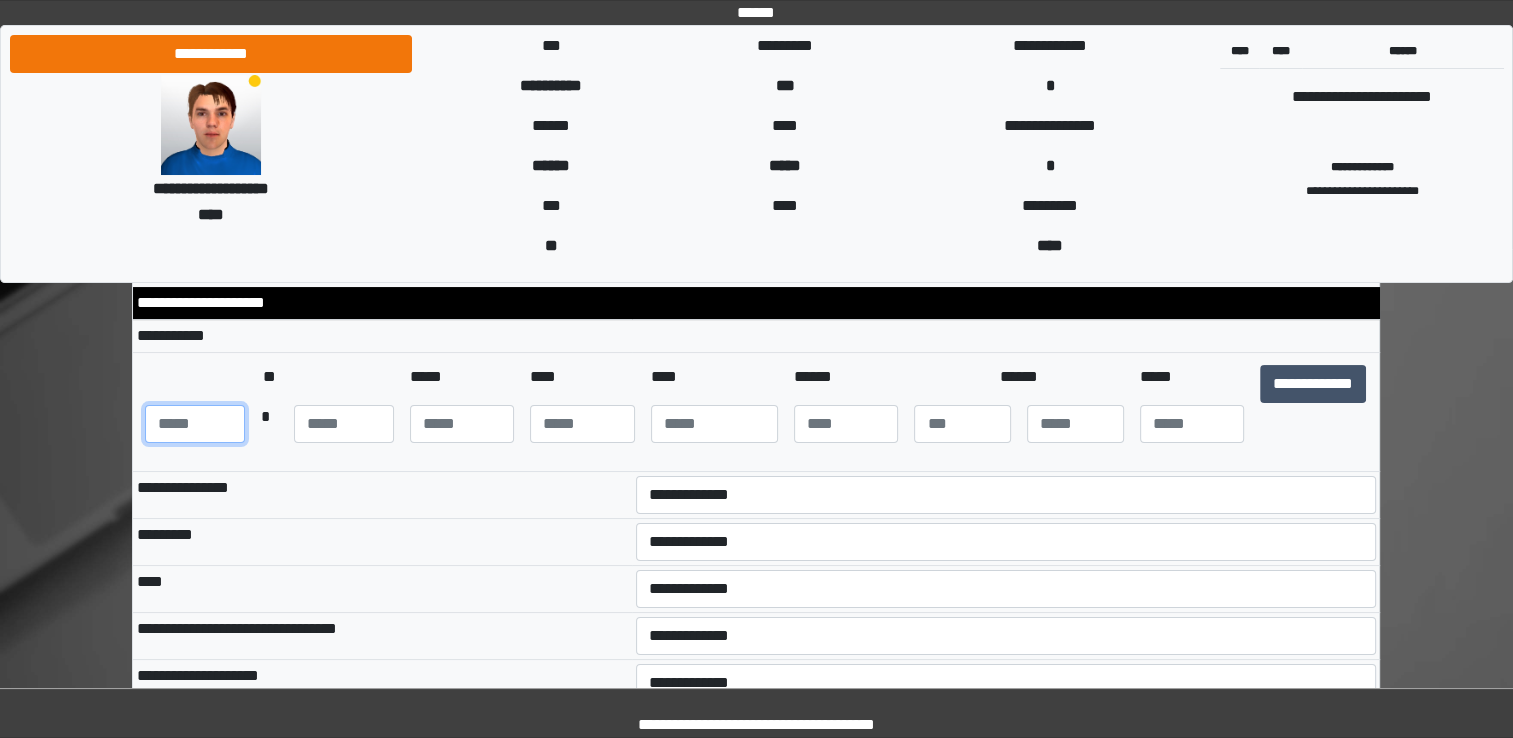 click at bounding box center (195, 424) 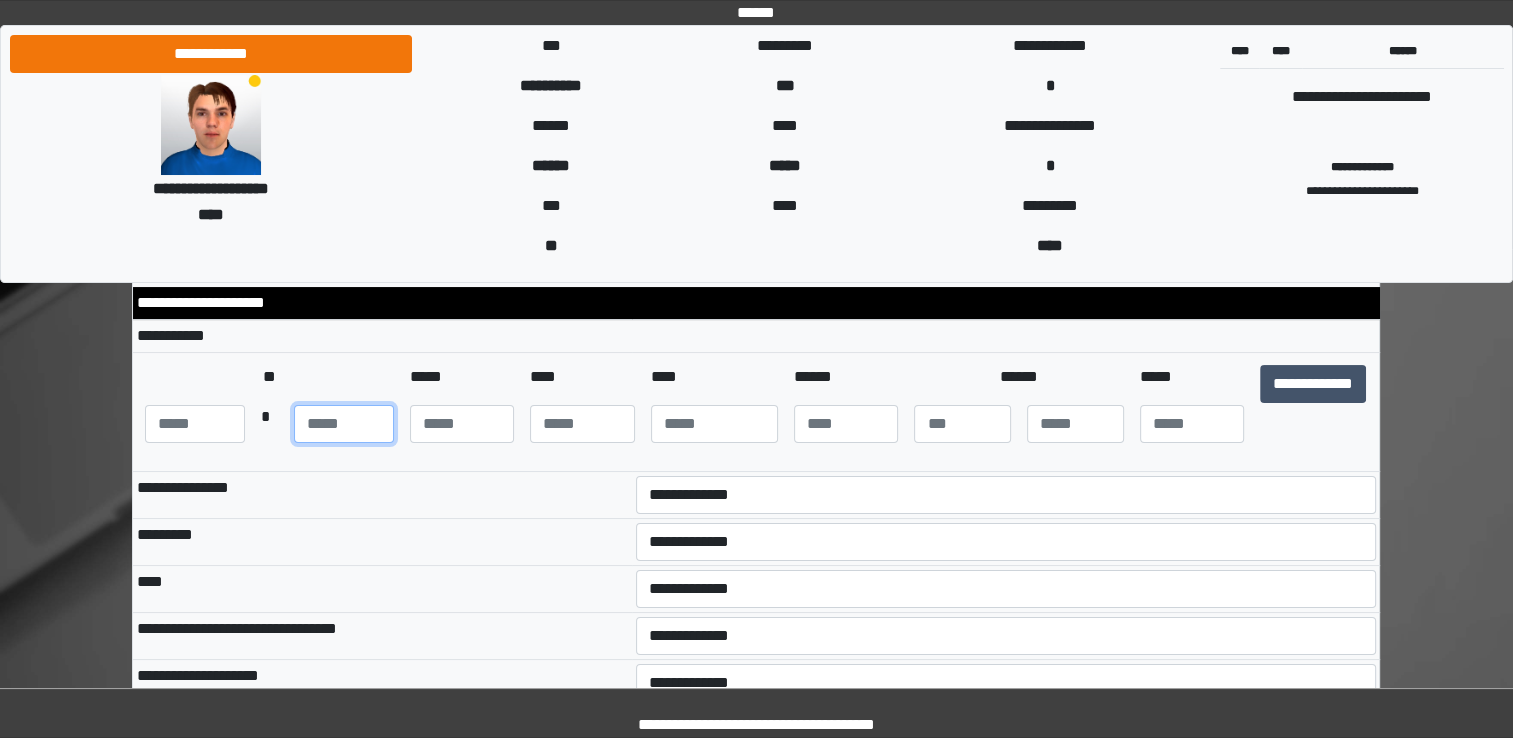 type on "**" 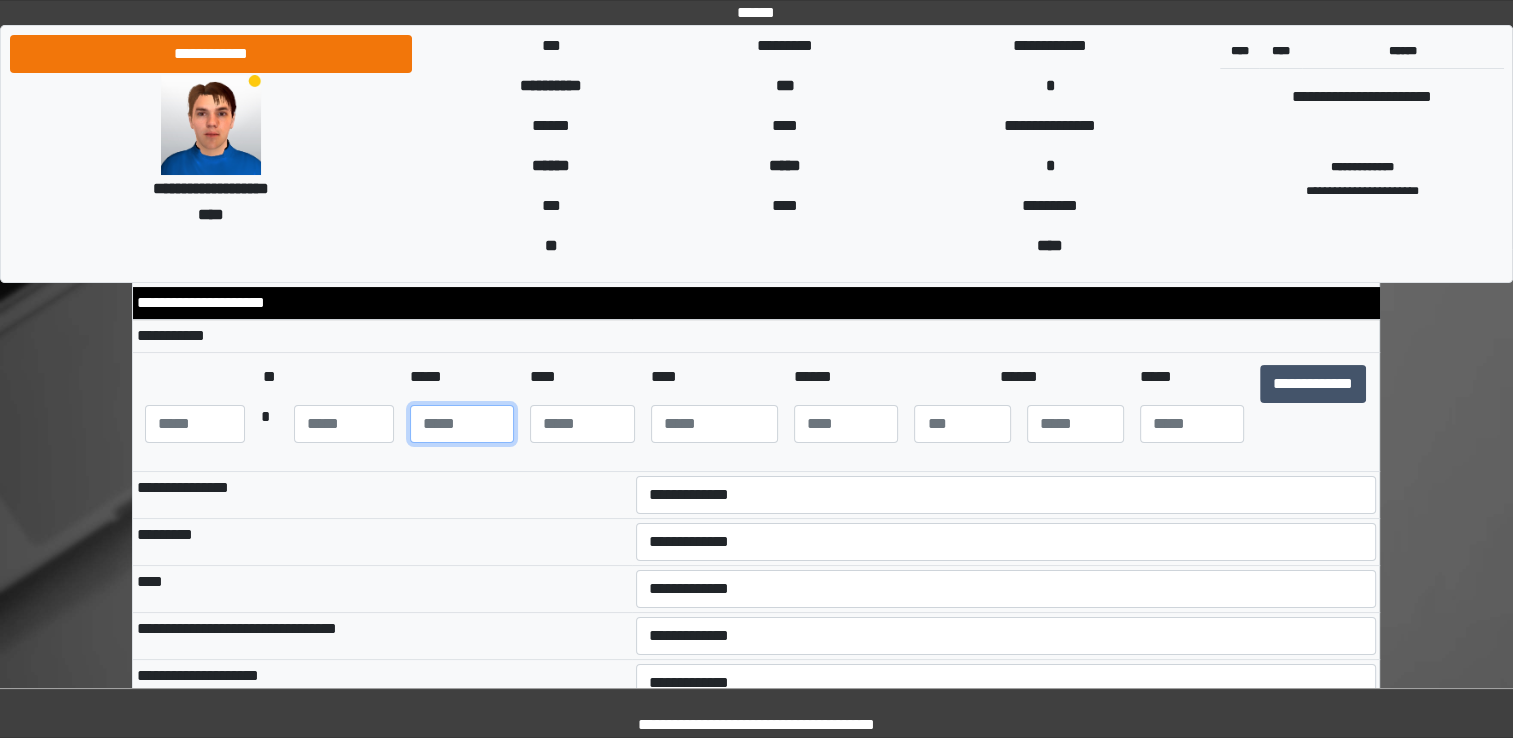 type on "**" 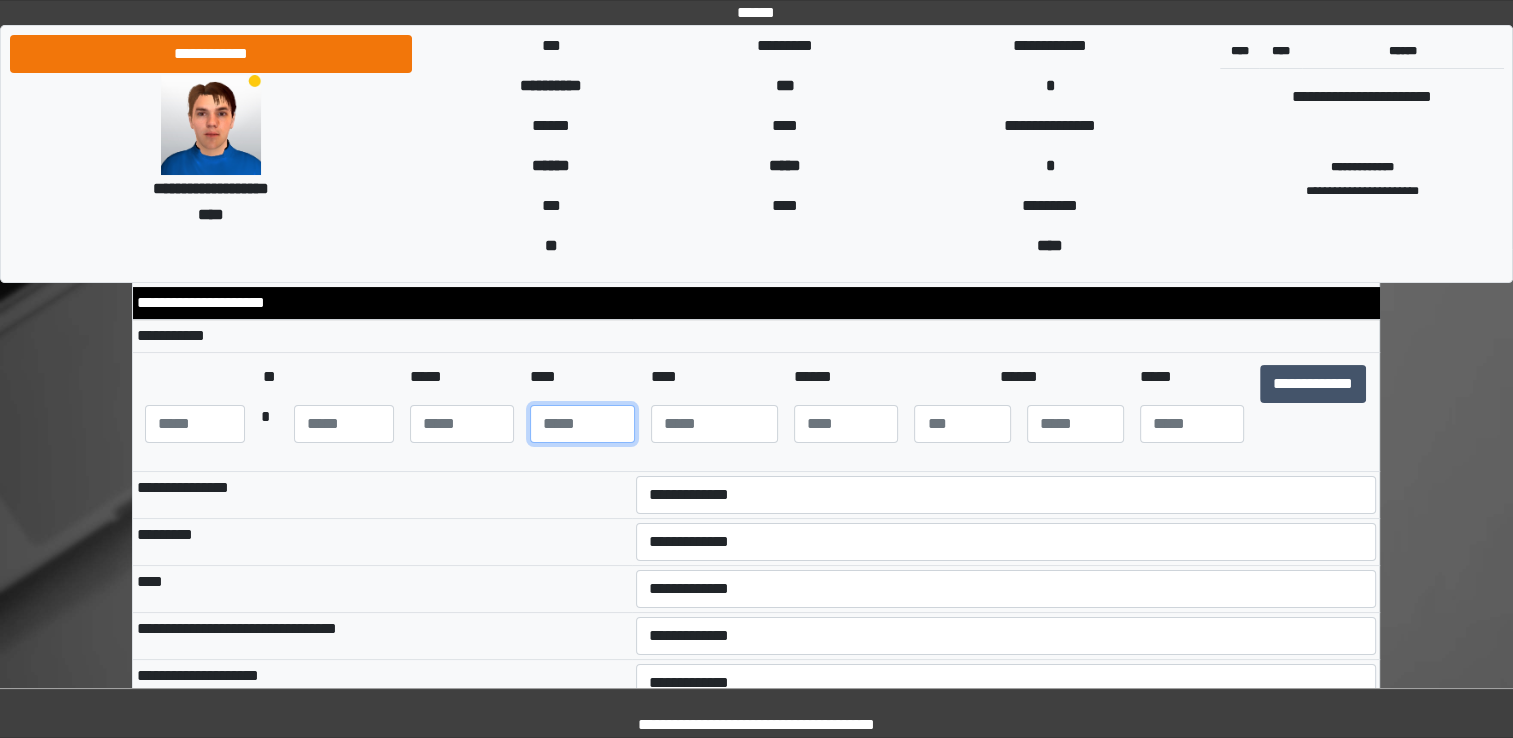 type on "**" 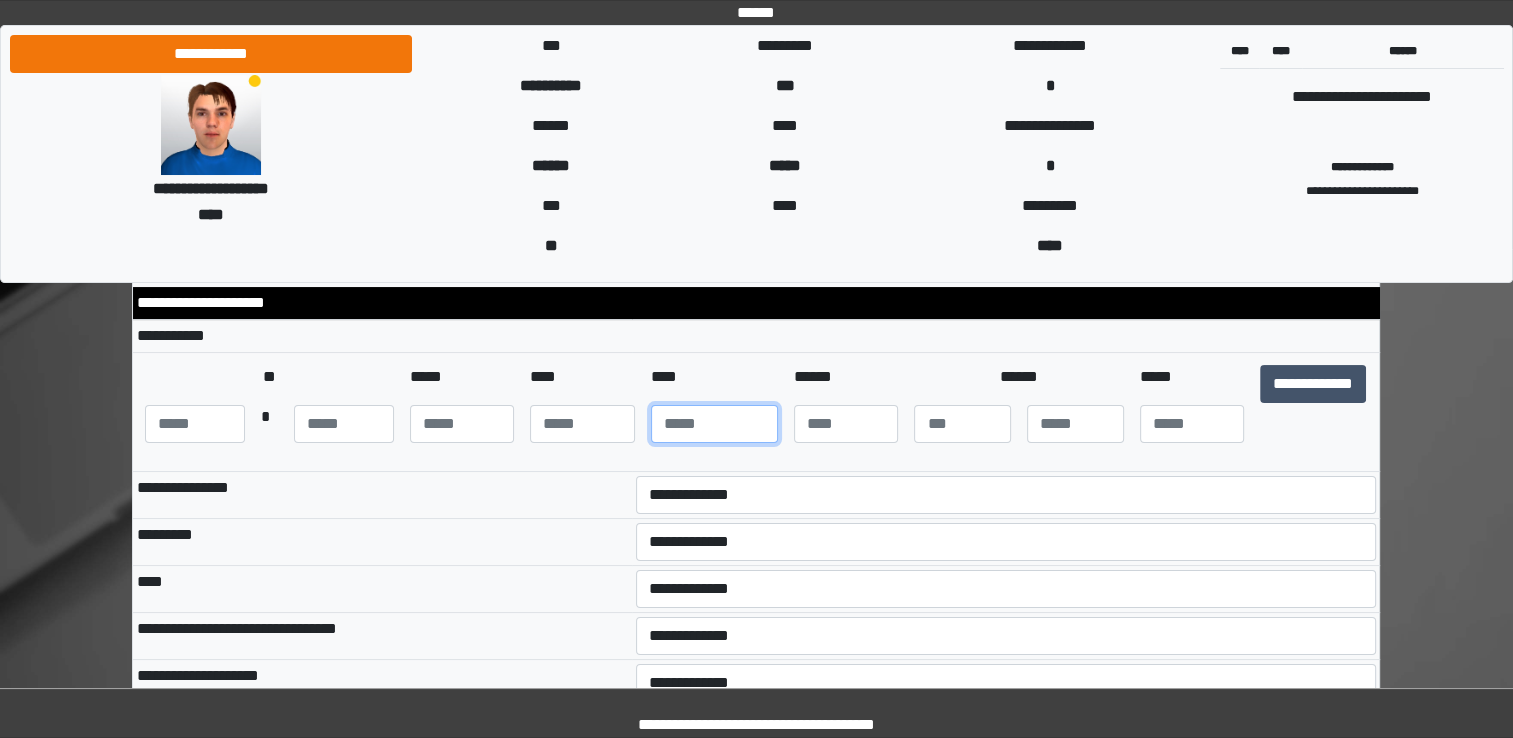 type on "****" 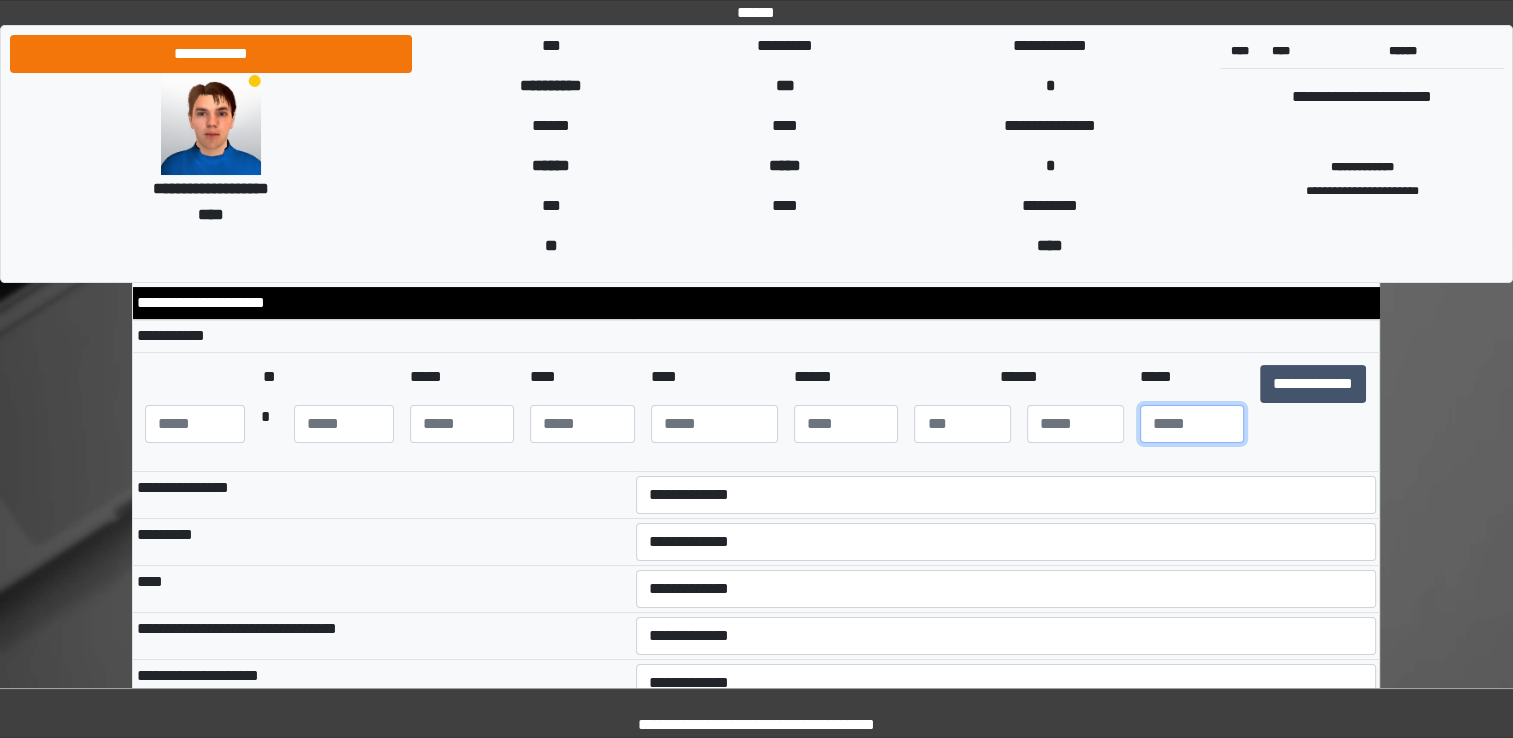 click at bounding box center [1192, 424] 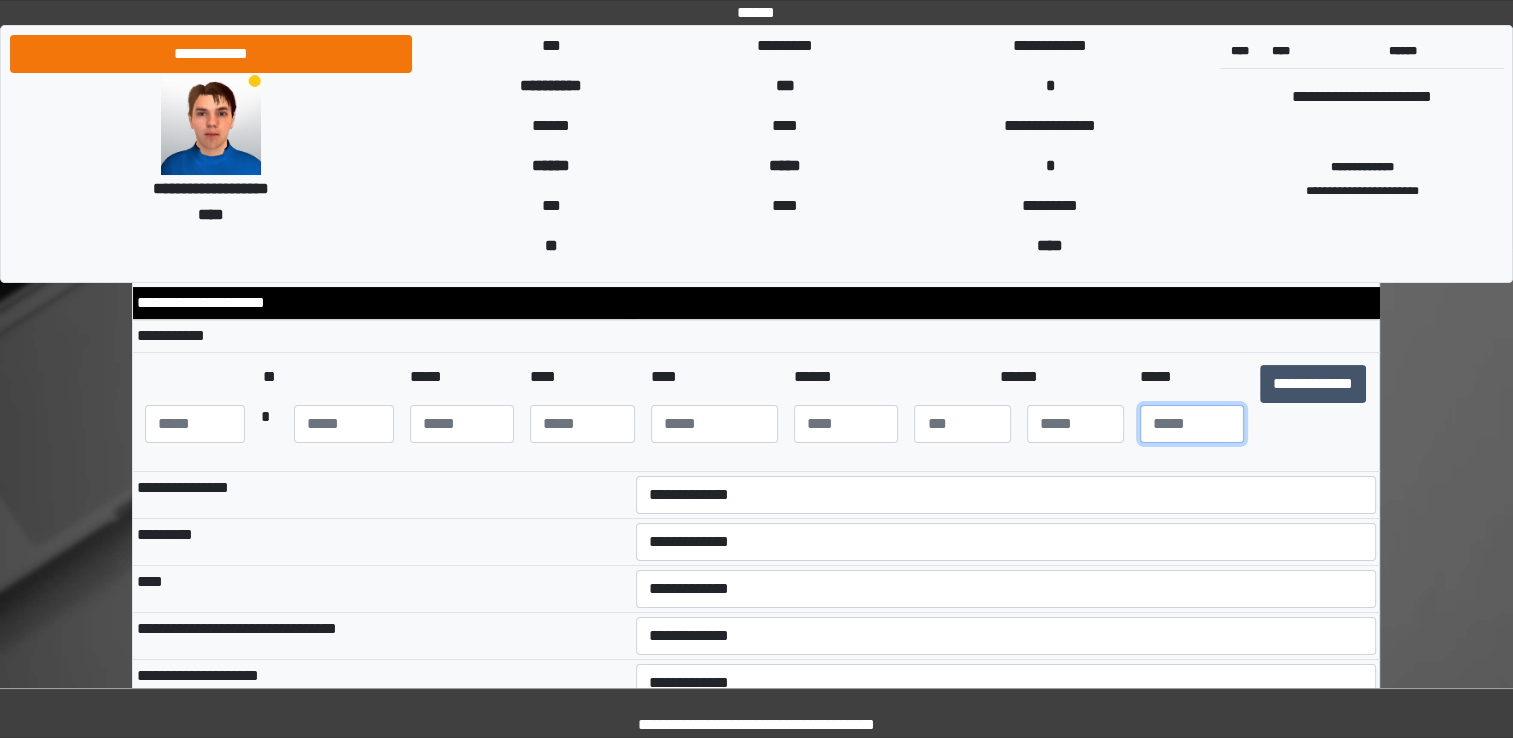 type on "**" 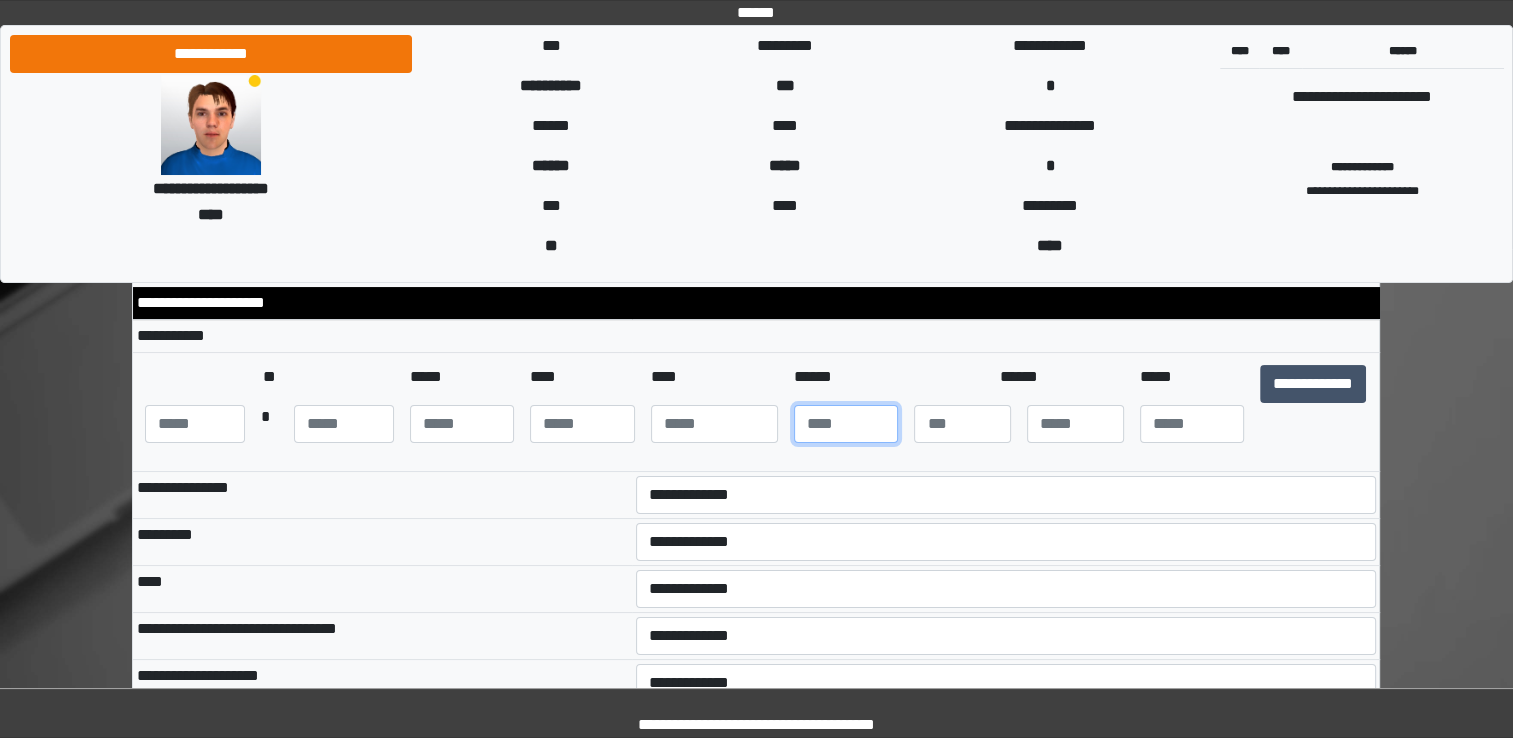 click at bounding box center [846, 424] 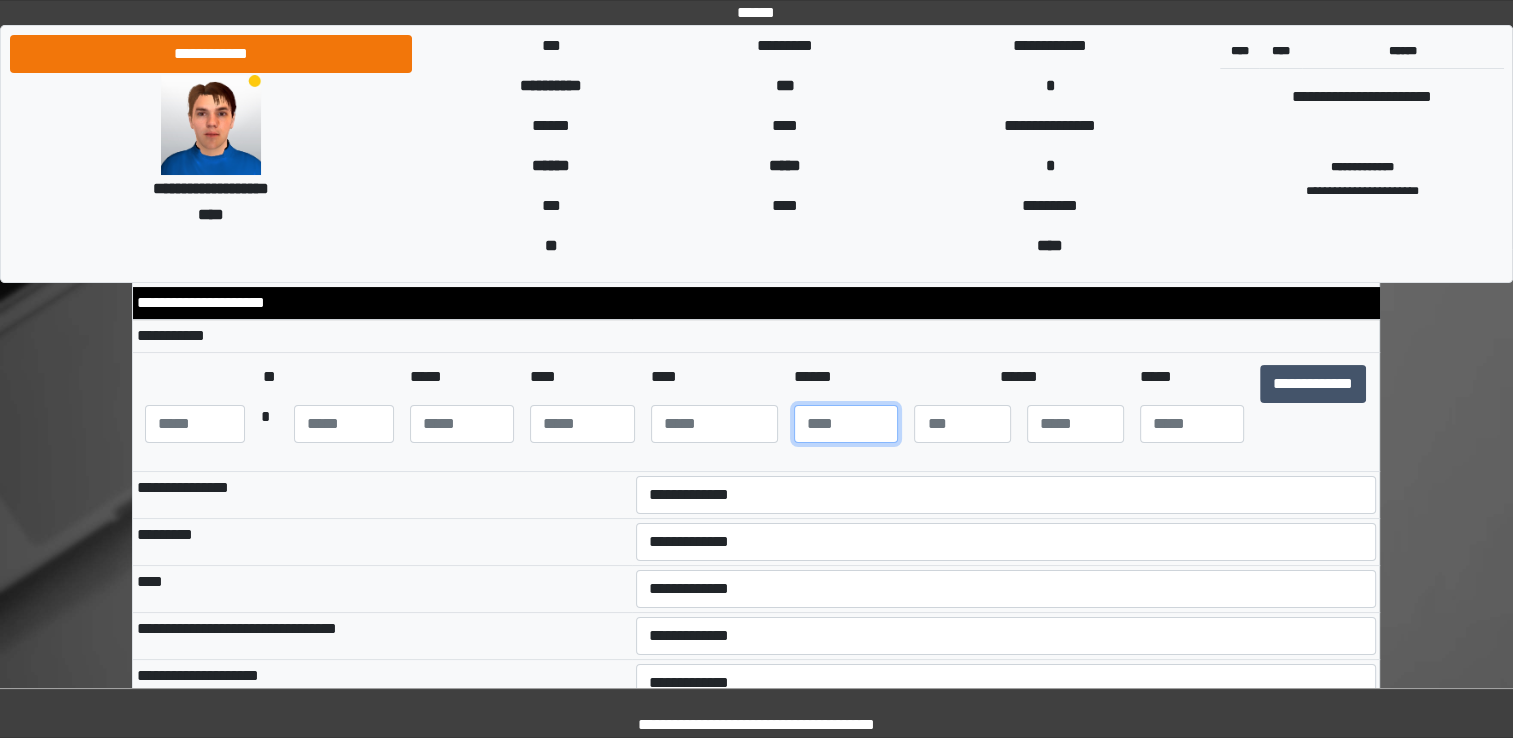type on "***" 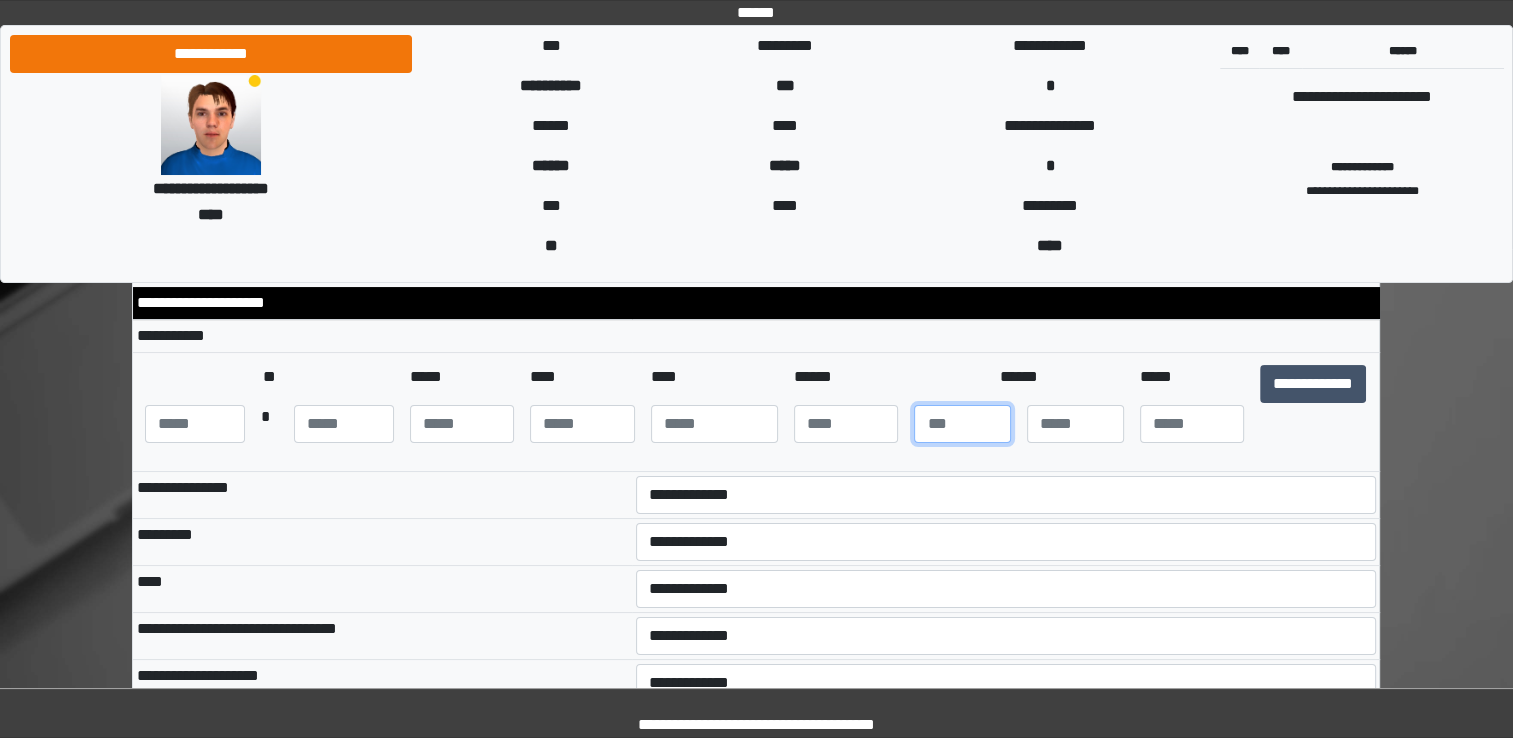 click at bounding box center [962, 424] 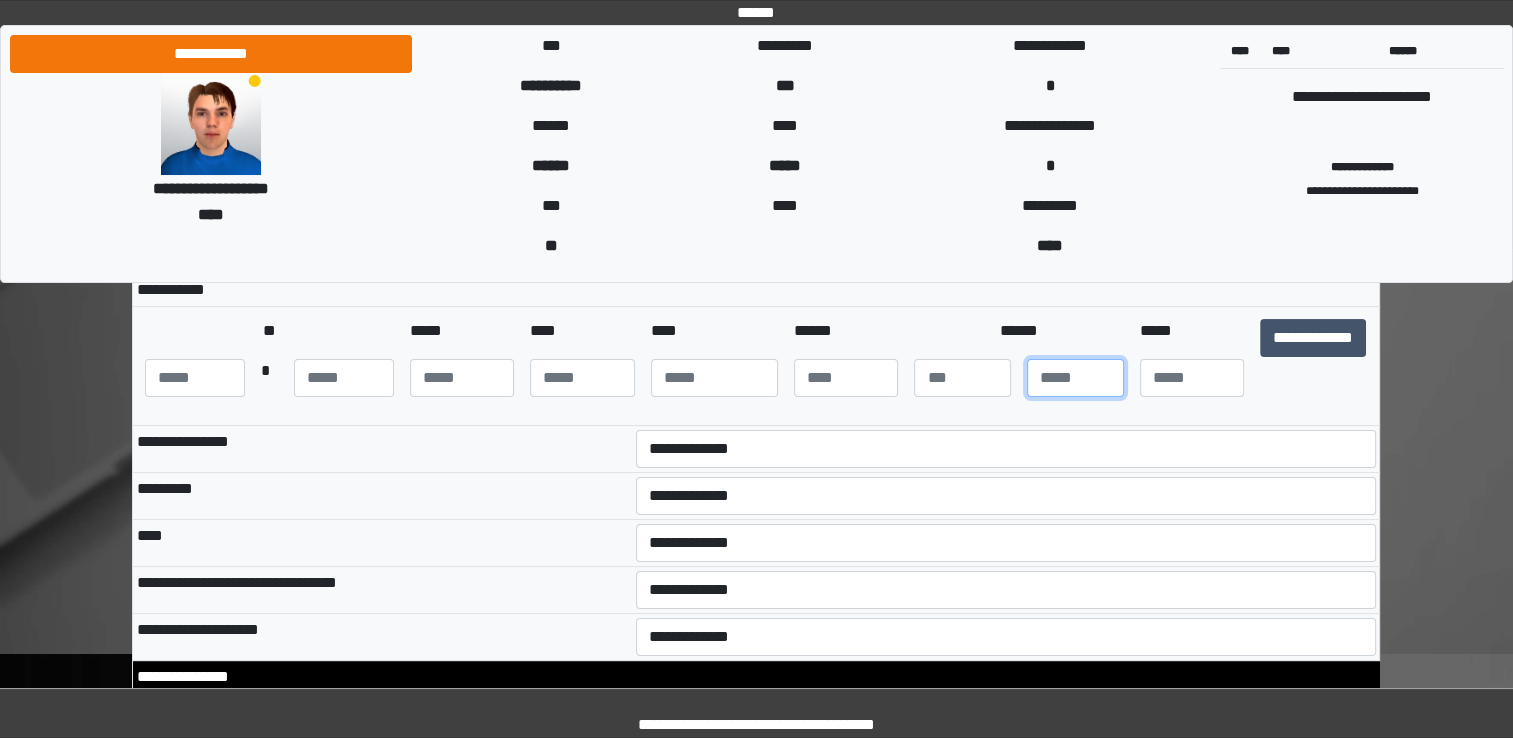 scroll, scrollTop: 199, scrollLeft: 0, axis: vertical 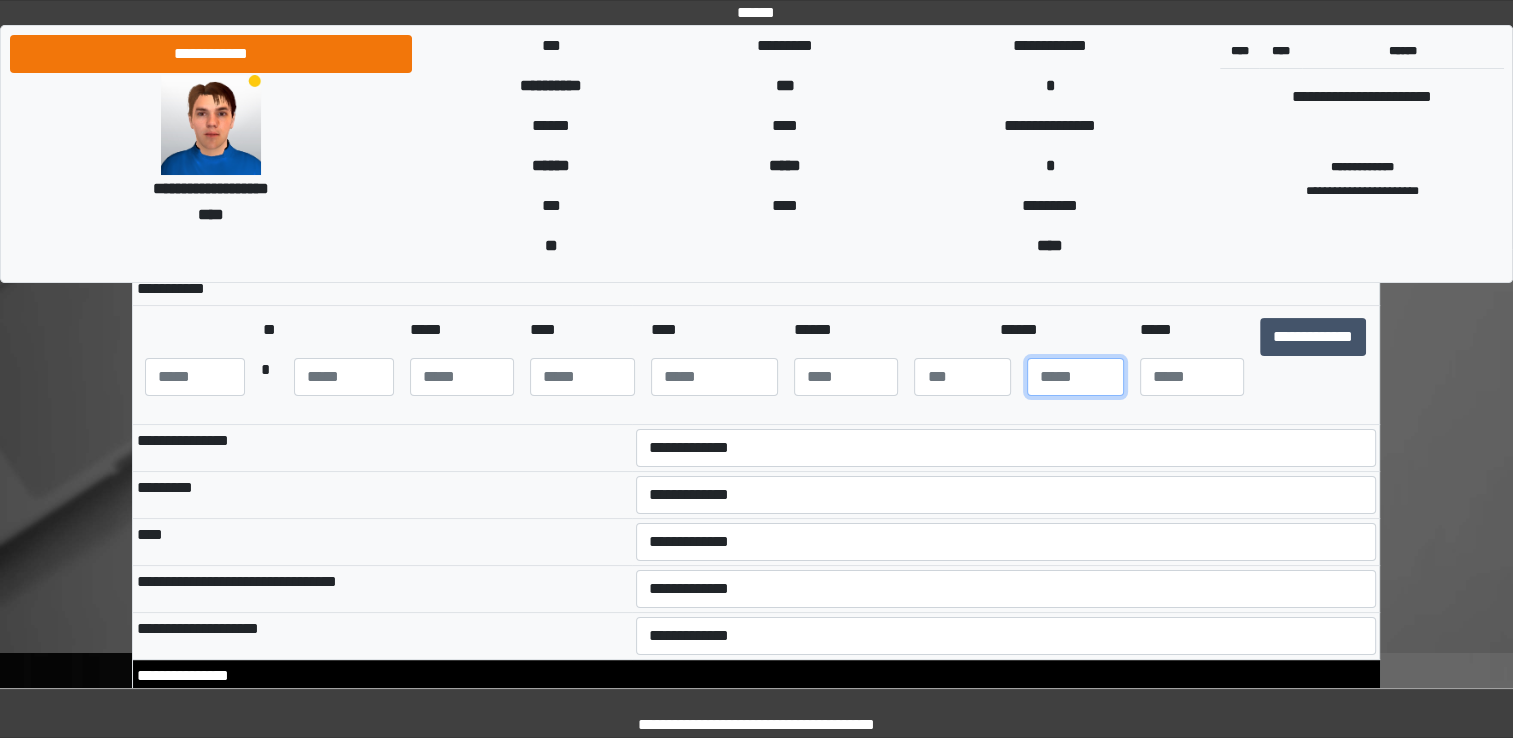type on "*" 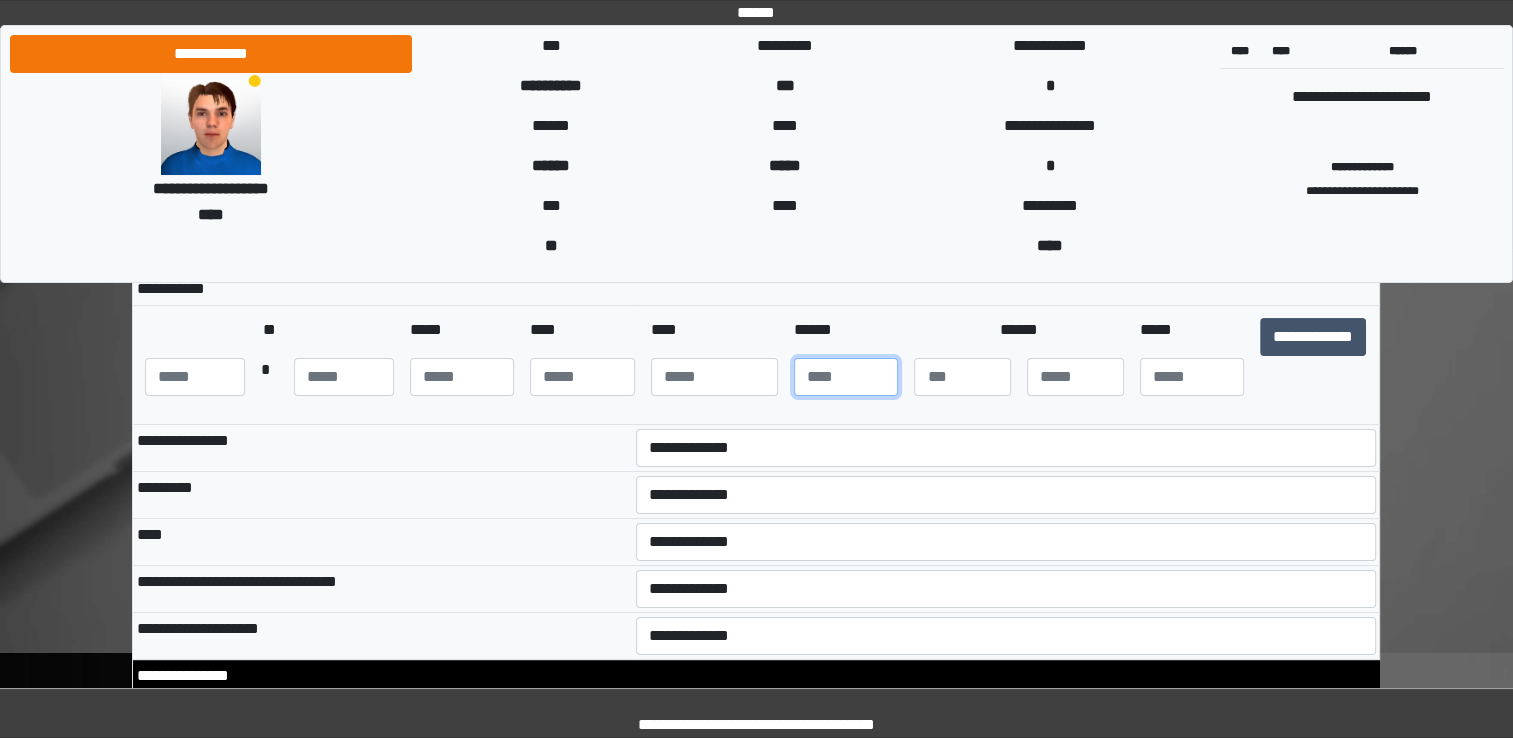 click on "***" at bounding box center (846, 377) 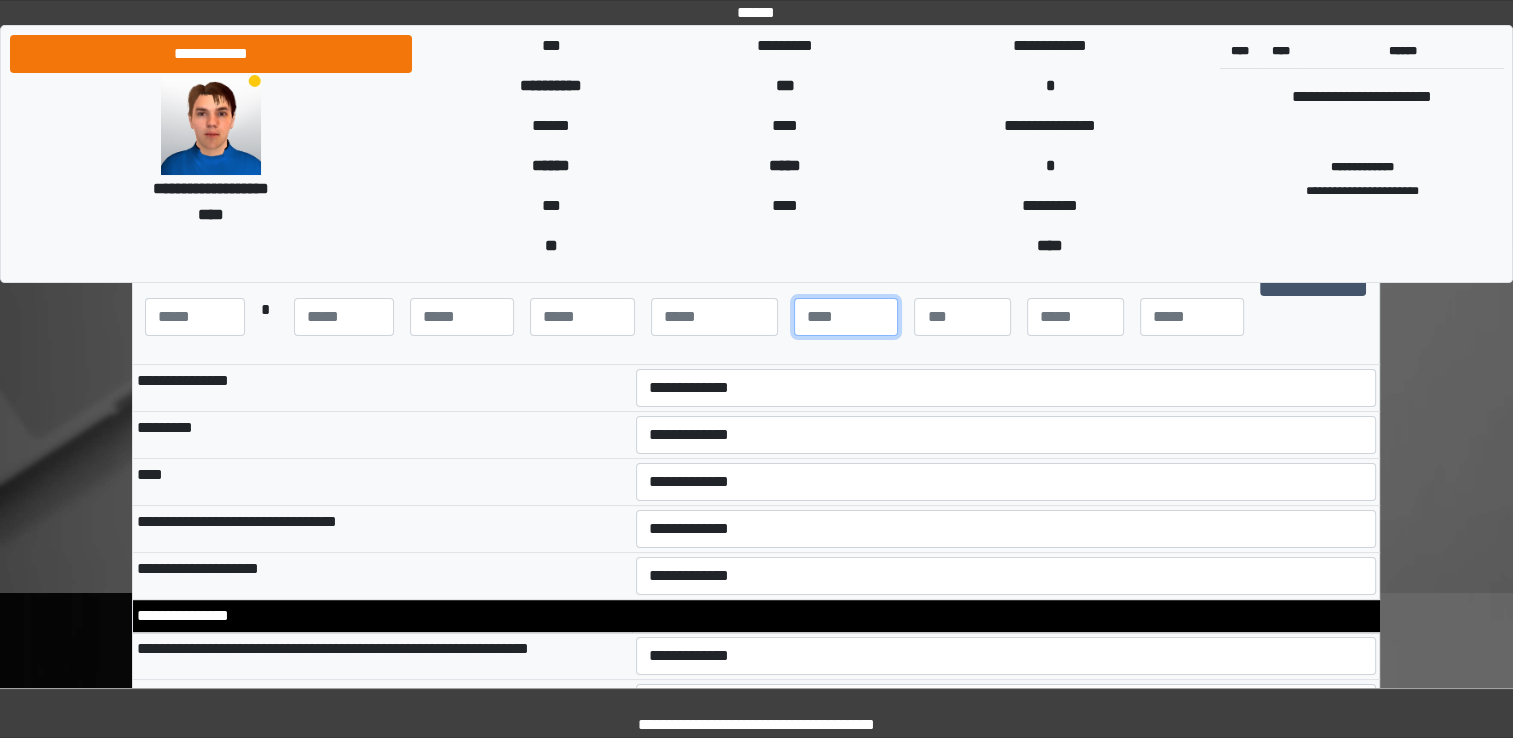 scroll, scrollTop: 264, scrollLeft: 0, axis: vertical 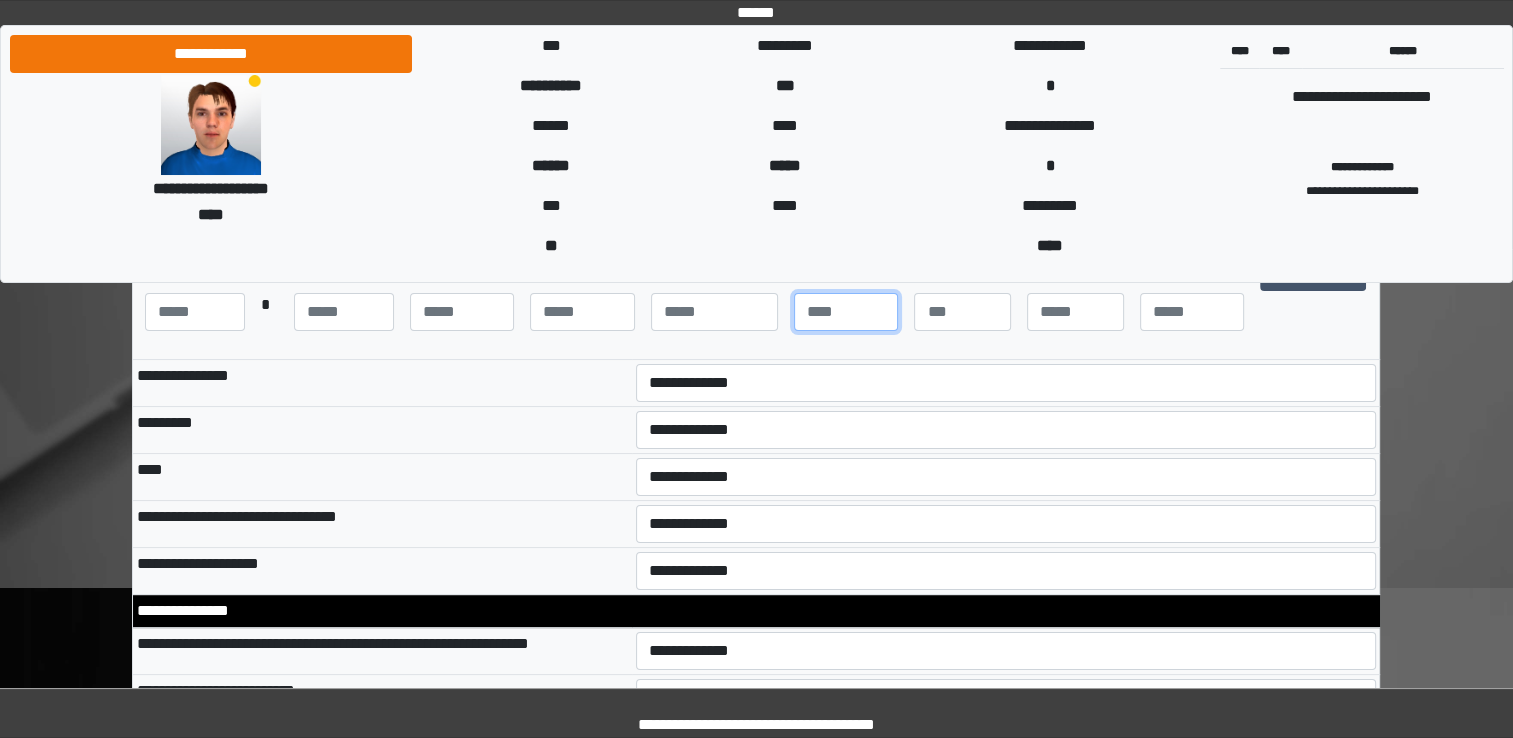 type on "***" 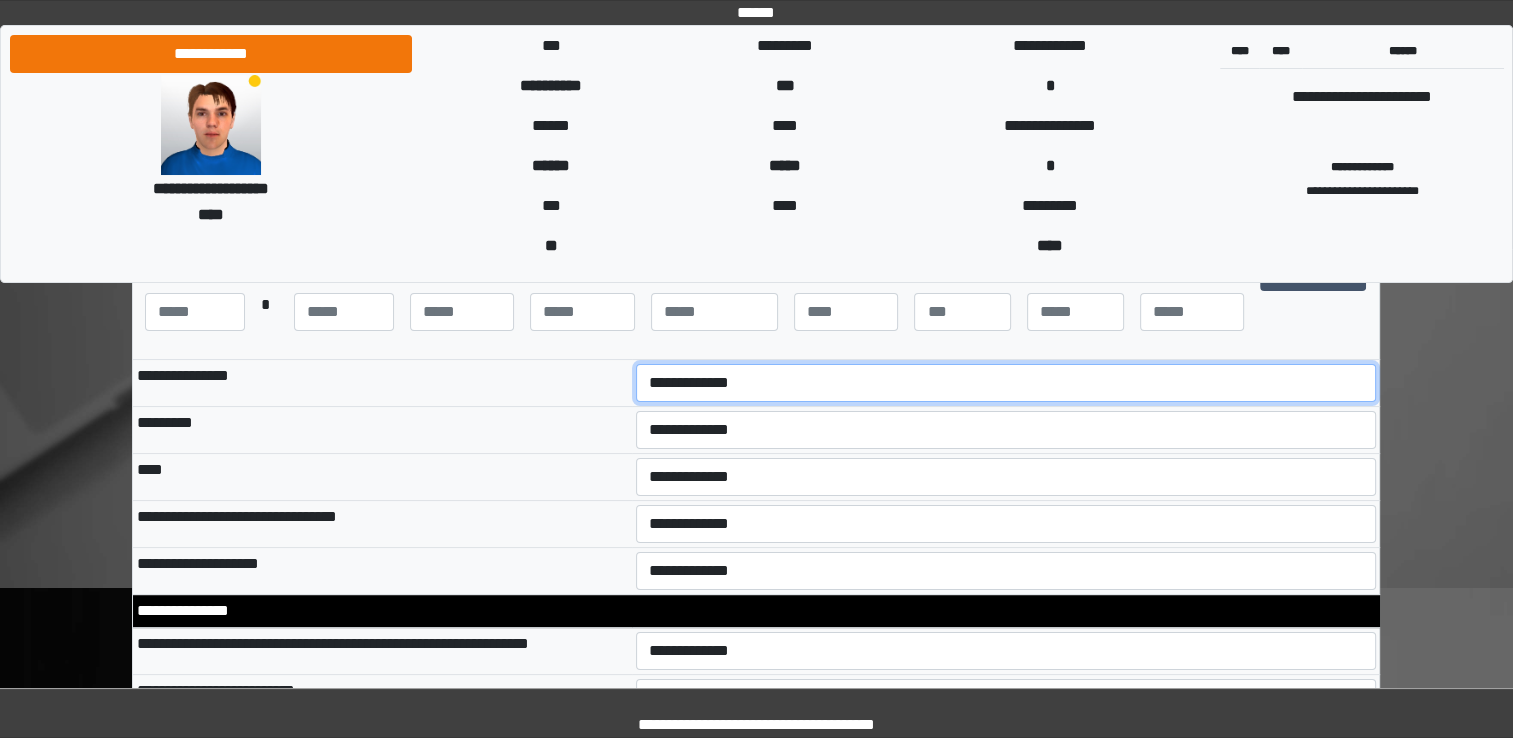 click on "**********" at bounding box center (1006, 383) 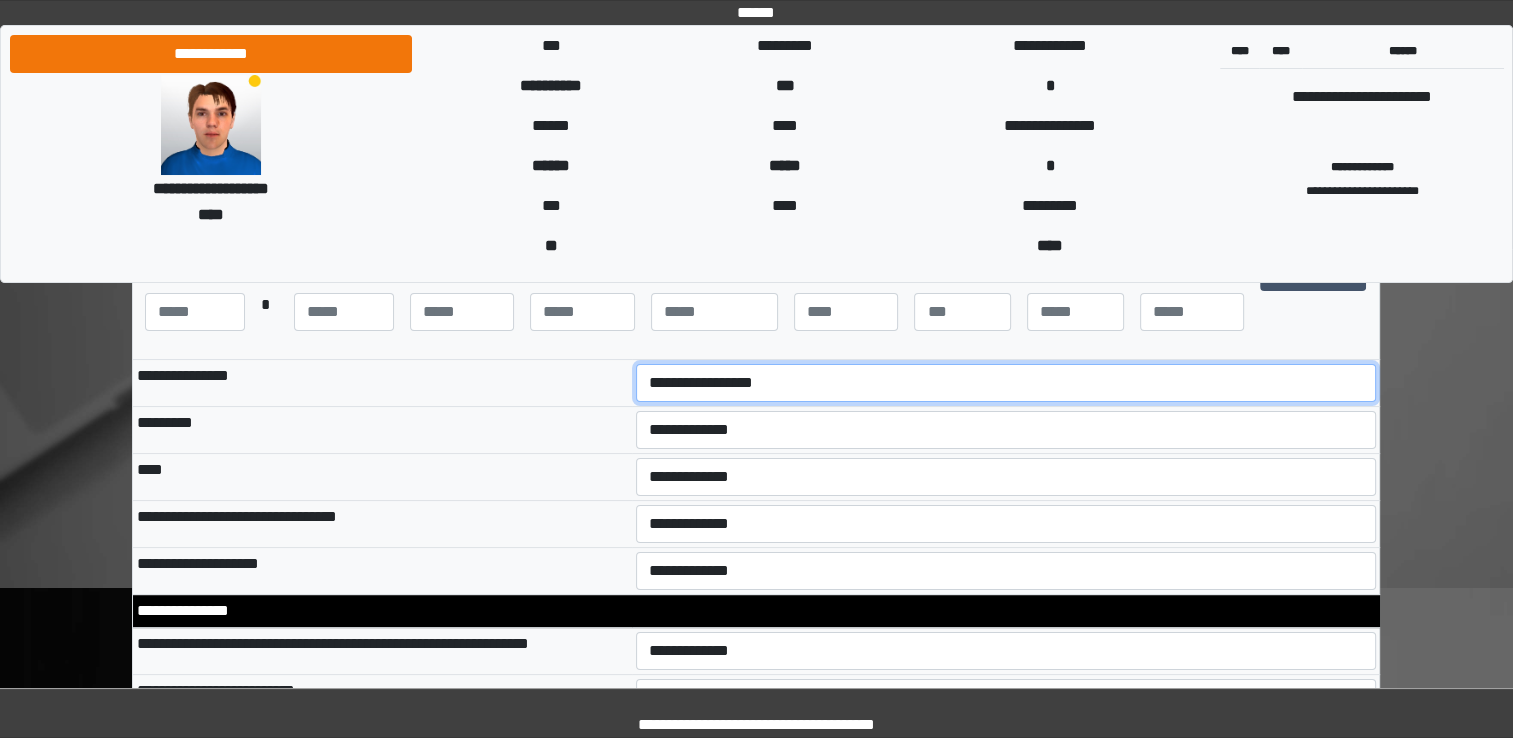 click on "**********" at bounding box center (1006, 383) 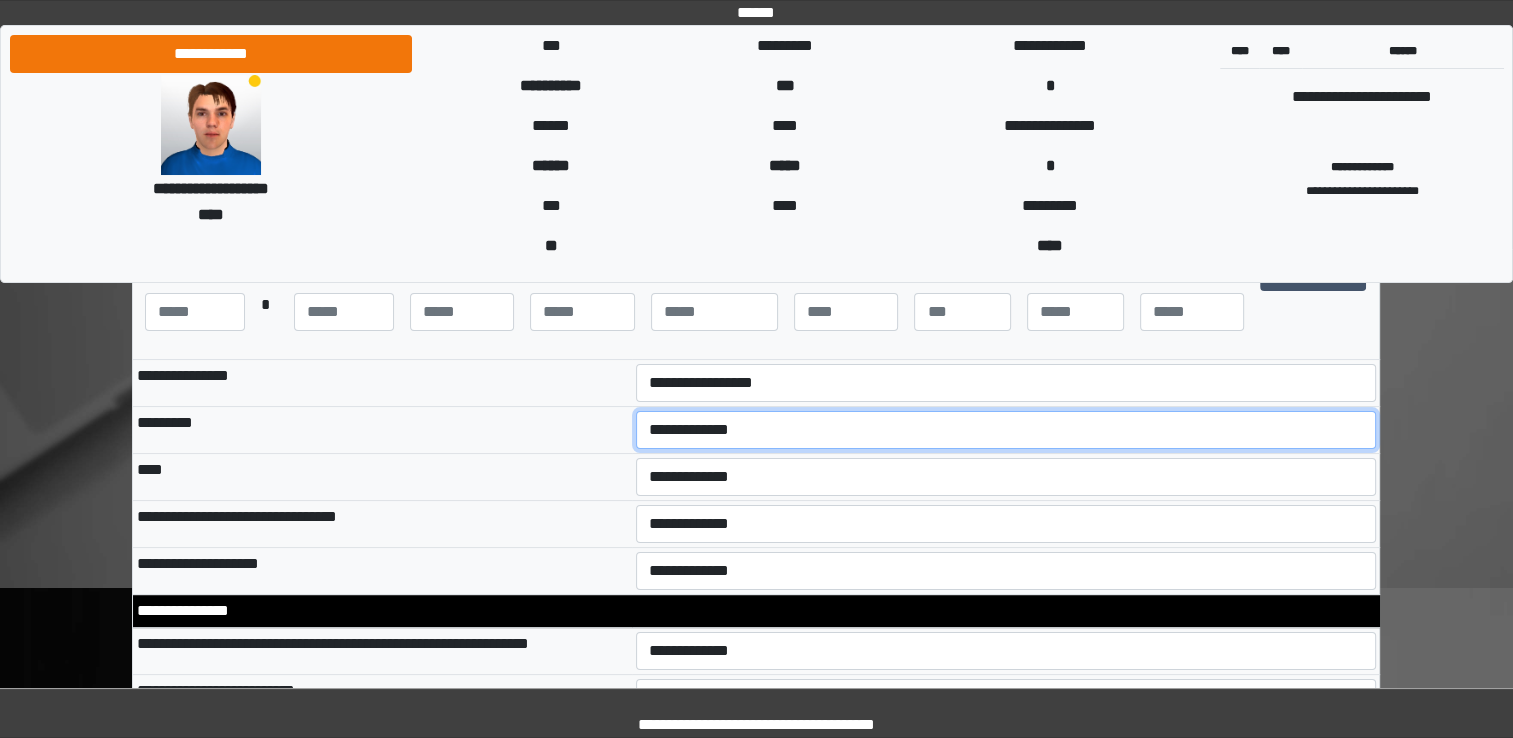 click on "**********" at bounding box center [1006, 430] 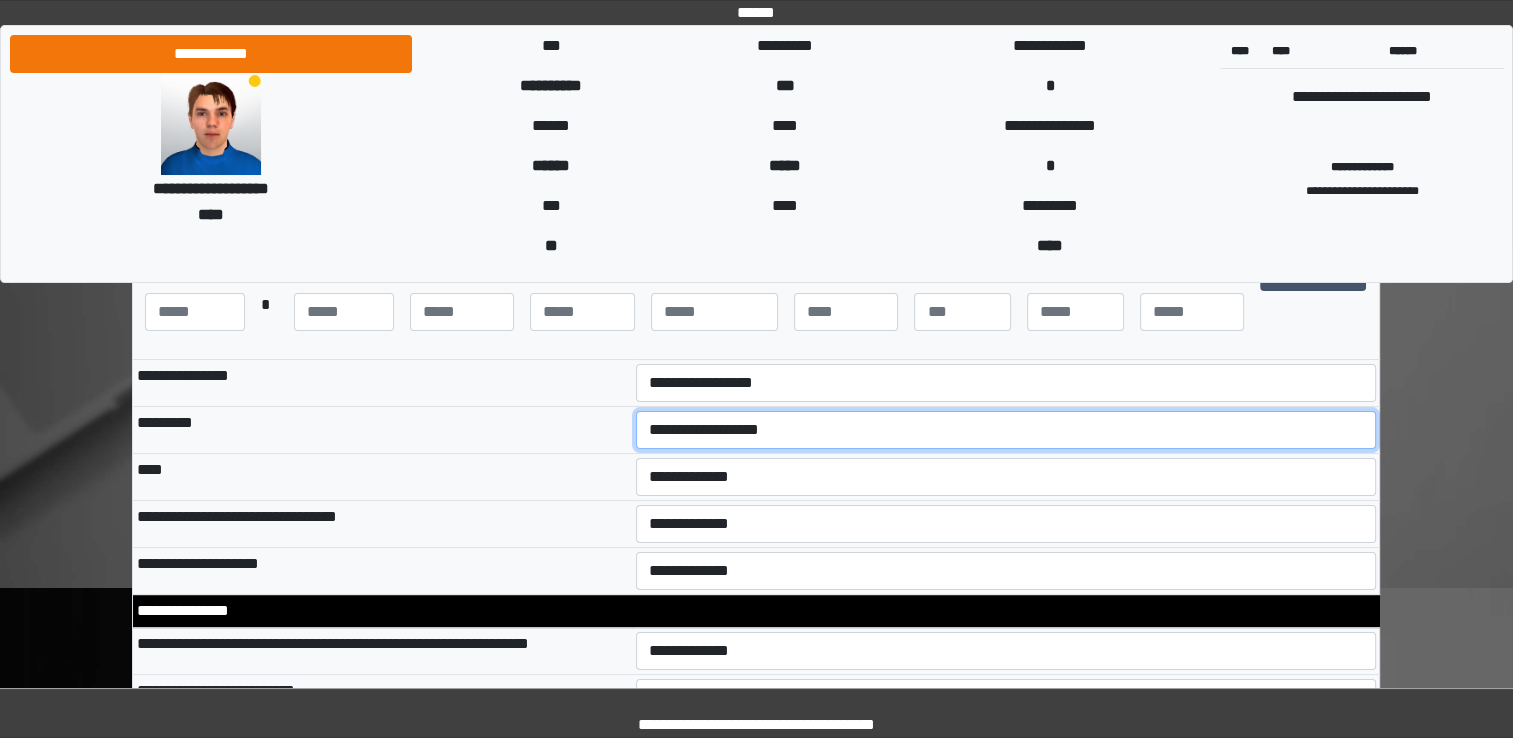 click on "**********" at bounding box center [1006, 430] 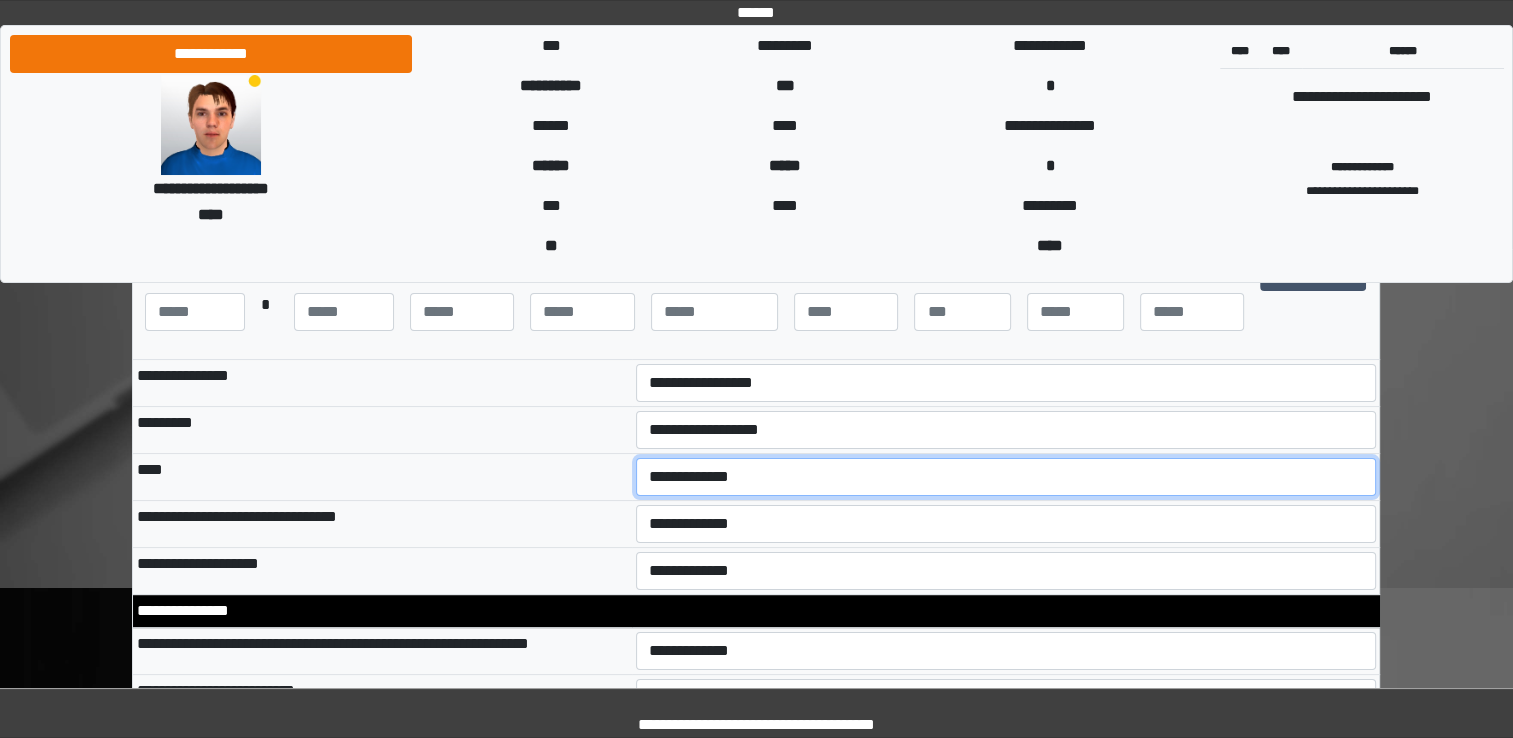 click on "**********" at bounding box center (1006, 477) 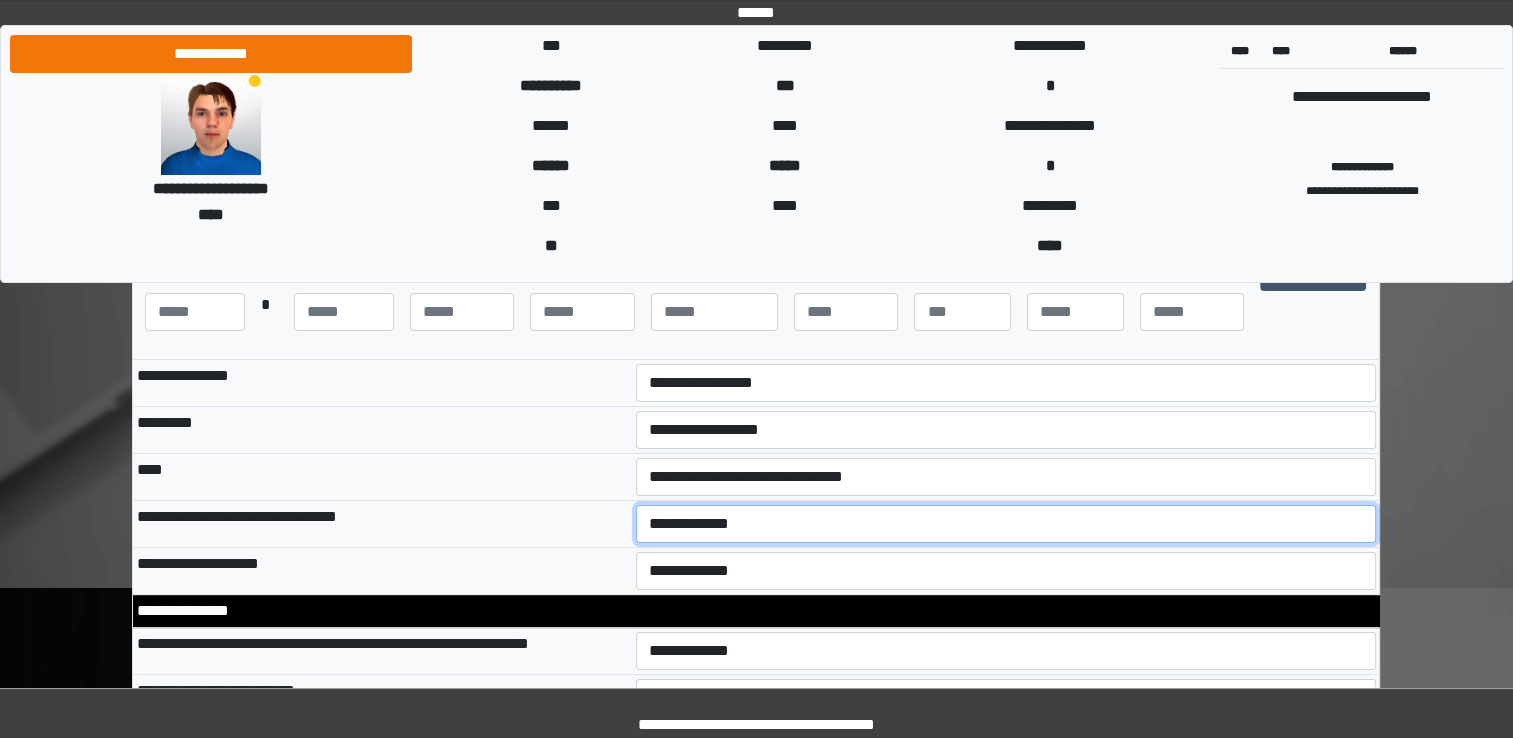 click on "**********" at bounding box center [1006, 524] 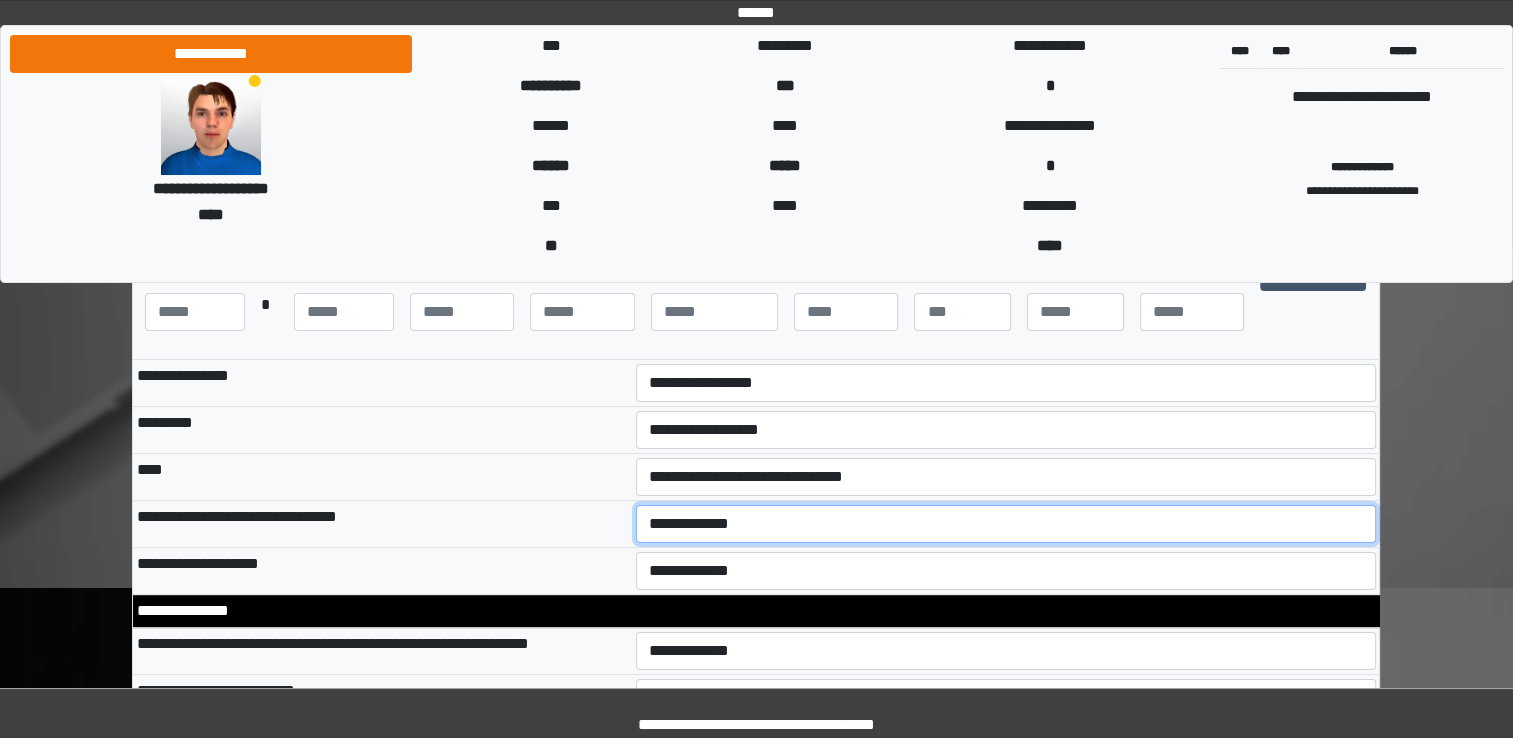 select on "*" 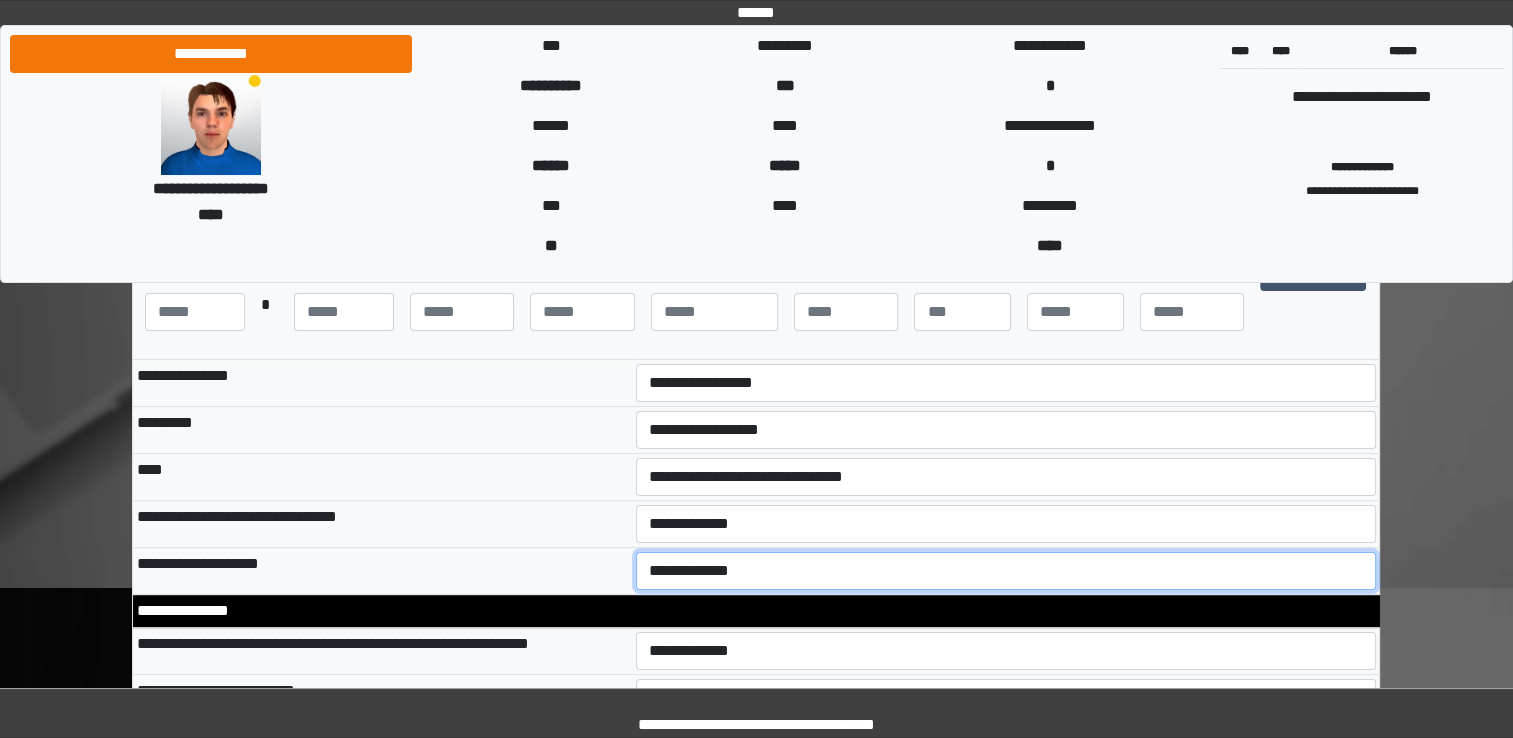 click on "**********" at bounding box center [1006, 571] 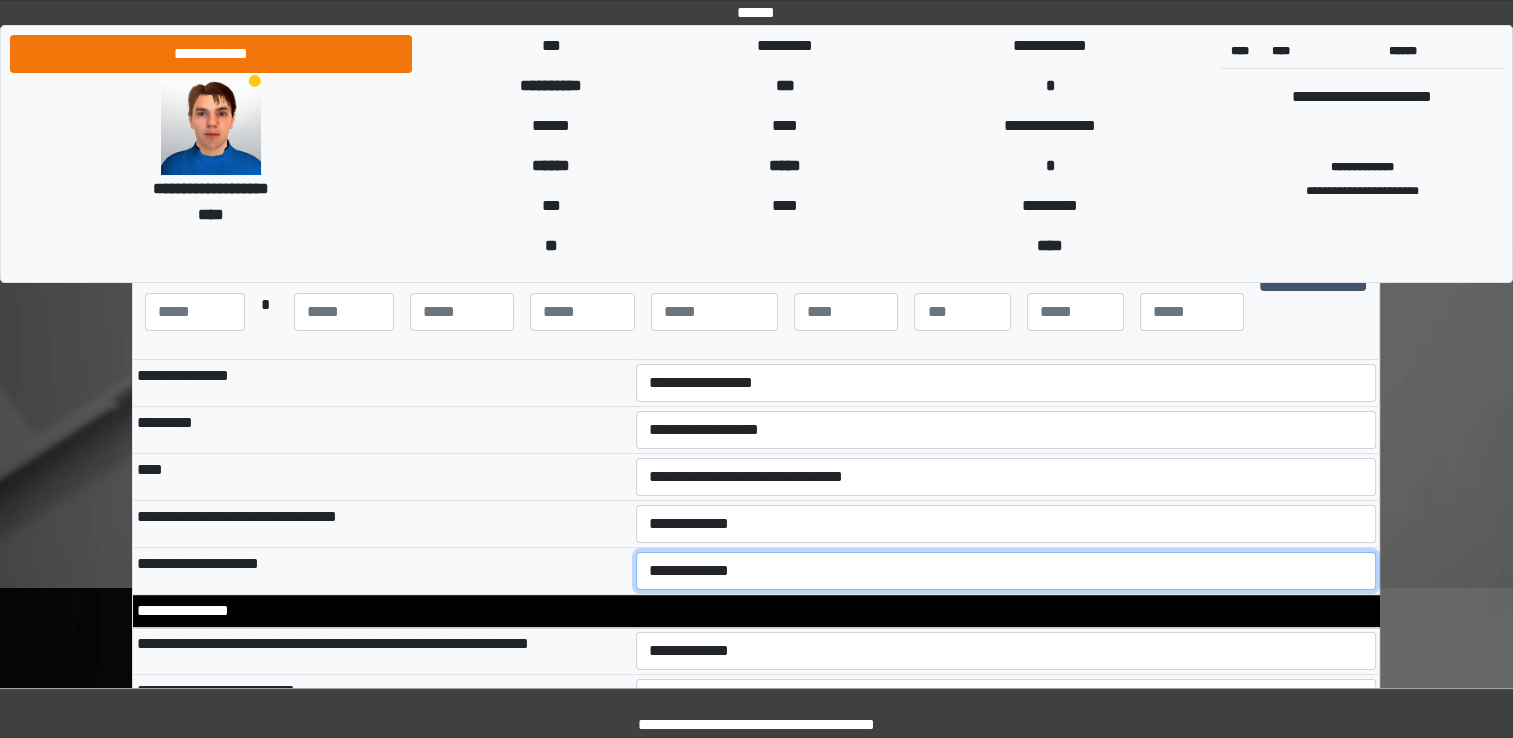 select on "**" 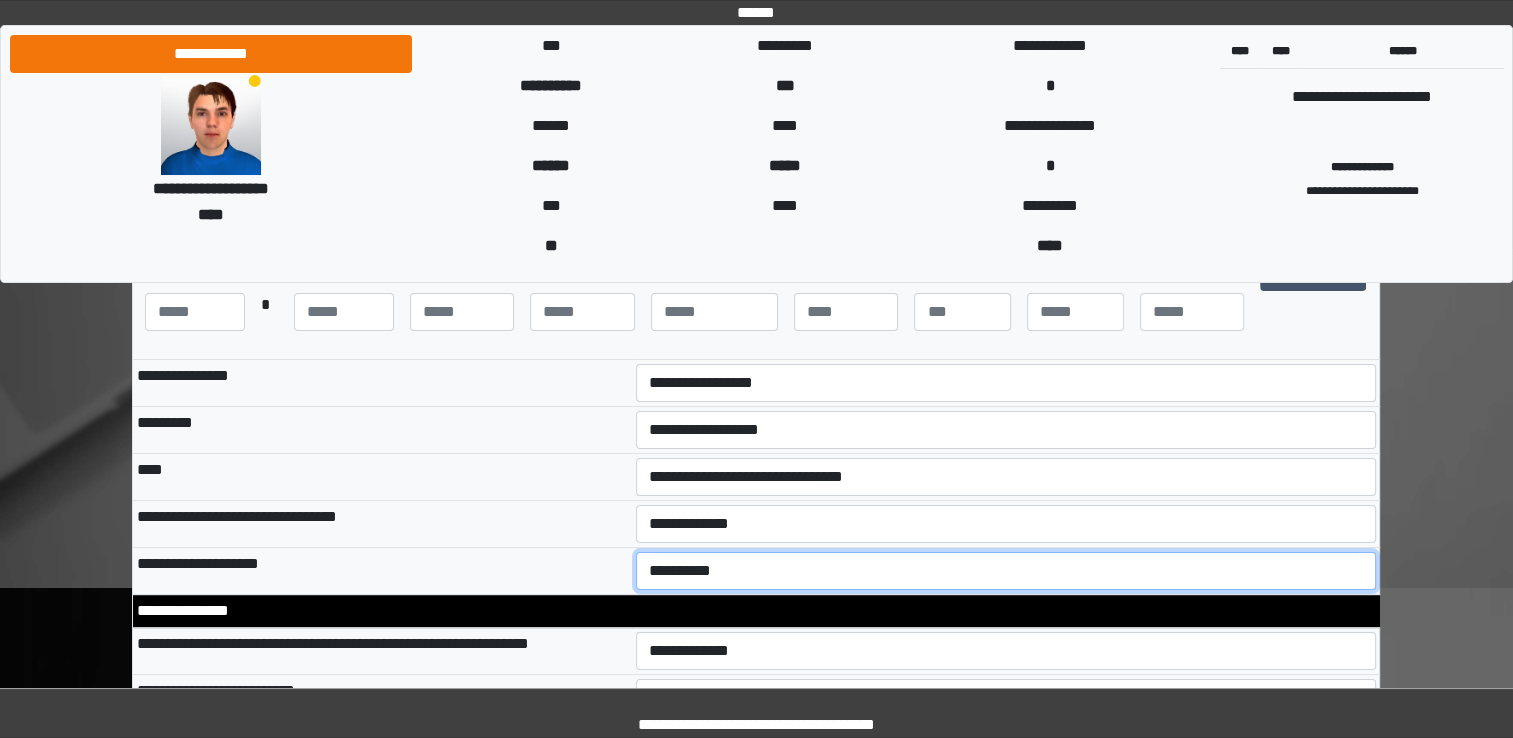click on "**********" at bounding box center [1006, 571] 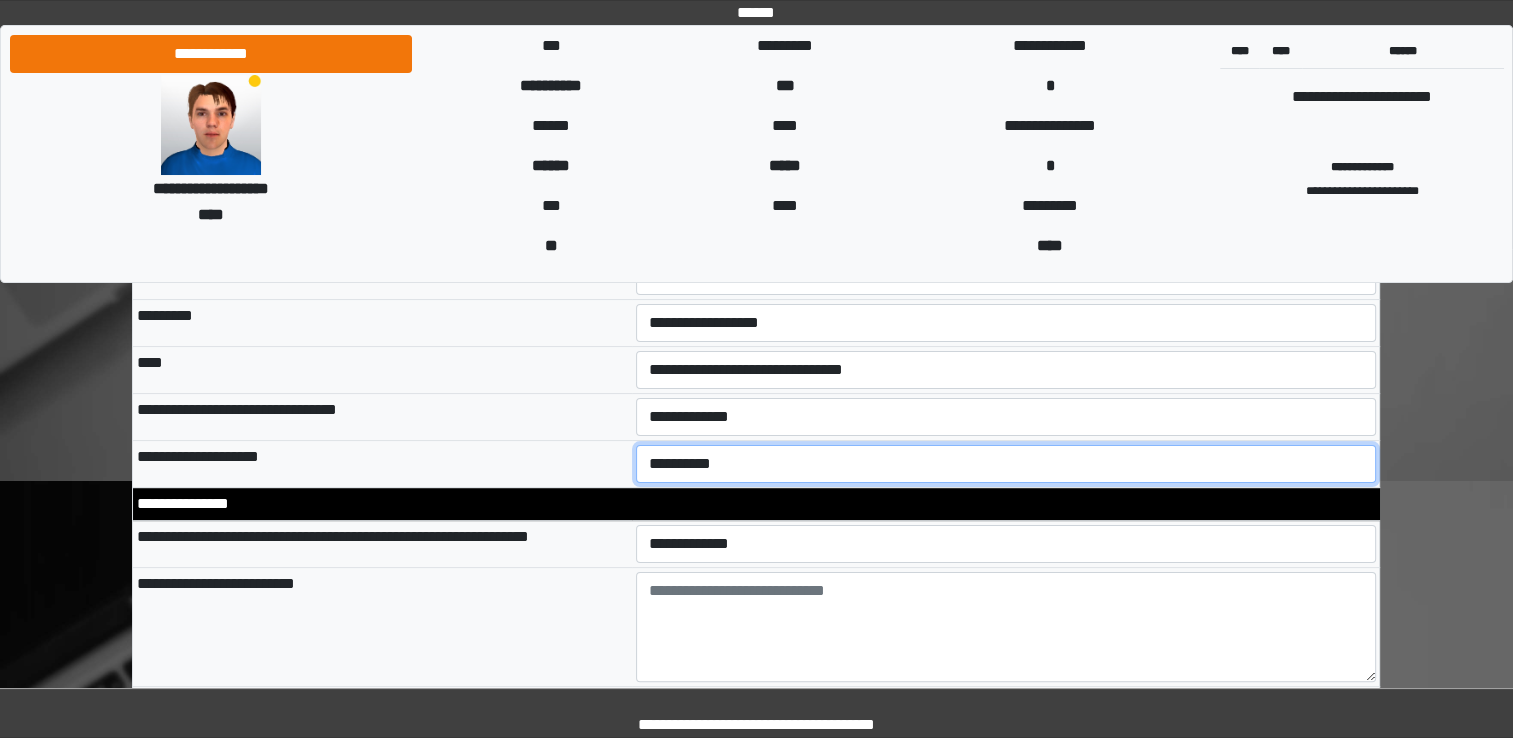 scroll, scrollTop: 372, scrollLeft: 0, axis: vertical 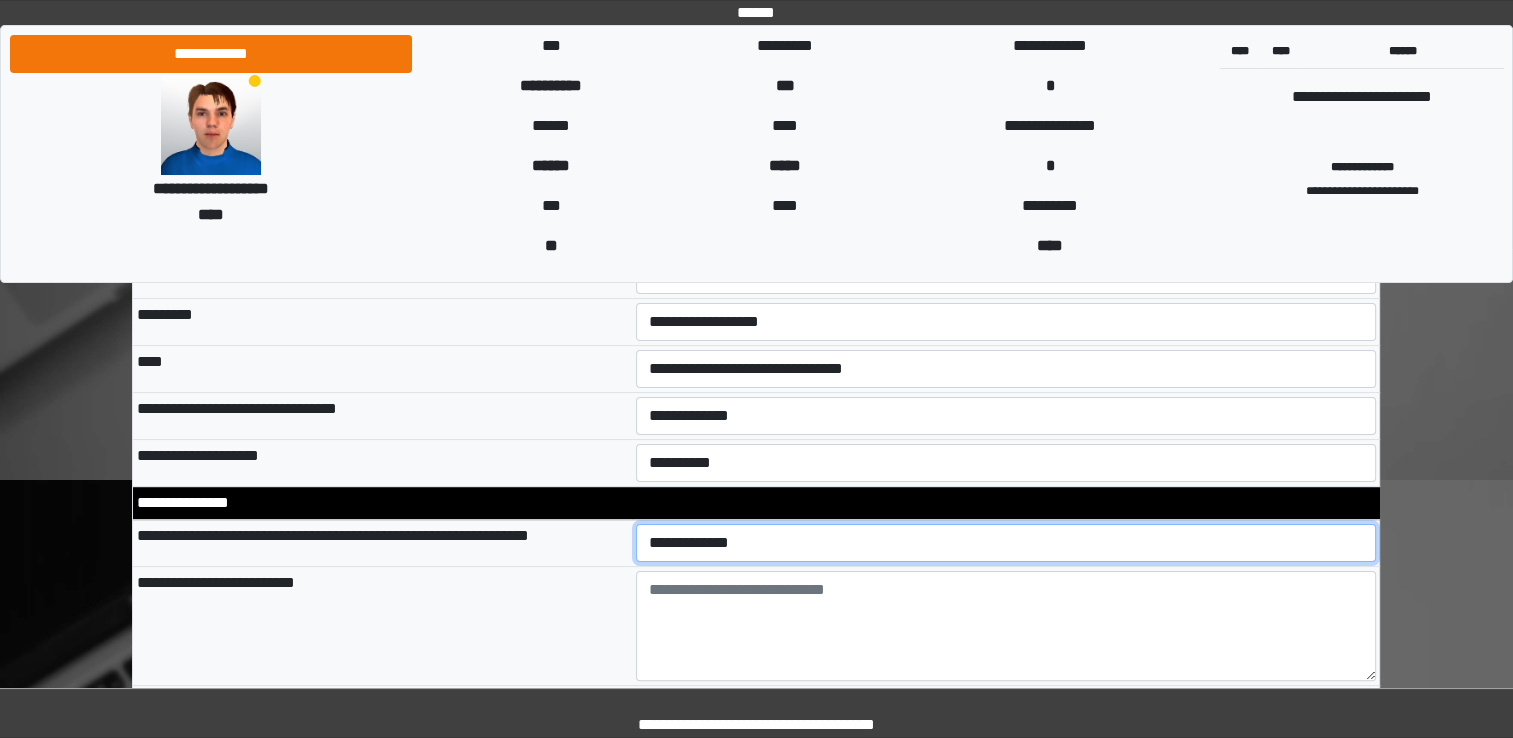 click on "**********" at bounding box center [1006, 543] 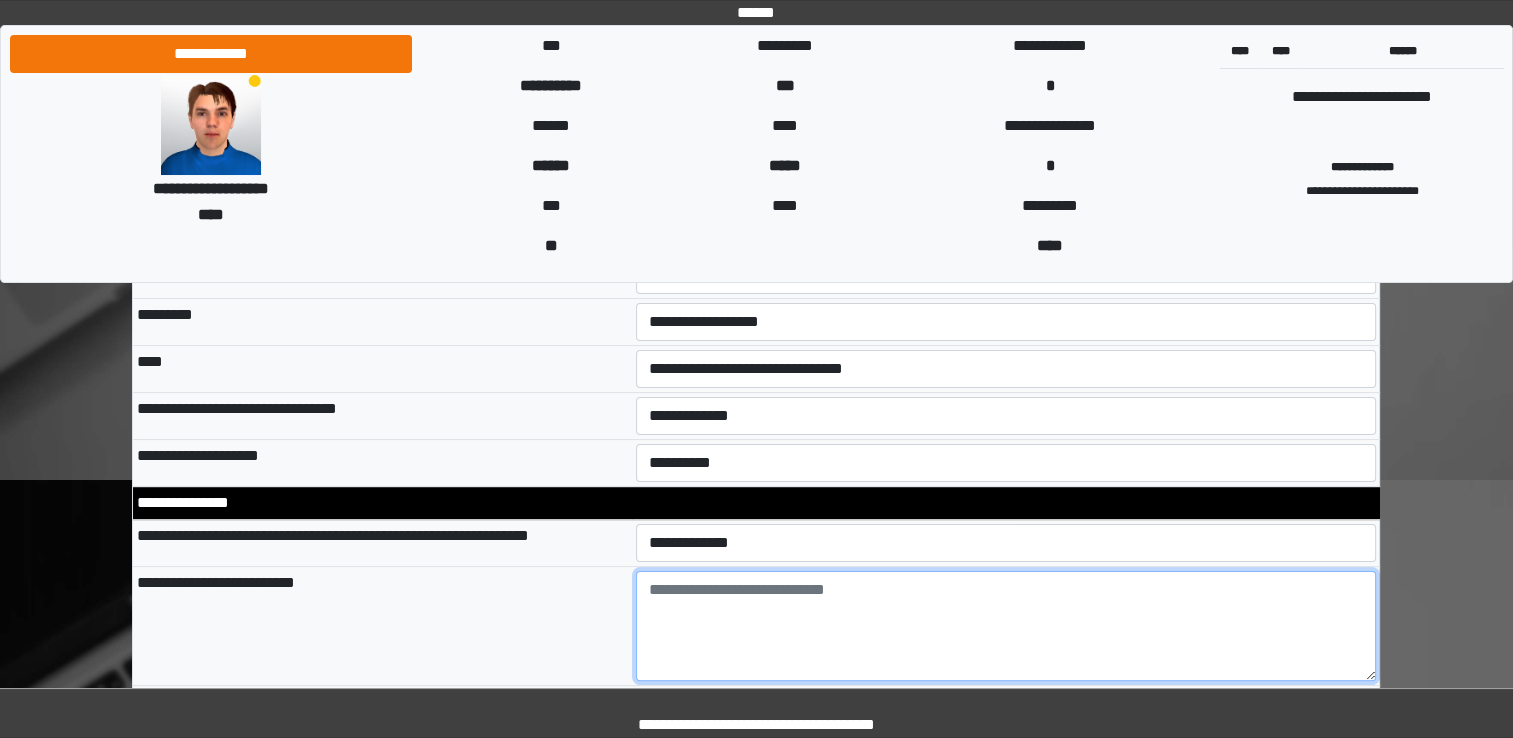 click at bounding box center [1006, 626] 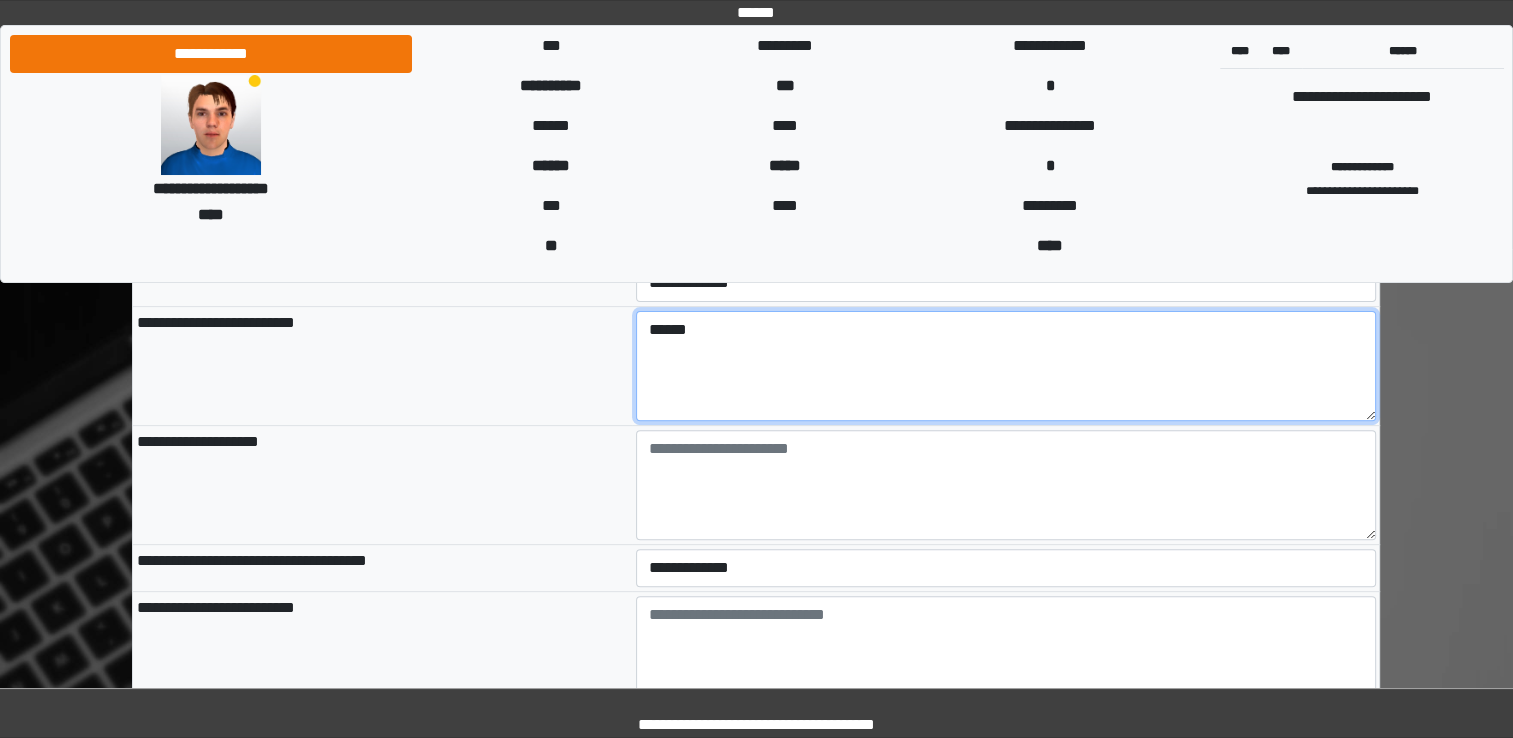 scroll, scrollTop: 634, scrollLeft: 0, axis: vertical 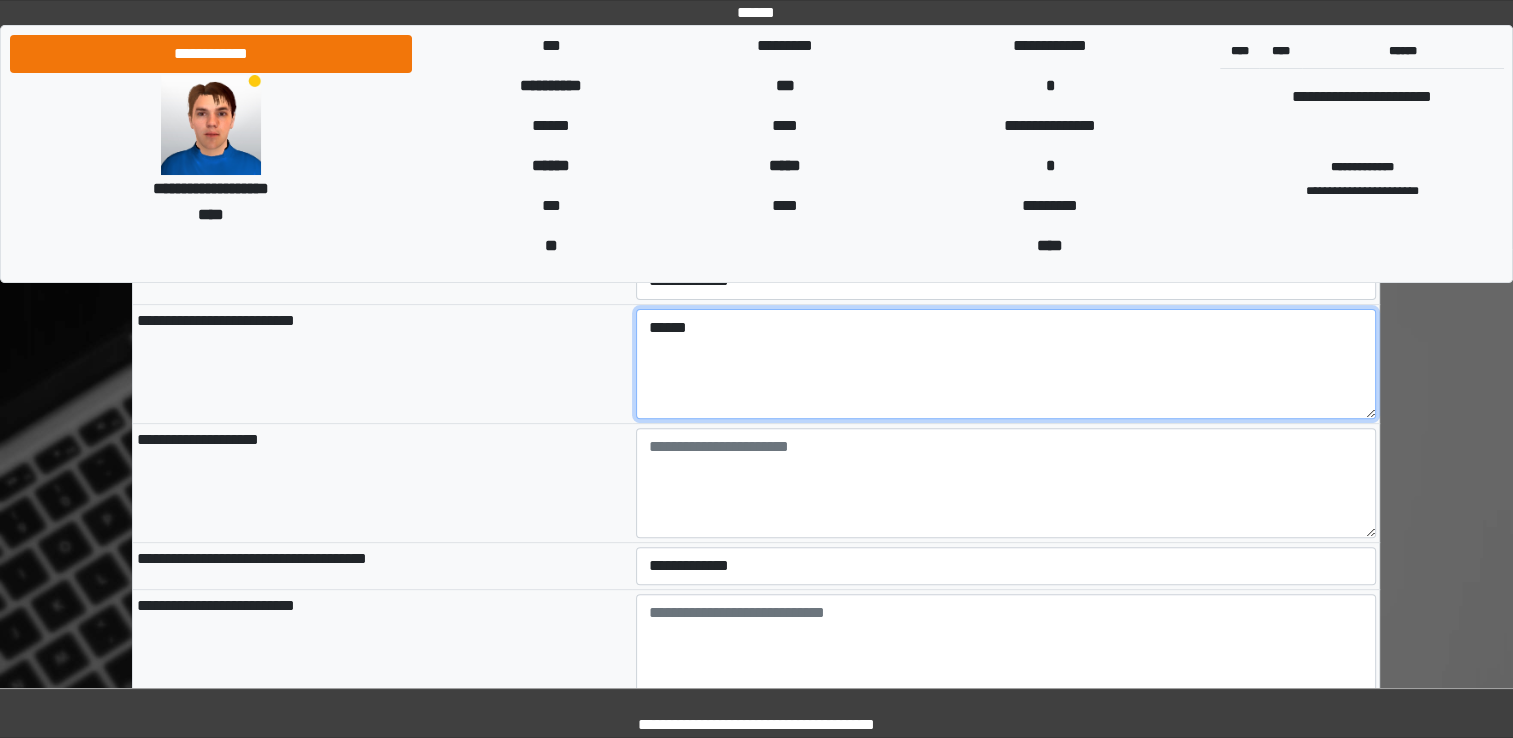type on "******" 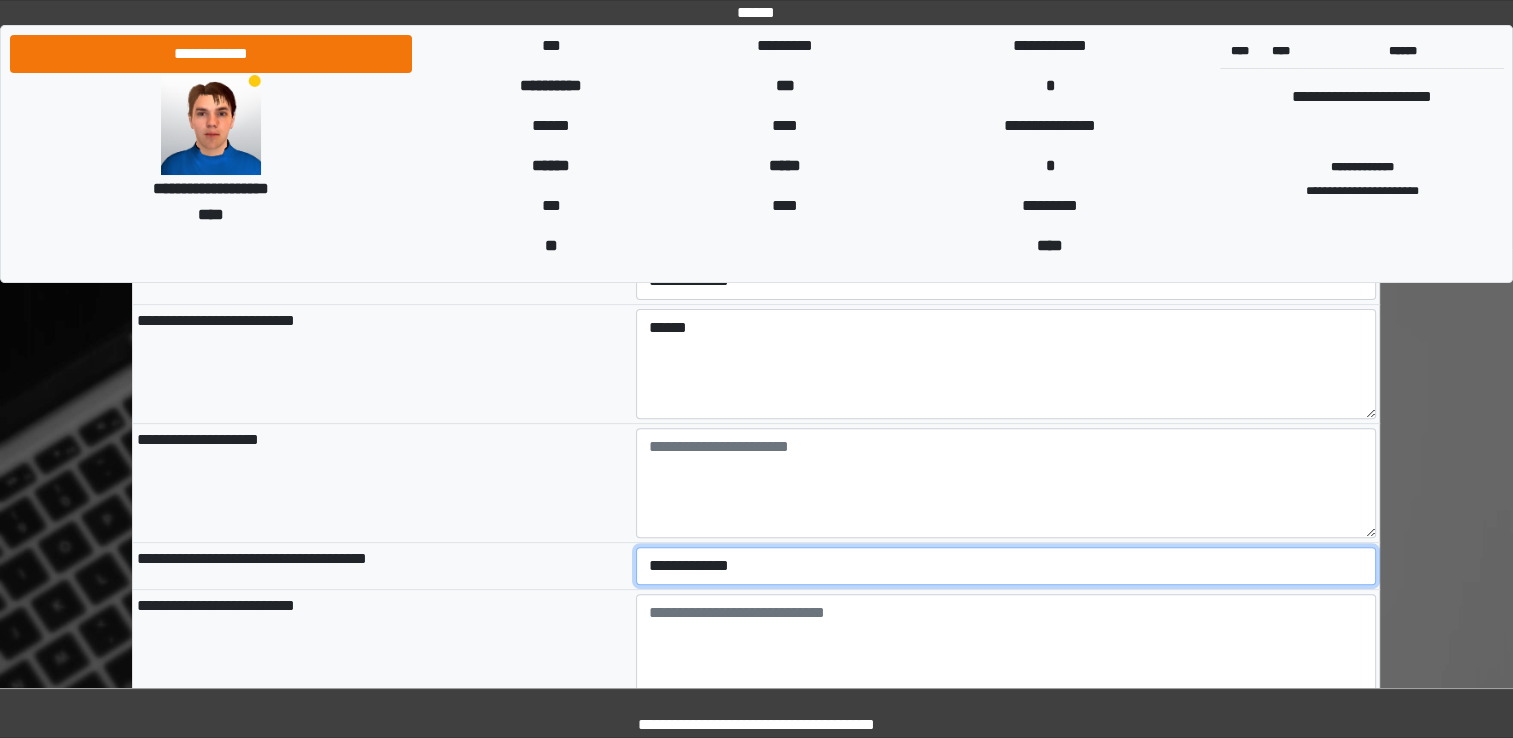 click on "**********" at bounding box center [1006, 566] 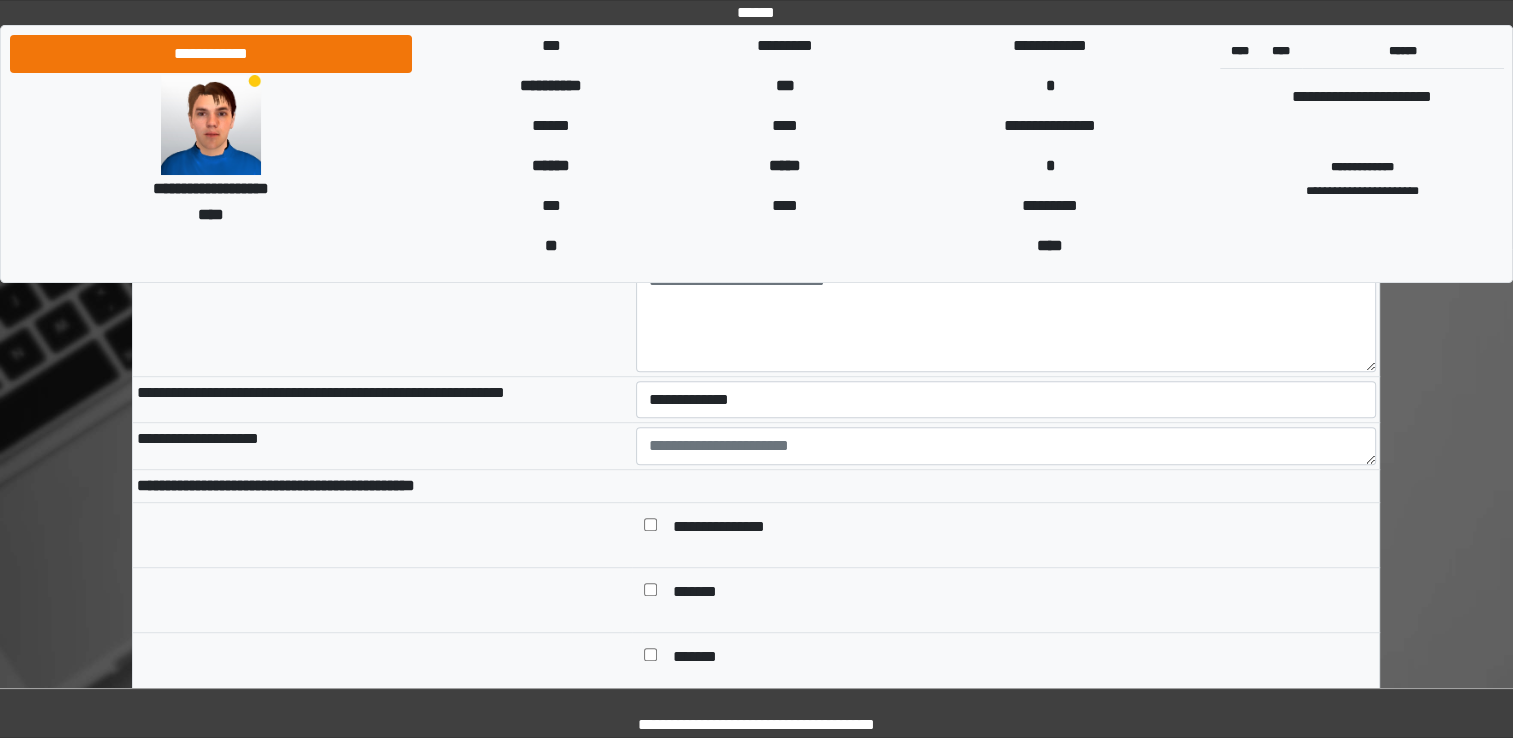 scroll, scrollTop: 967, scrollLeft: 0, axis: vertical 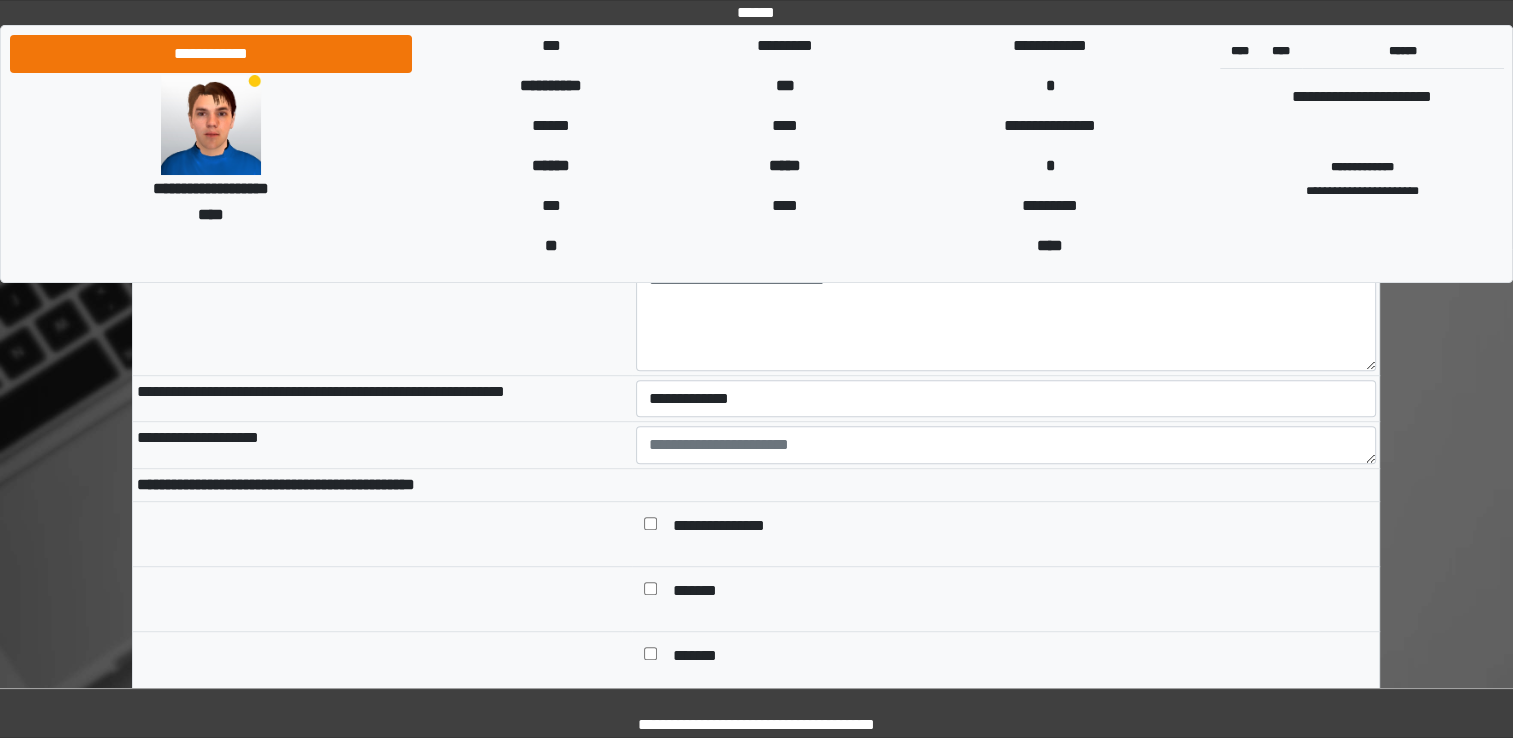 click on "**********" at bounding box center (1006, 398) 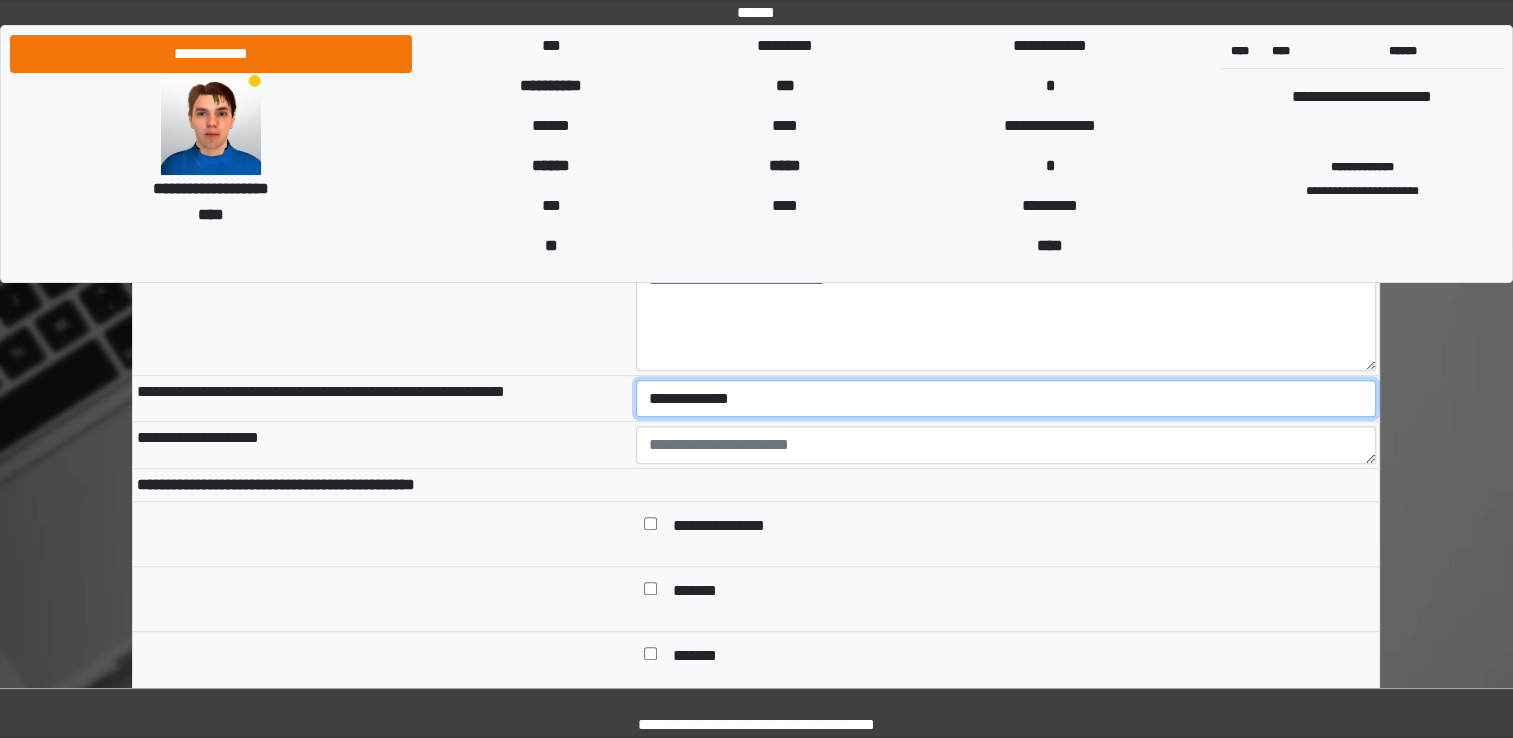 click on "**********" at bounding box center [1006, 399] 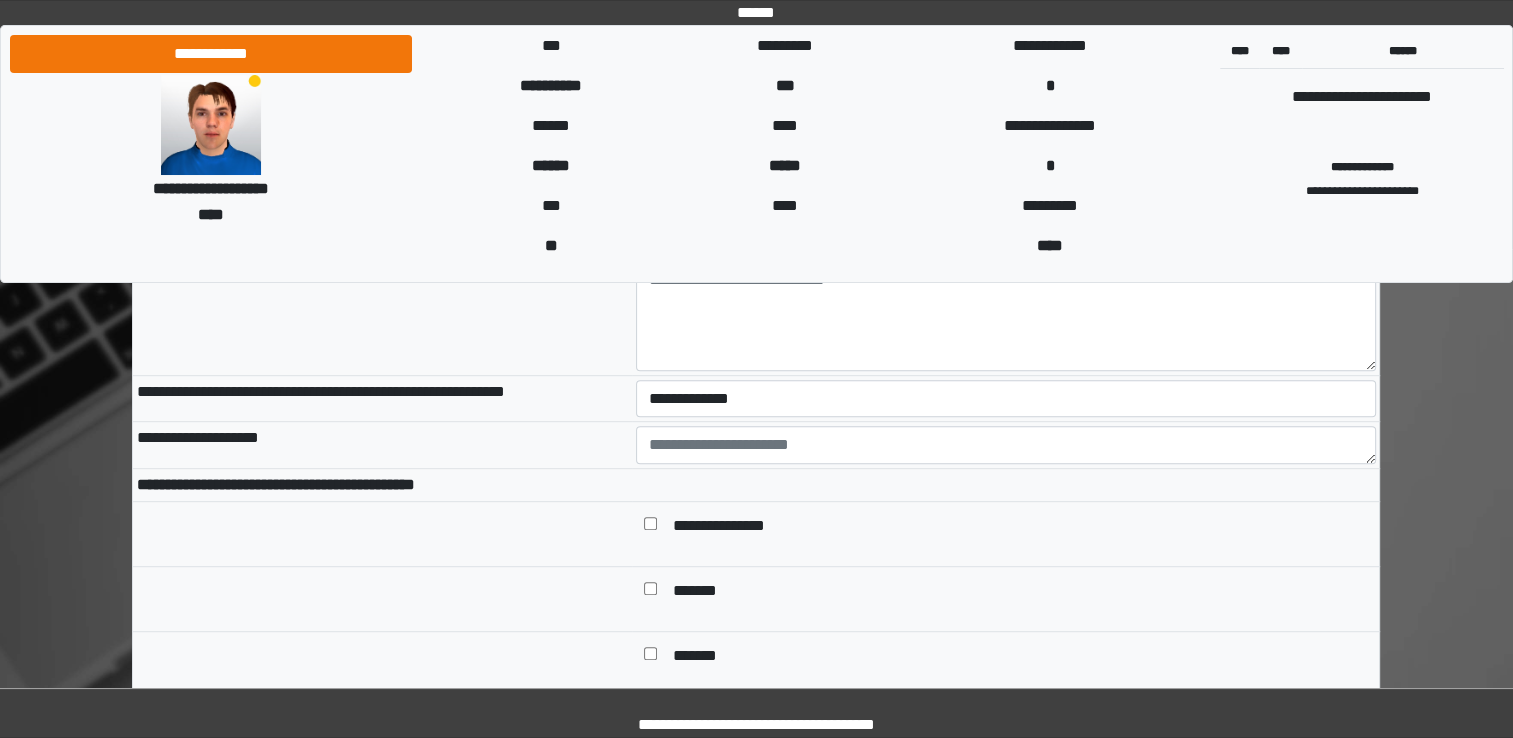 scroll, scrollTop: 1026, scrollLeft: 0, axis: vertical 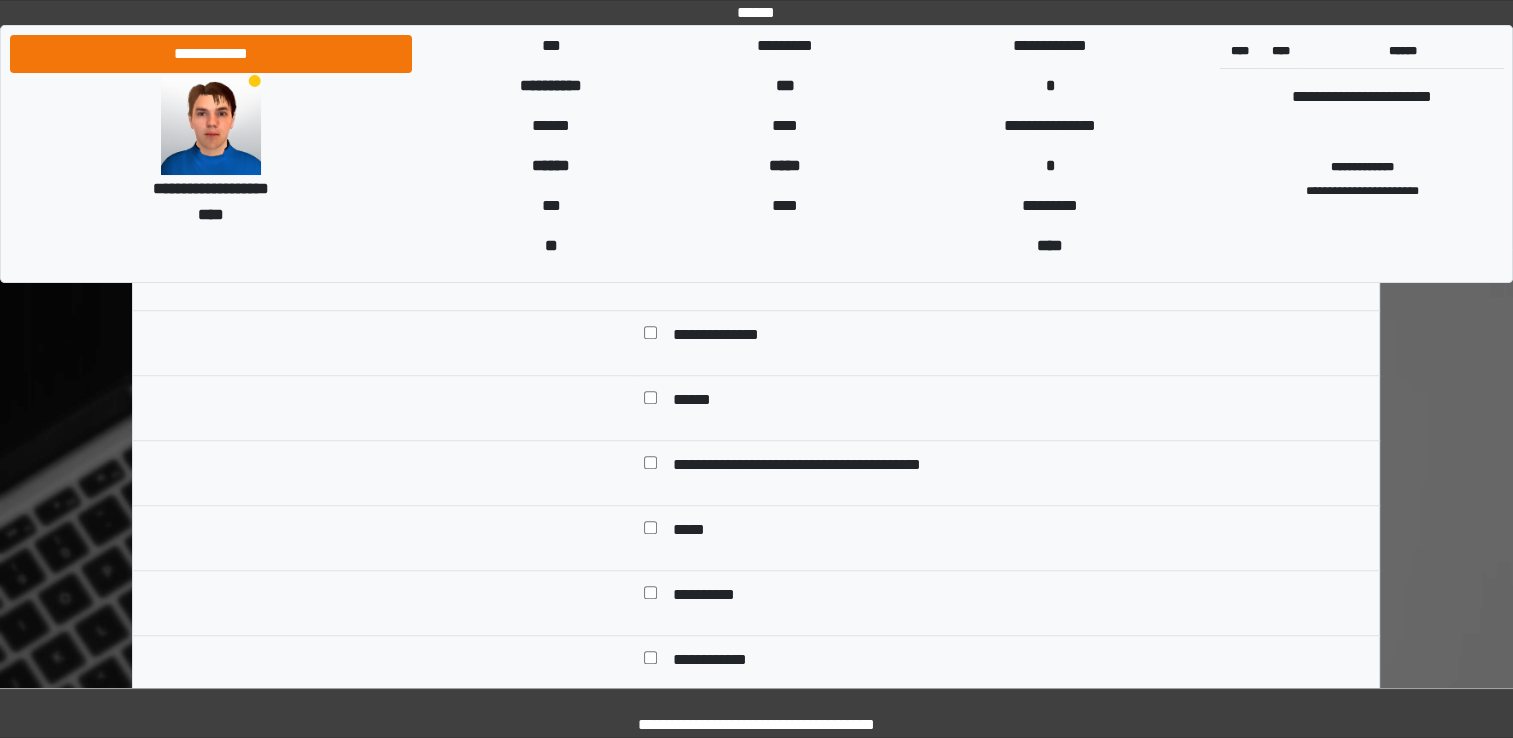 click at bounding box center [650, 465] 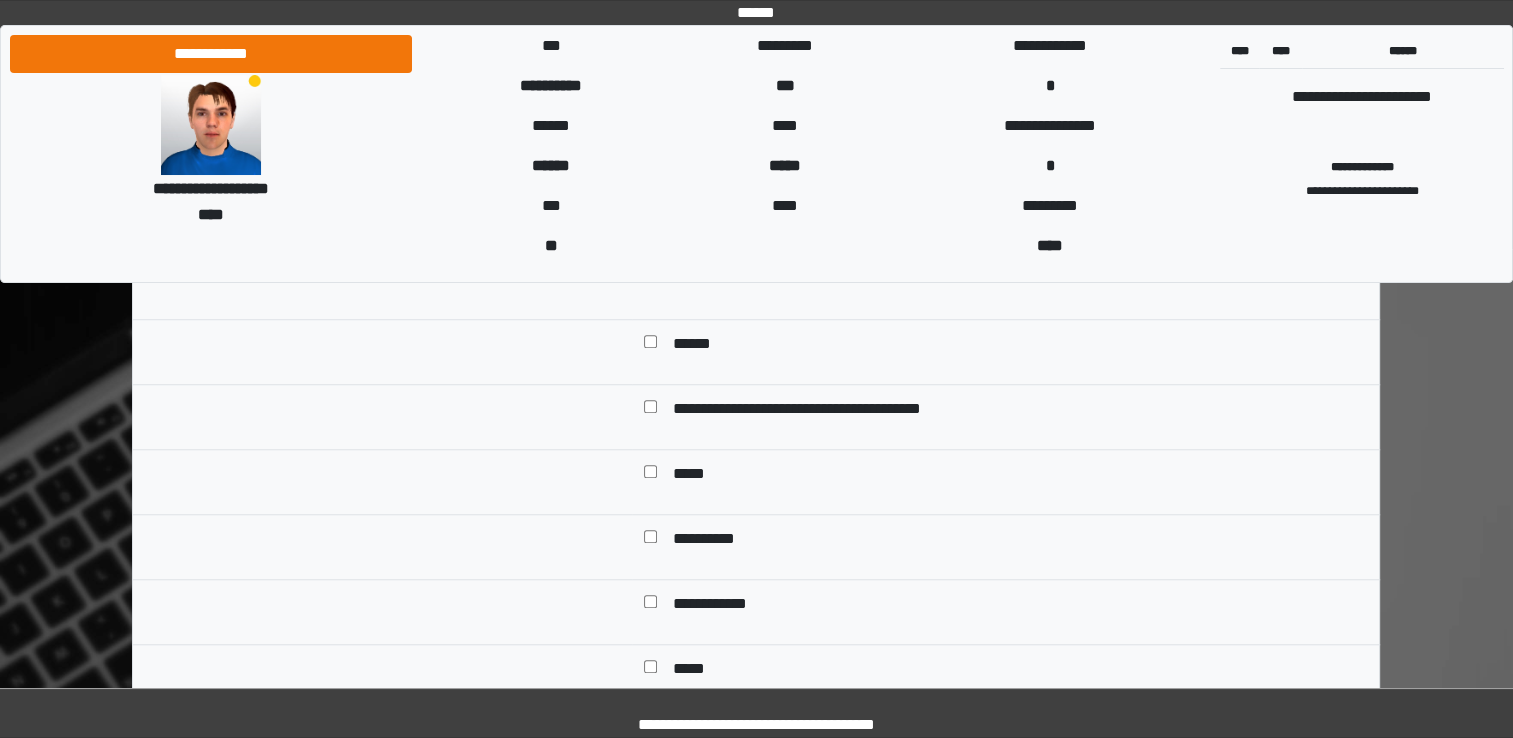 scroll, scrollTop: 1604, scrollLeft: 0, axis: vertical 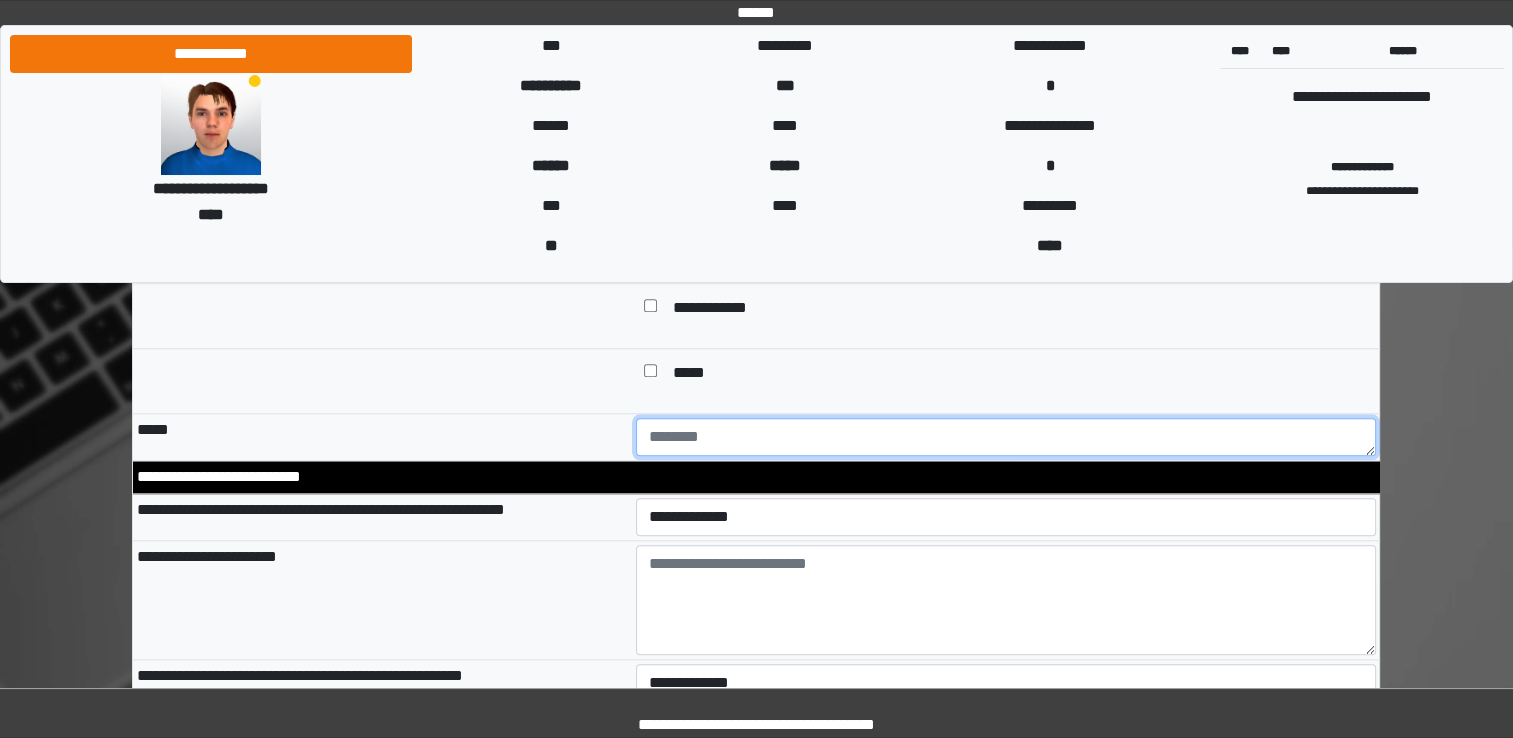 click at bounding box center (1006, 437) 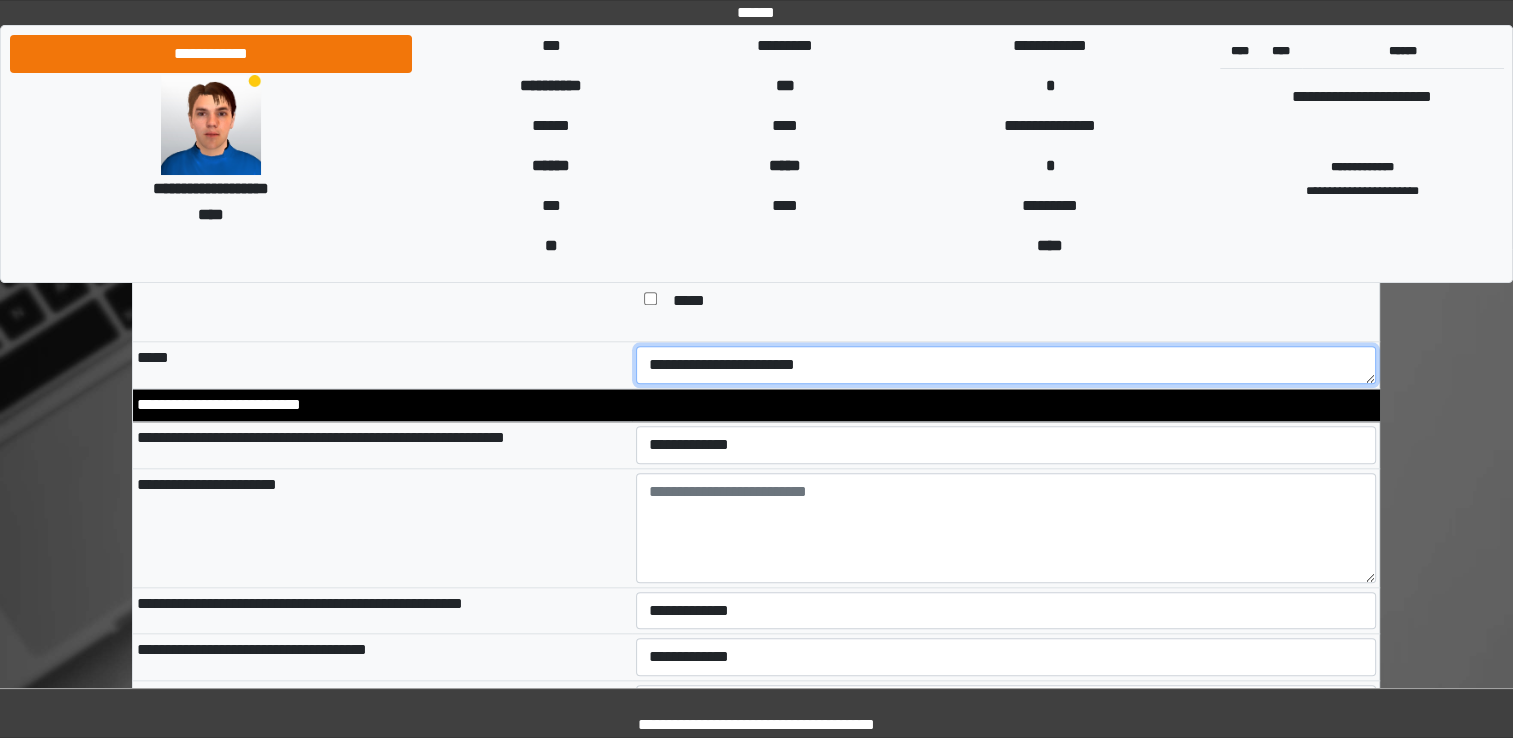 scroll, scrollTop: 1996, scrollLeft: 0, axis: vertical 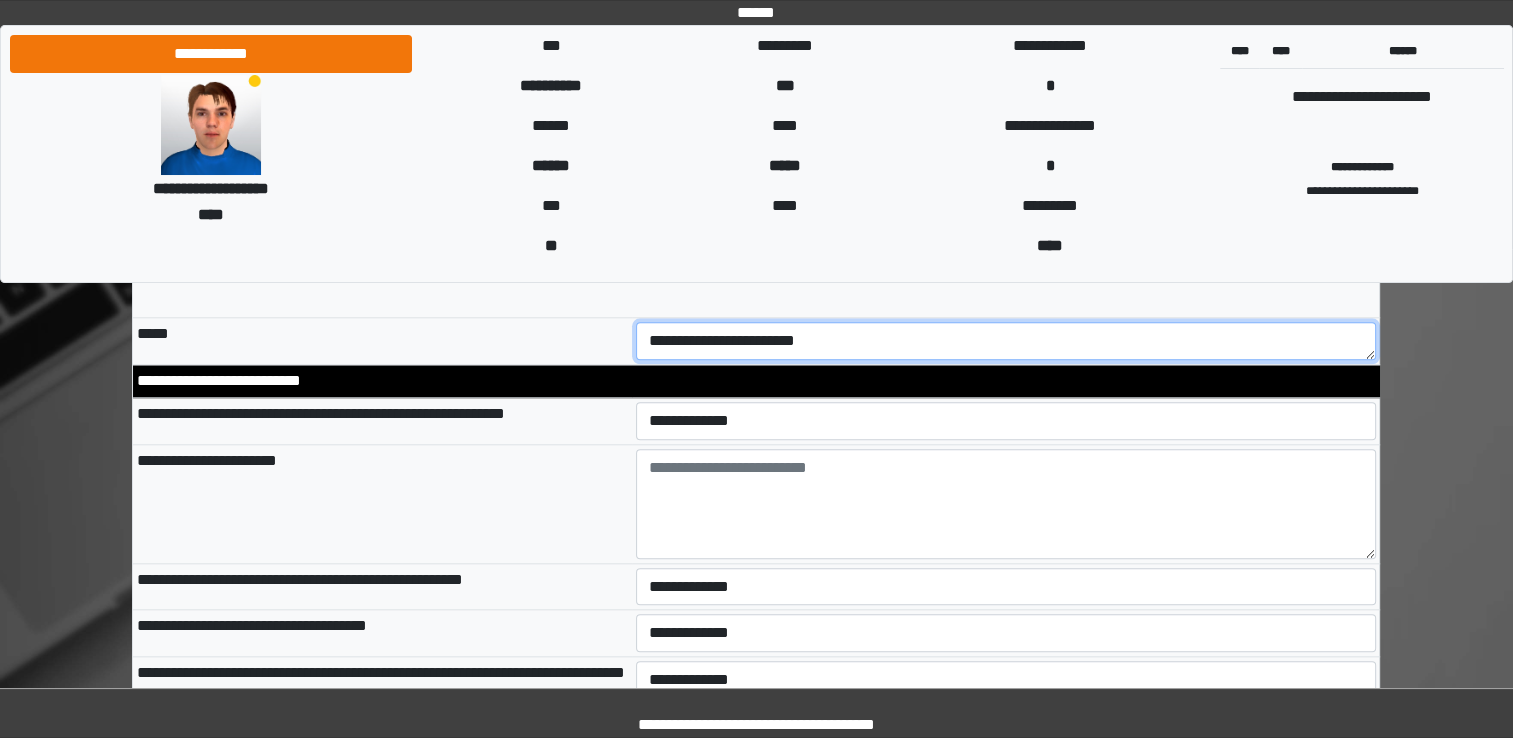type on "**********" 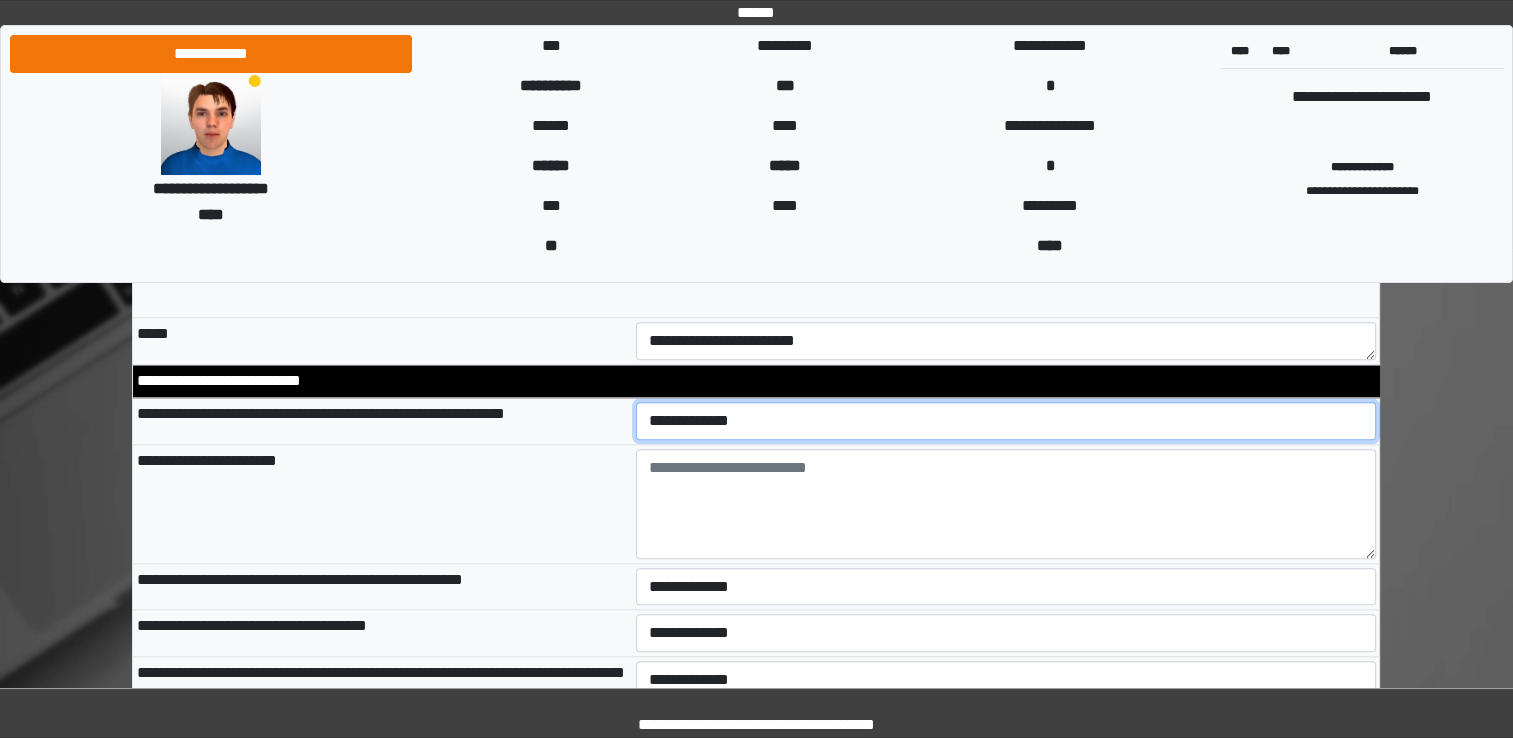 click on "**********" at bounding box center (1006, 421) 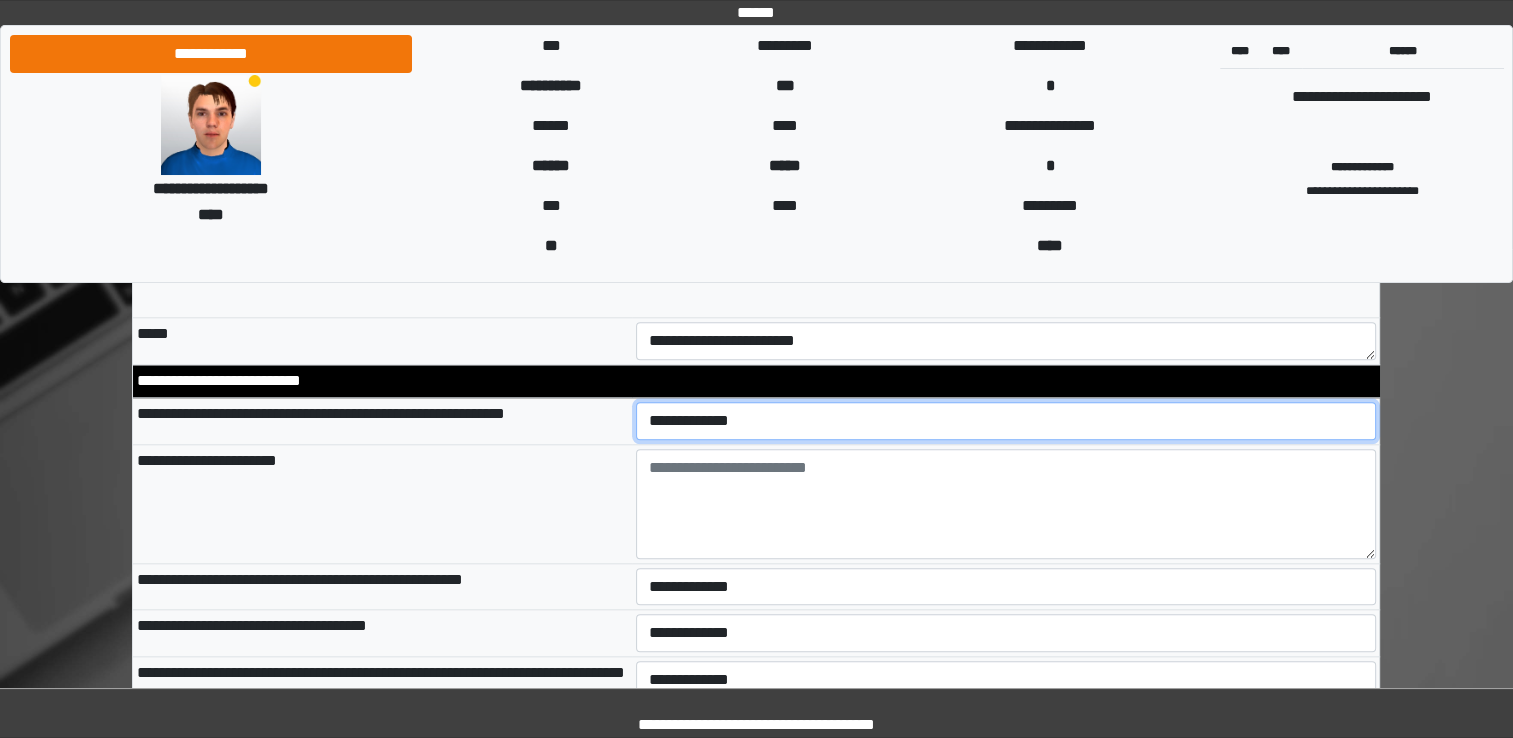 select on "*" 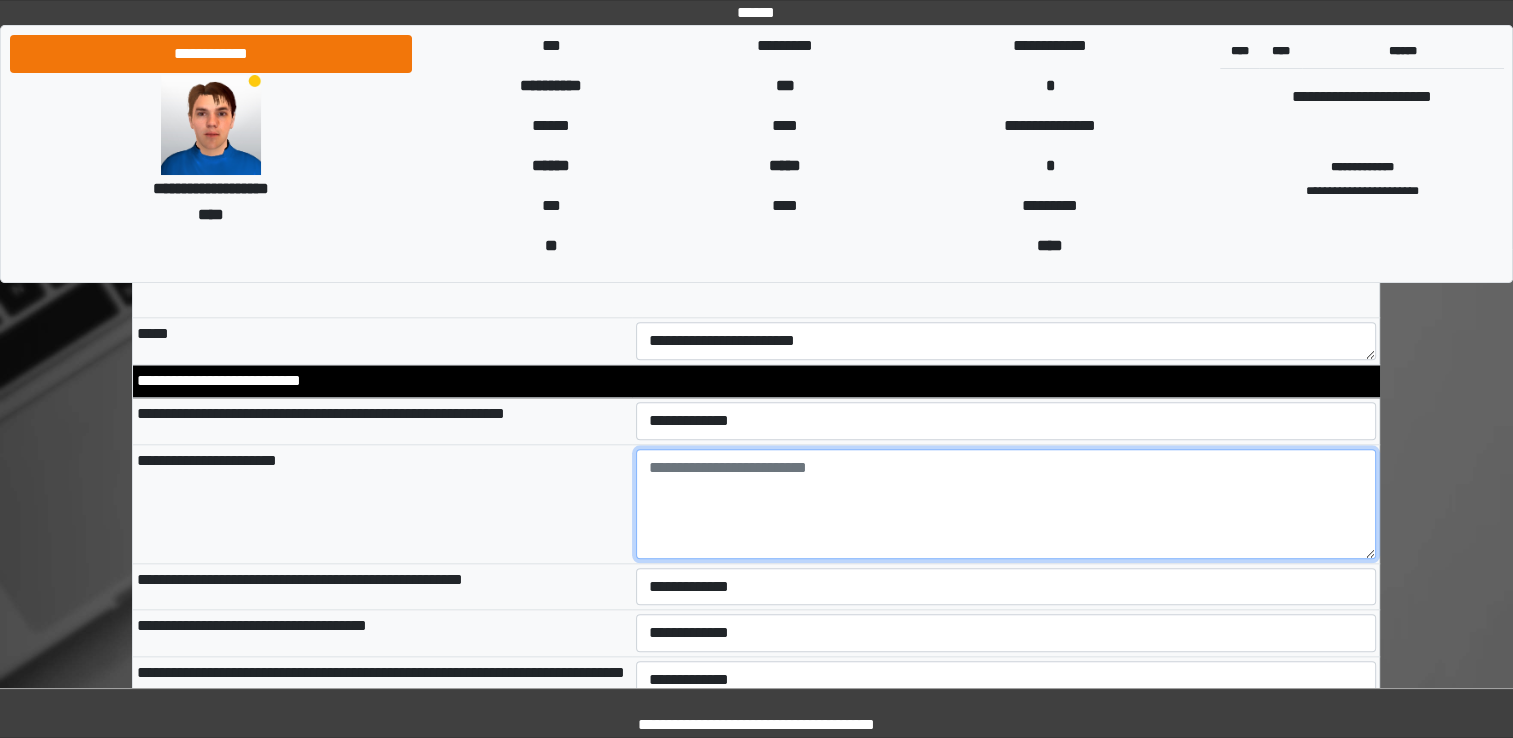 click at bounding box center (1006, 504) 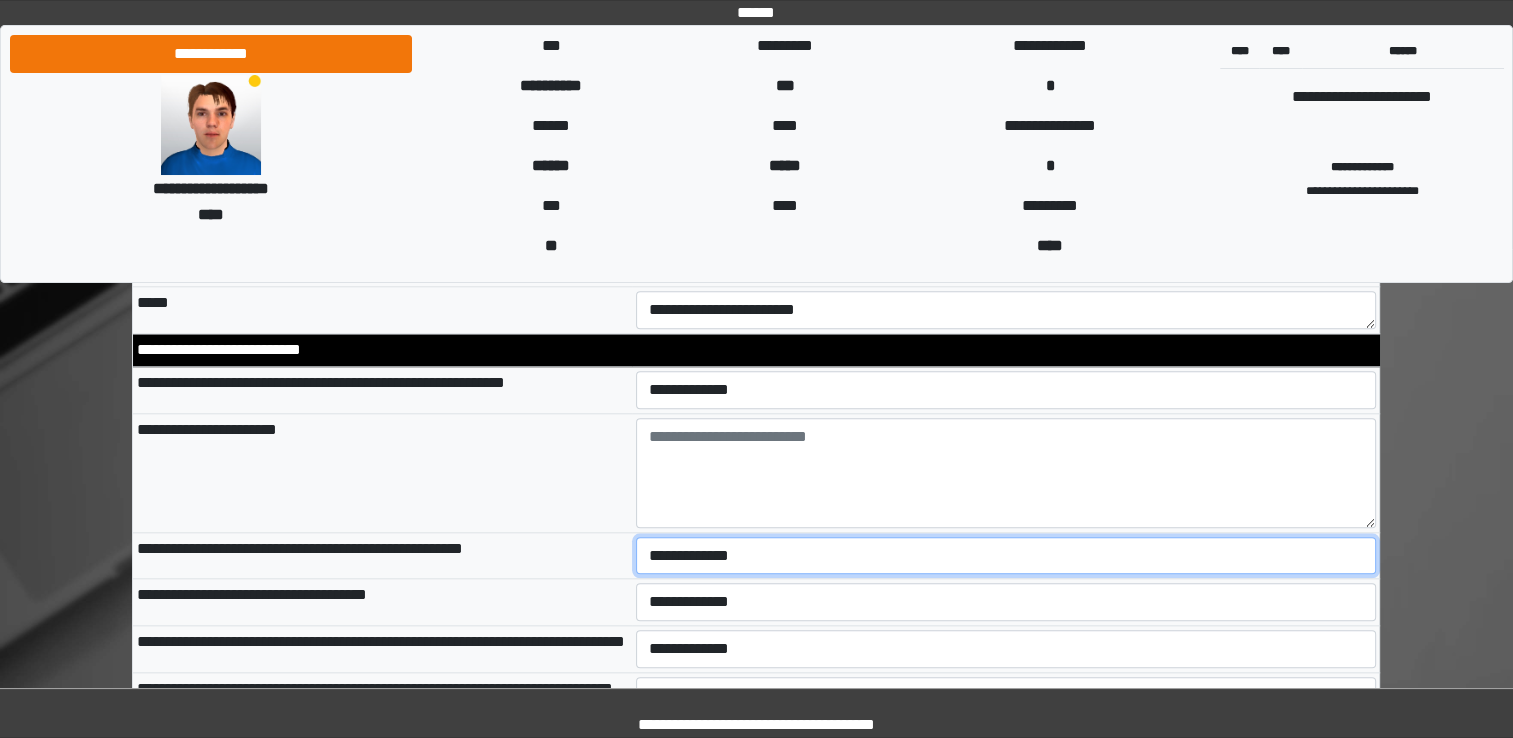 click on "**********" at bounding box center [1006, 556] 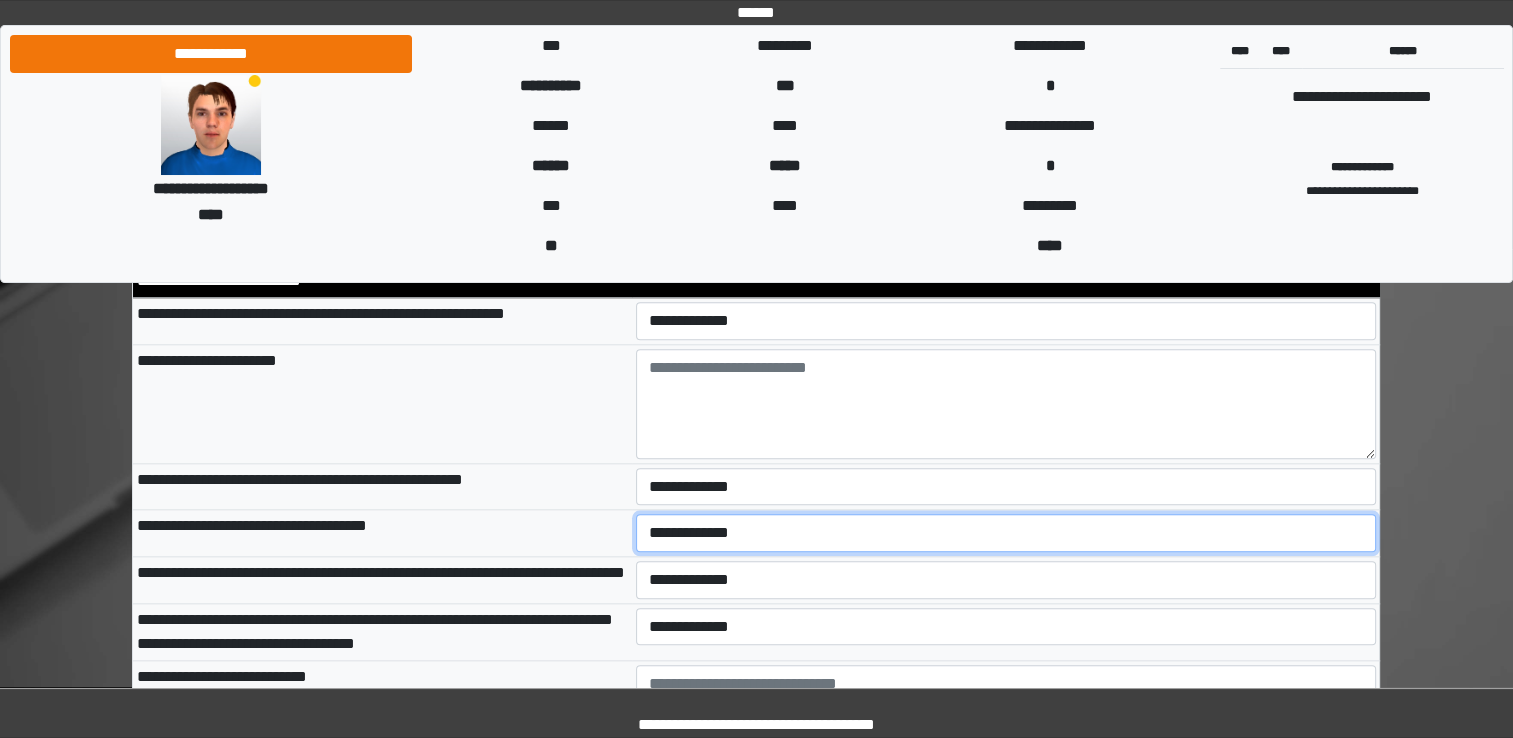 click on "**********" at bounding box center [1006, 533] 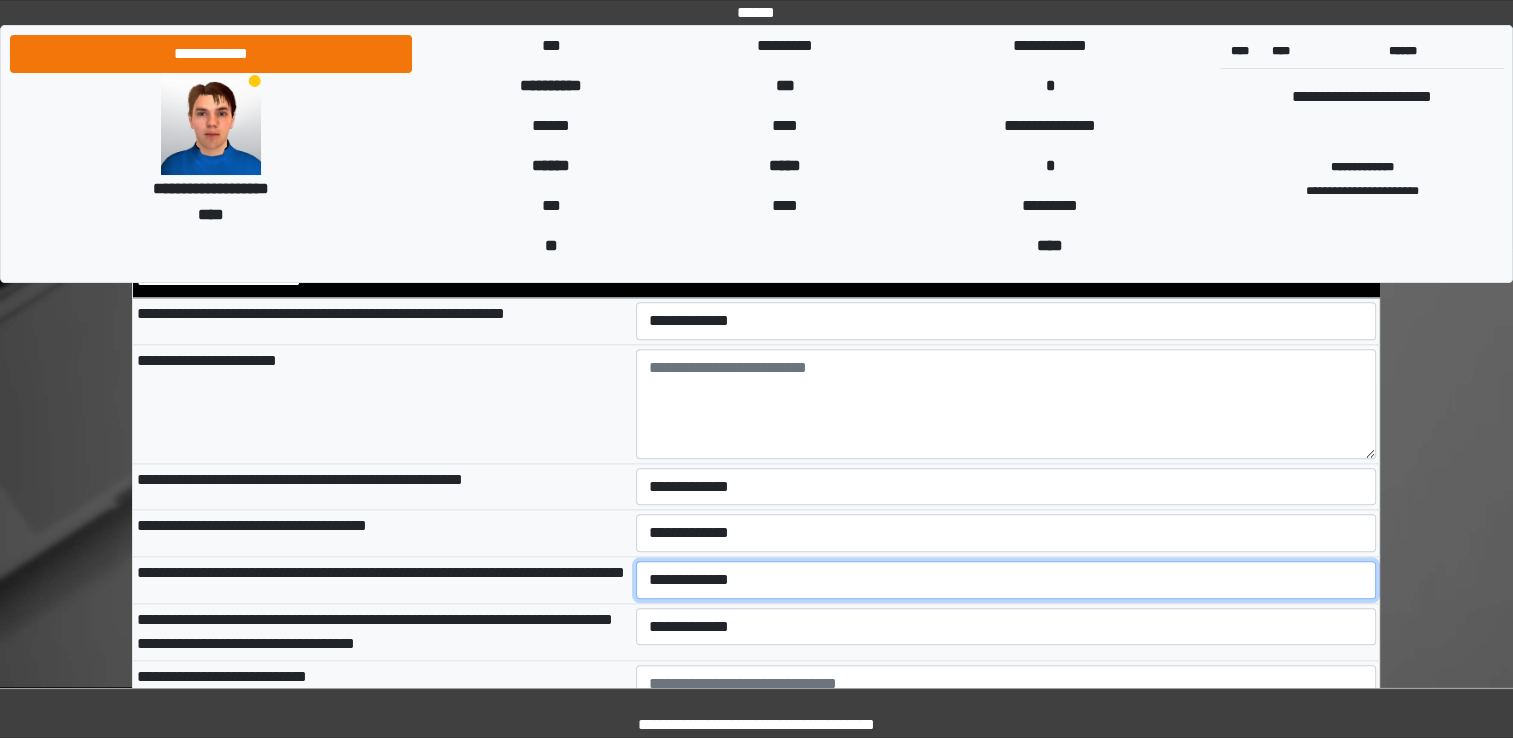 click on "**********" at bounding box center (1006, 580) 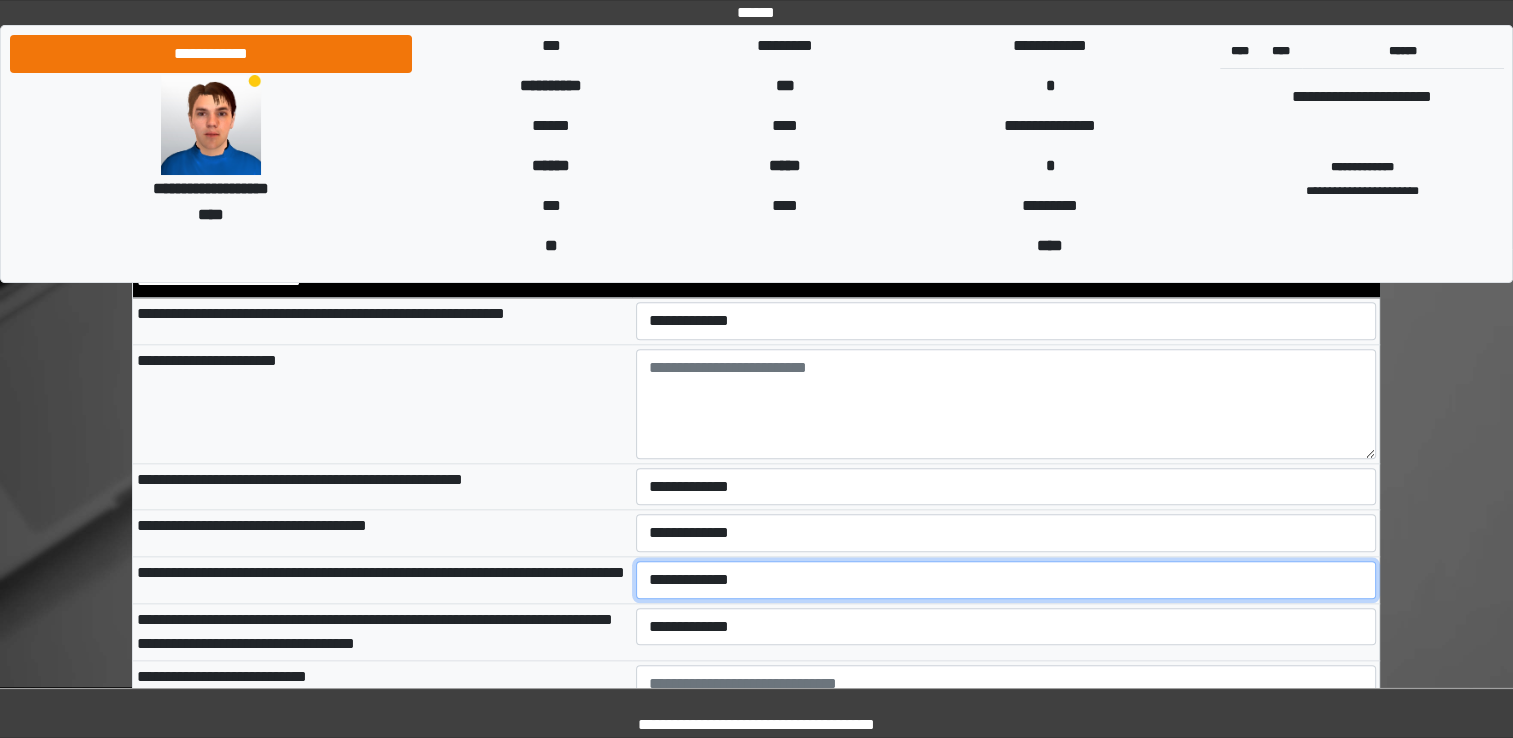 select on "*" 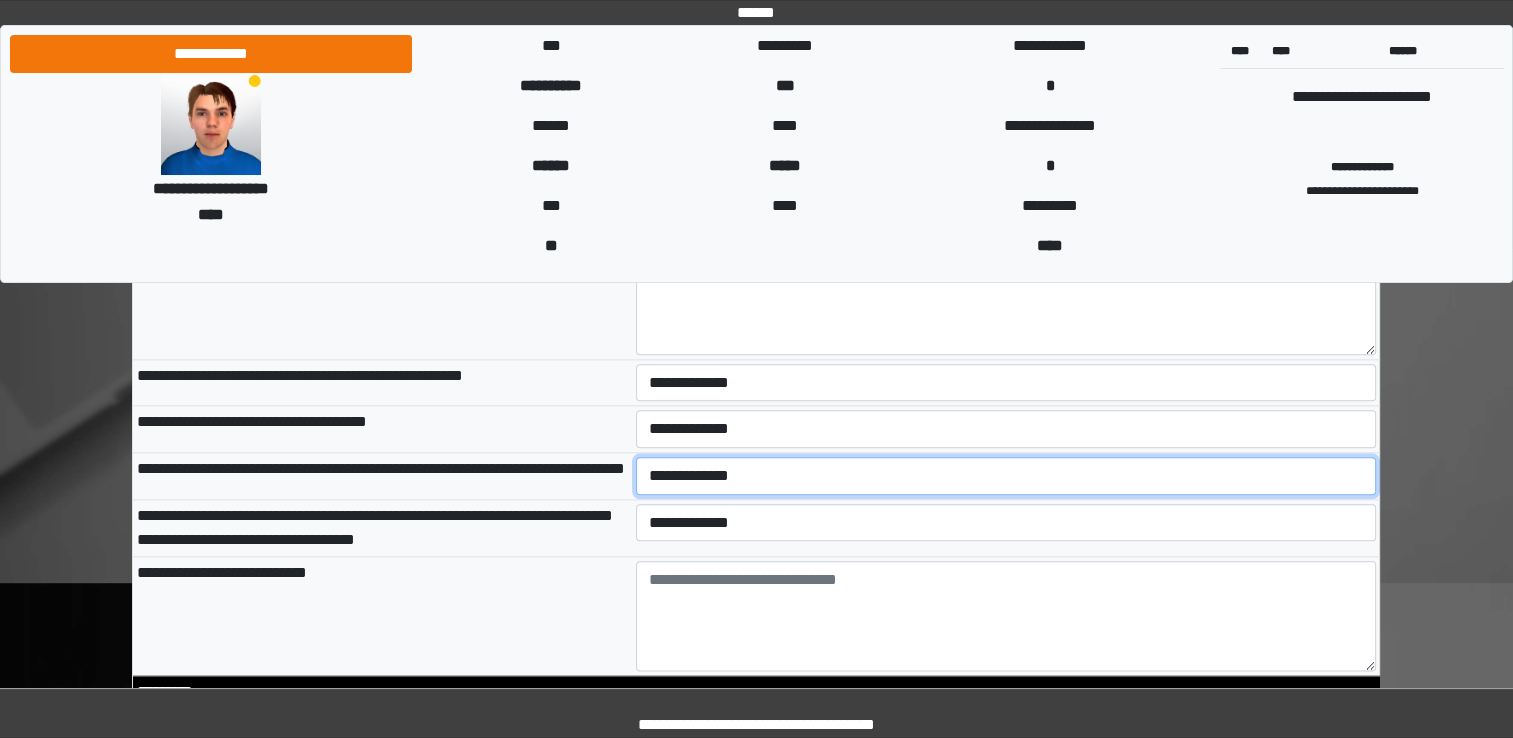 scroll, scrollTop: 2200, scrollLeft: 0, axis: vertical 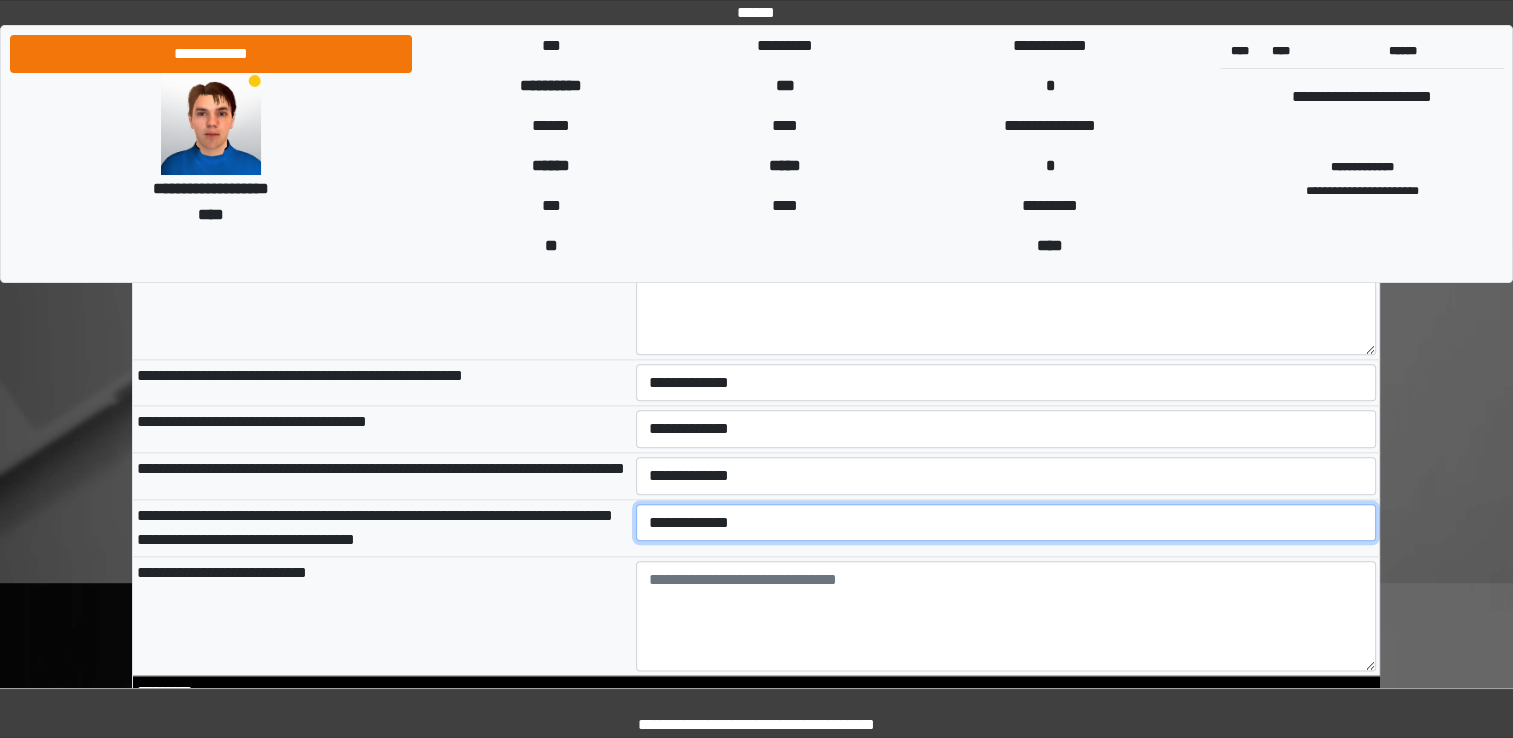 click on "**********" at bounding box center (1006, 523) 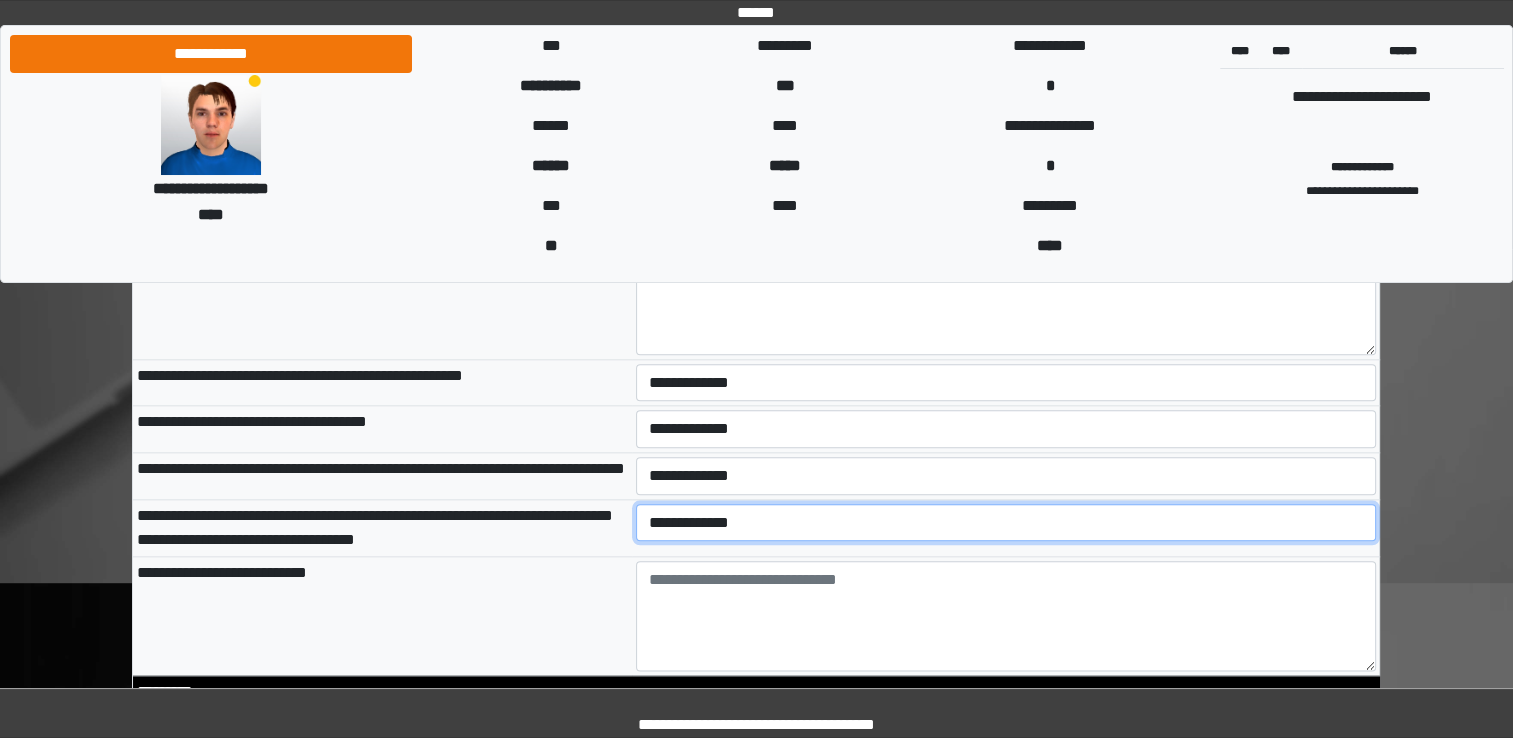 select on "*" 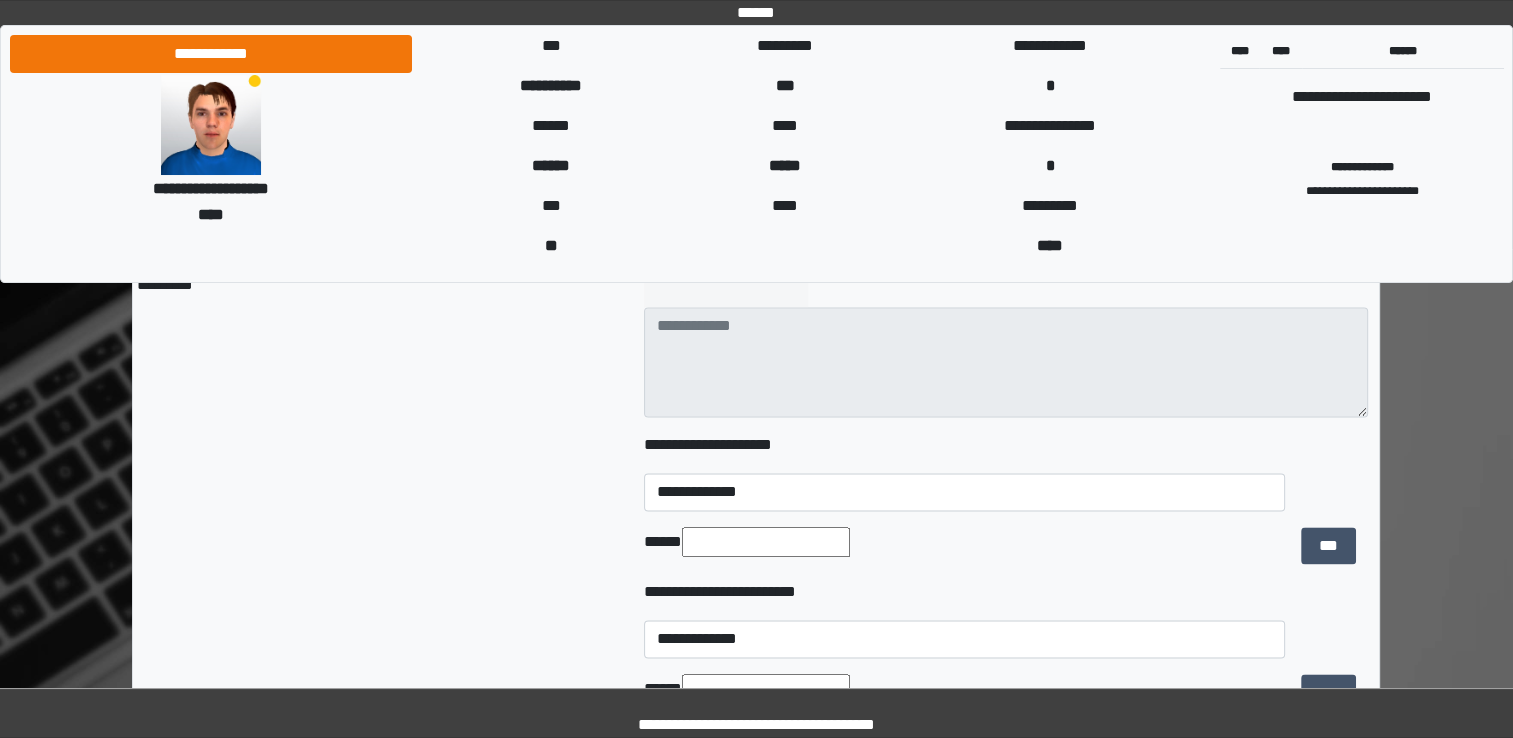 scroll, scrollTop: 2779, scrollLeft: 0, axis: vertical 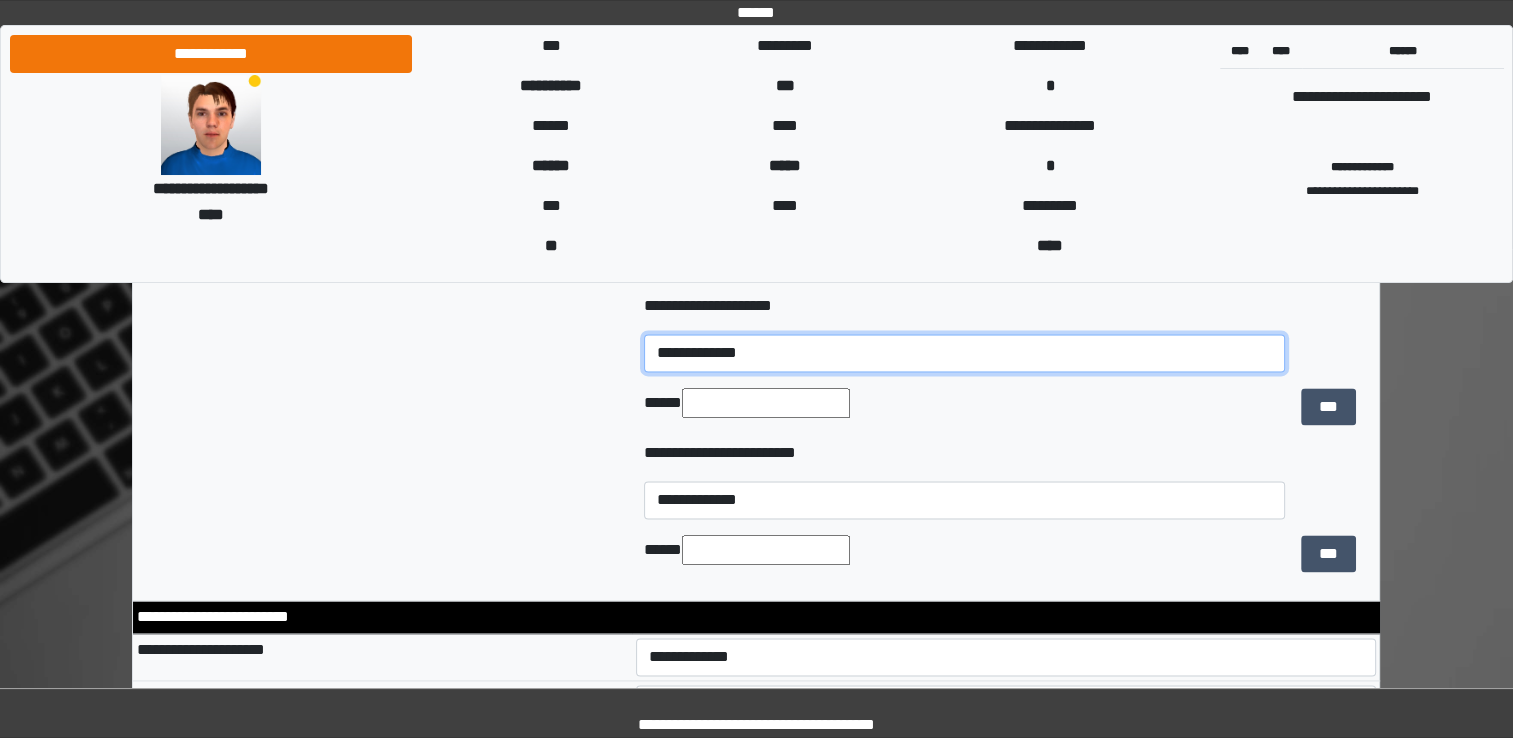 click on "**********" at bounding box center [964, 353] 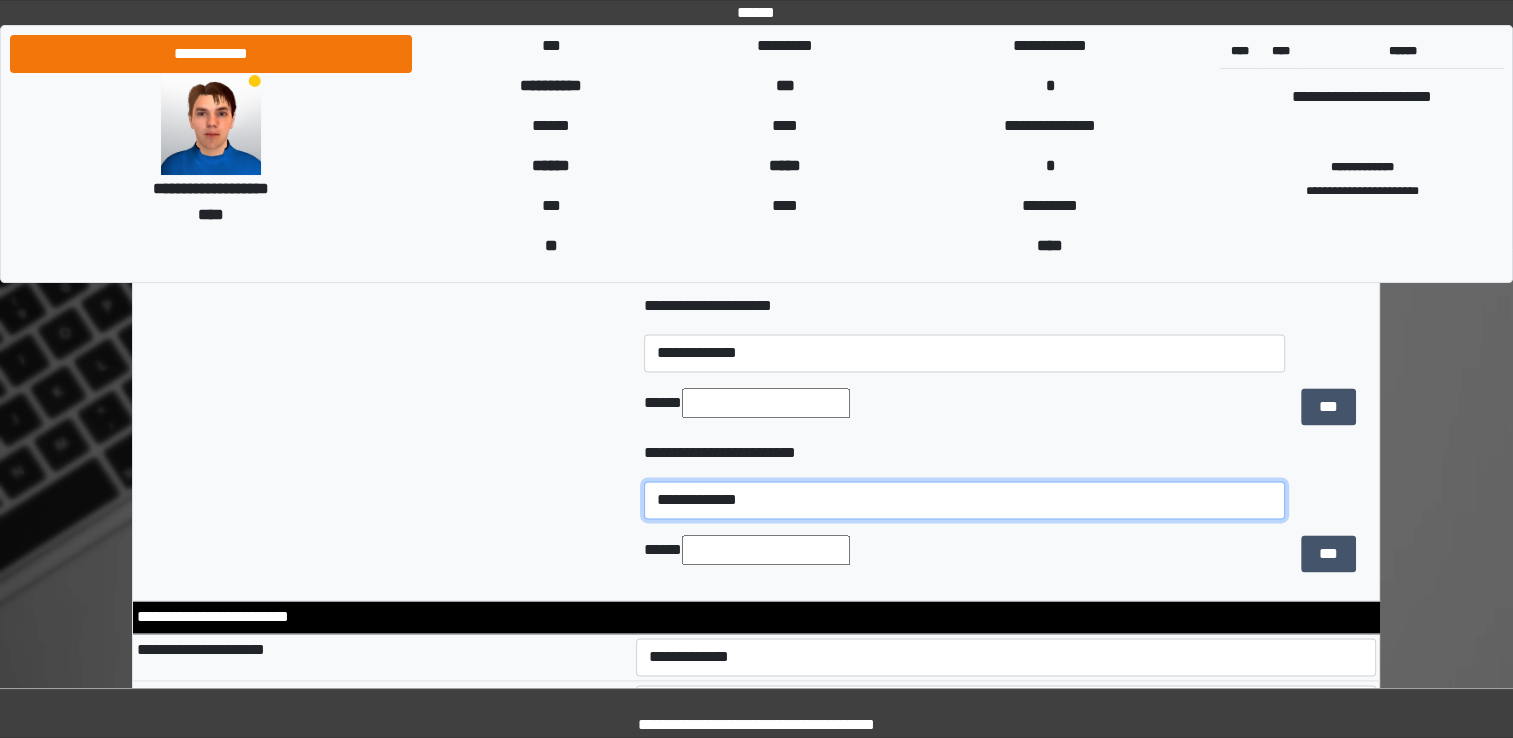 click on "**********" at bounding box center (964, 500) 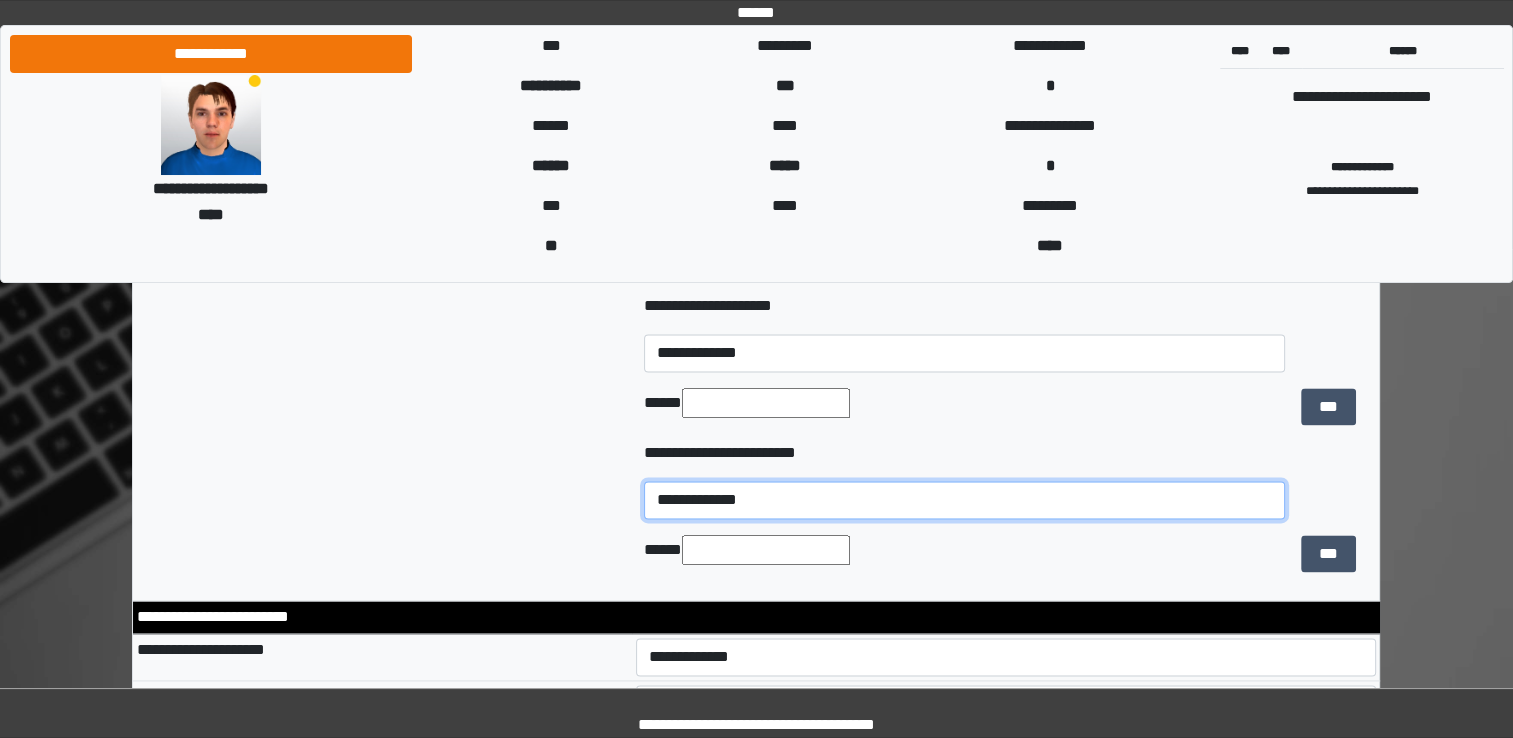 select on "***" 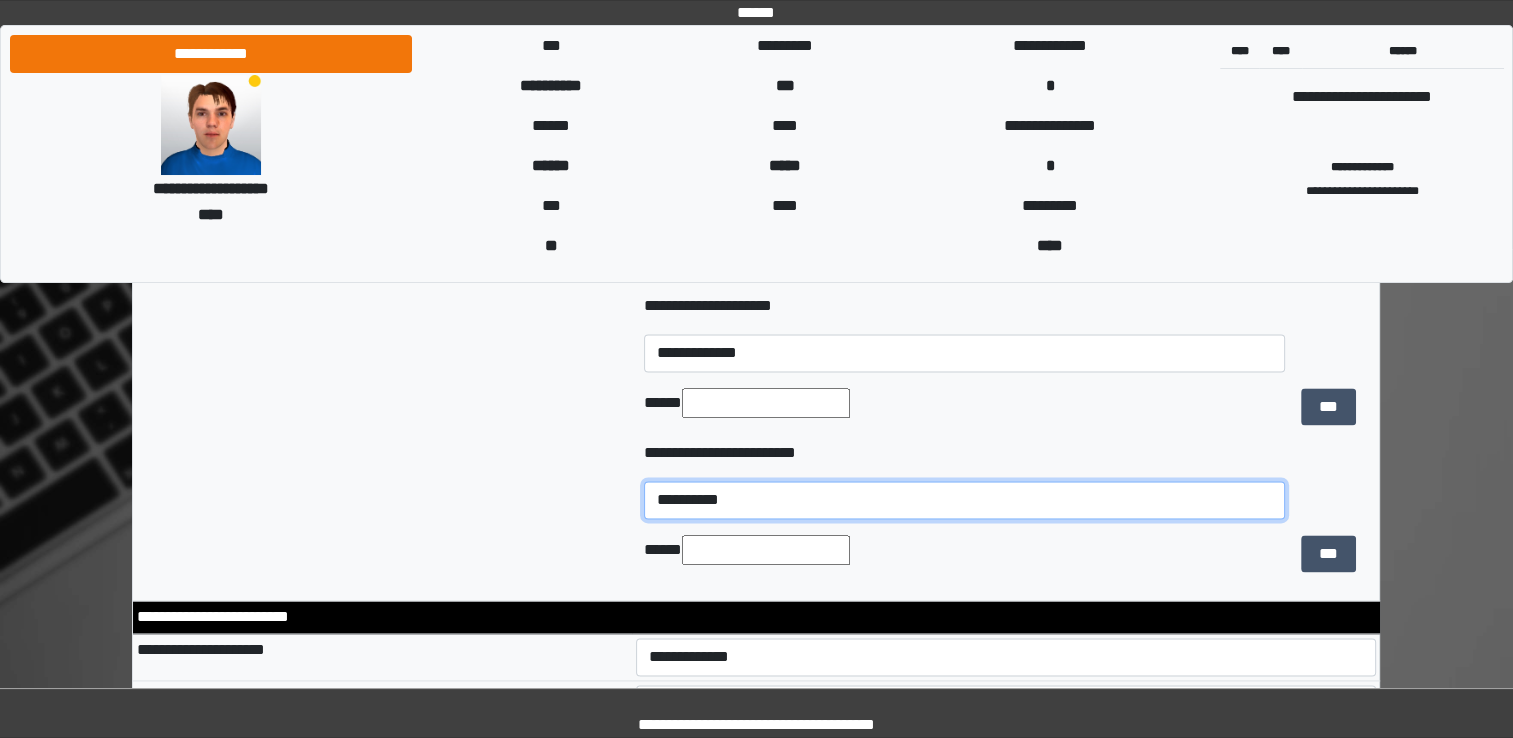click on "**********" at bounding box center [964, 500] 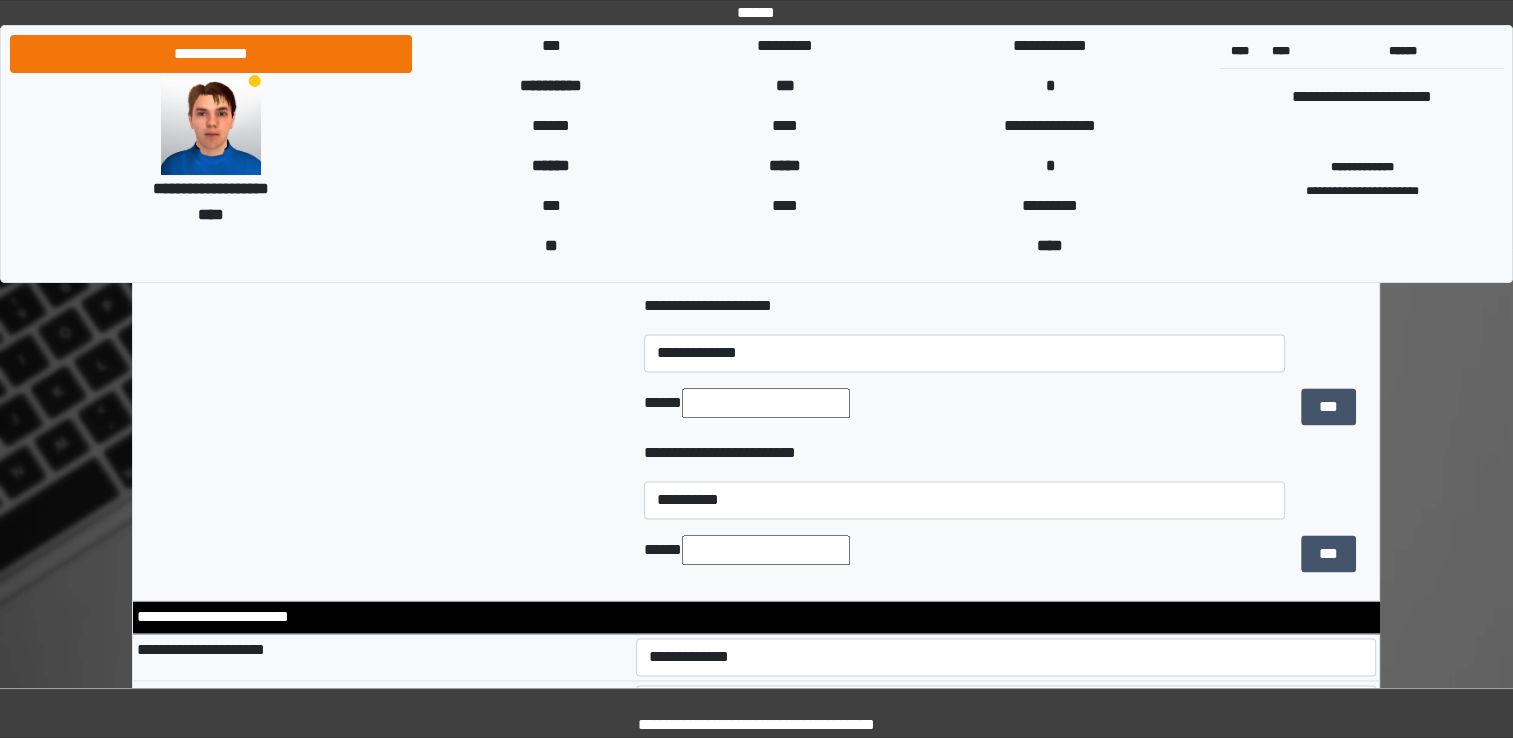click at bounding box center (766, 550) 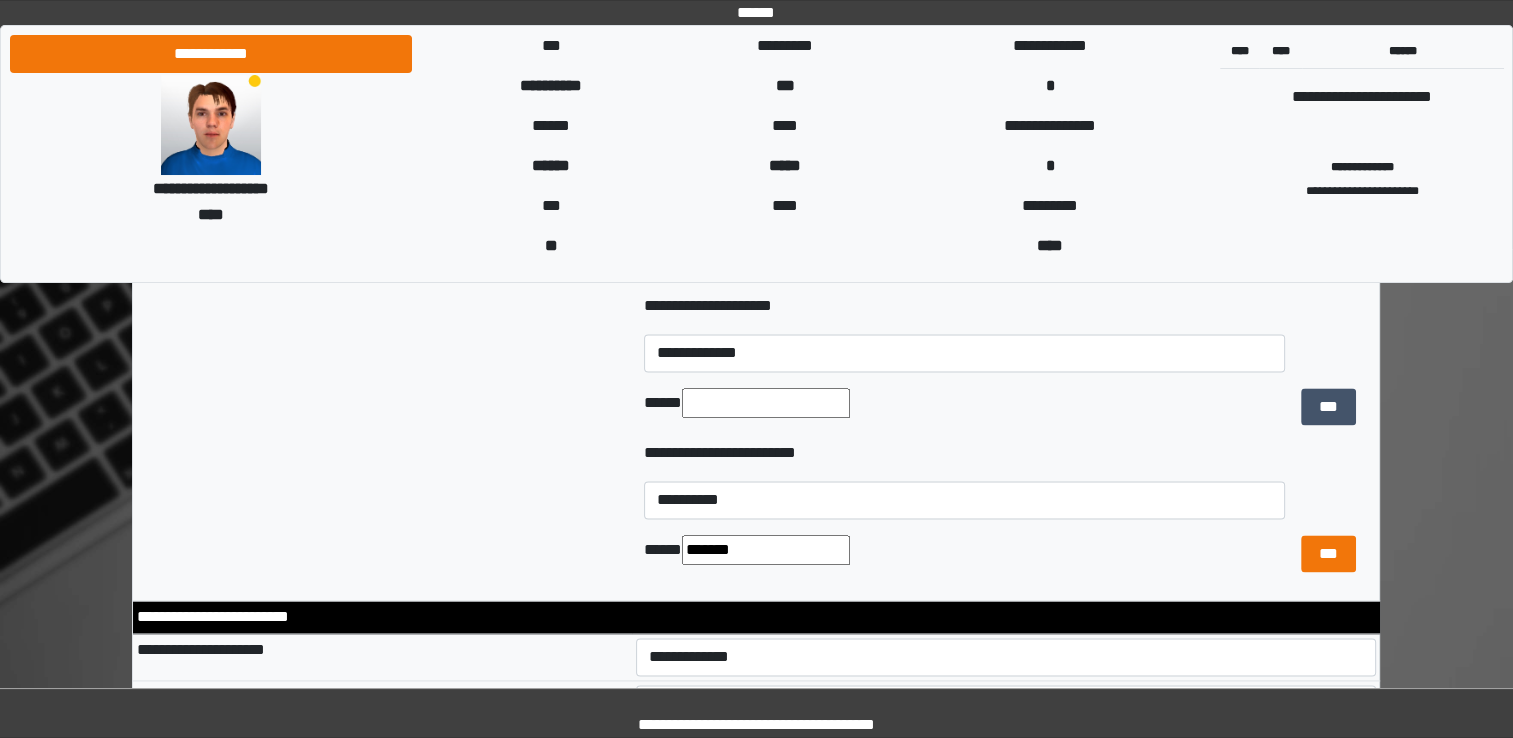 type on "*******" 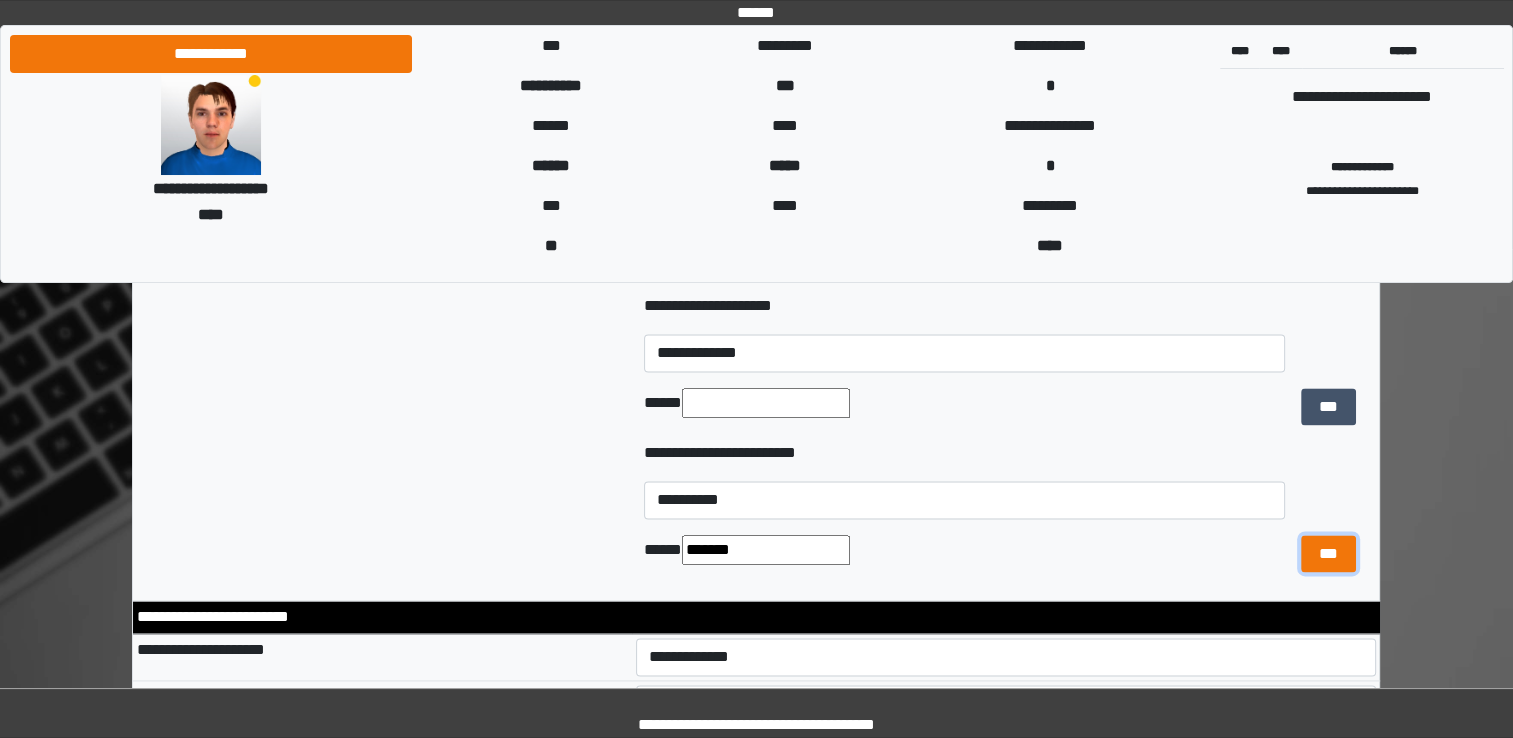 click on "***" at bounding box center [1328, 554] 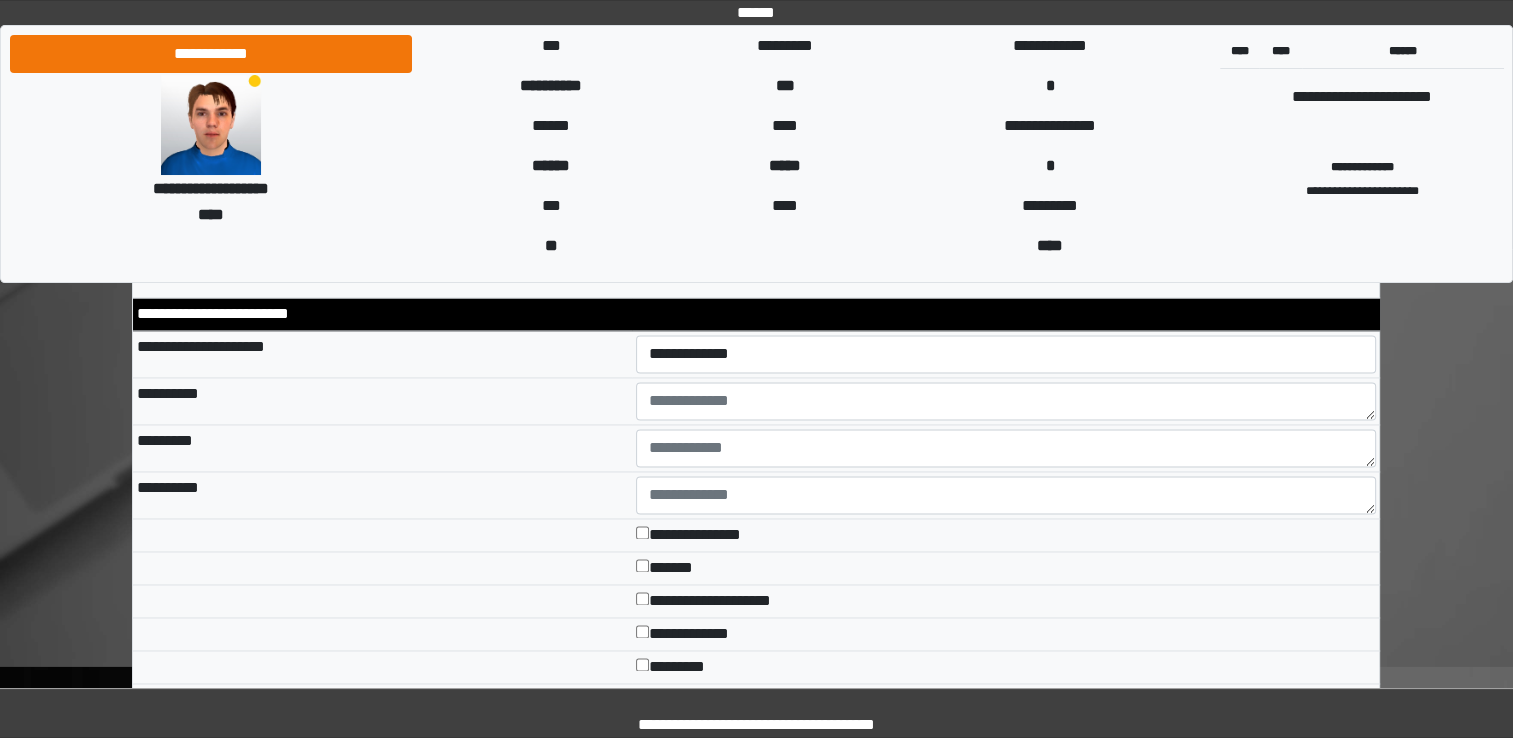 scroll, scrollTop: 3083, scrollLeft: 0, axis: vertical 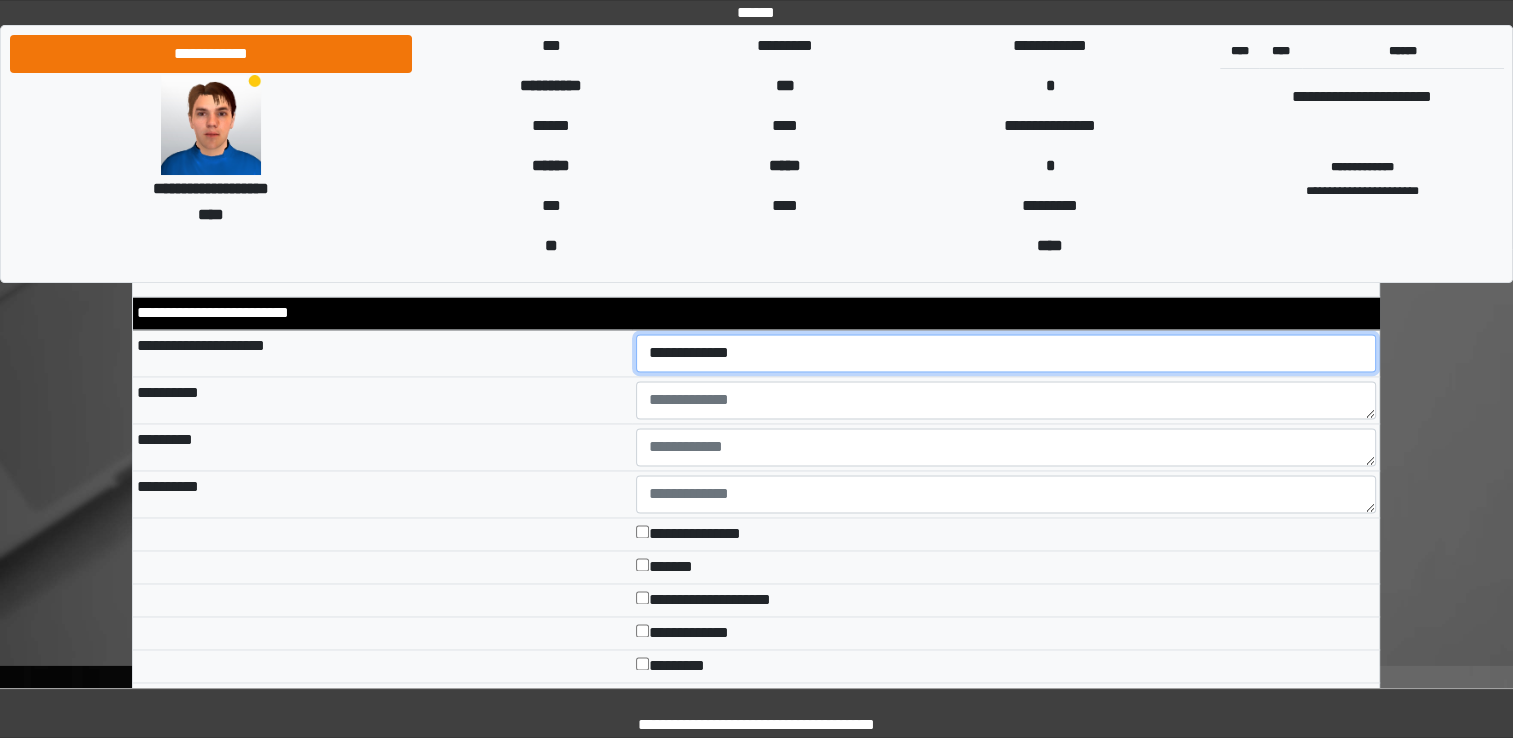 click on "**********" at bounding box center (1006, 353) 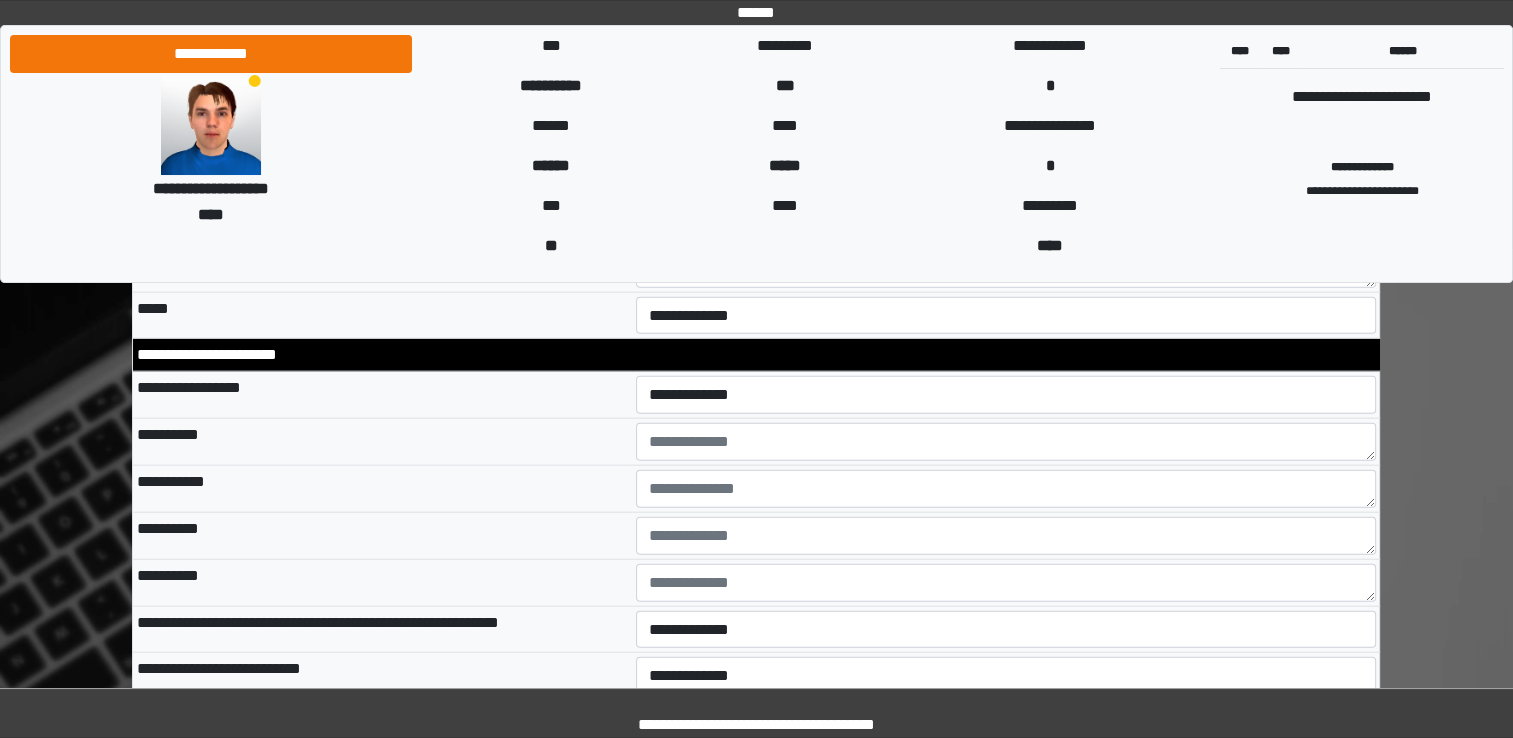 scroll, scrollTop: 4551, scrollLeft: 0, axis: vertical 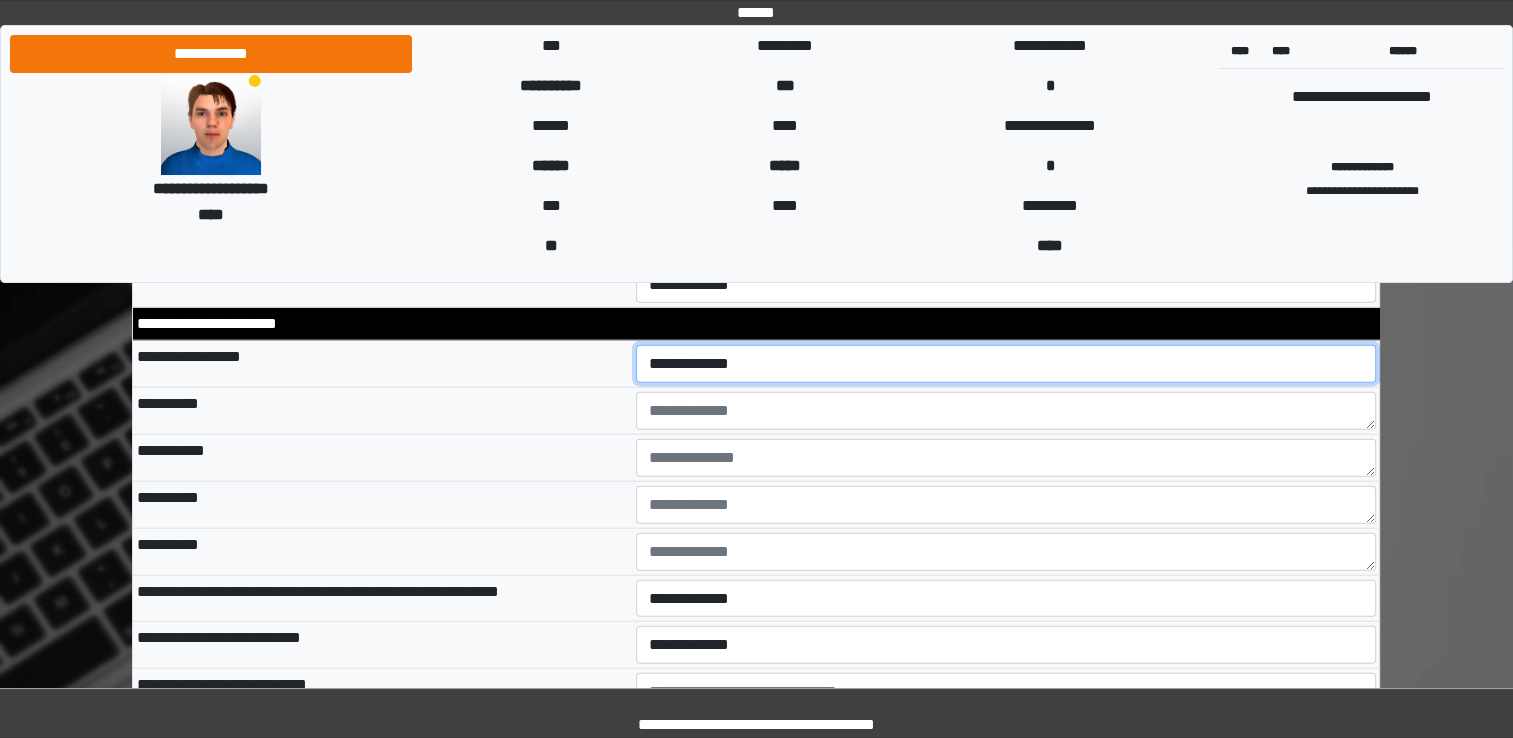 click on "**********" at bounding box center [1006, 364] 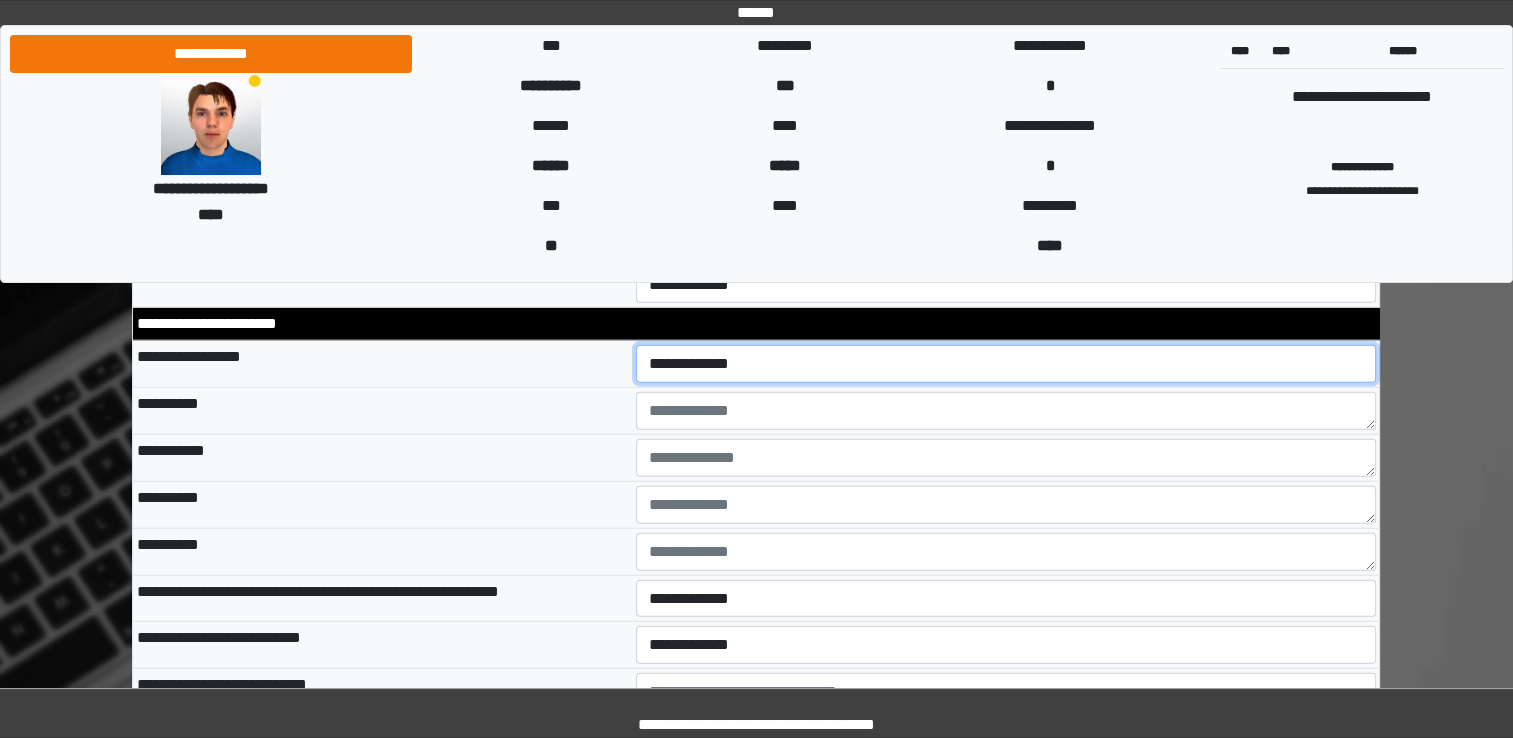 select on "*" 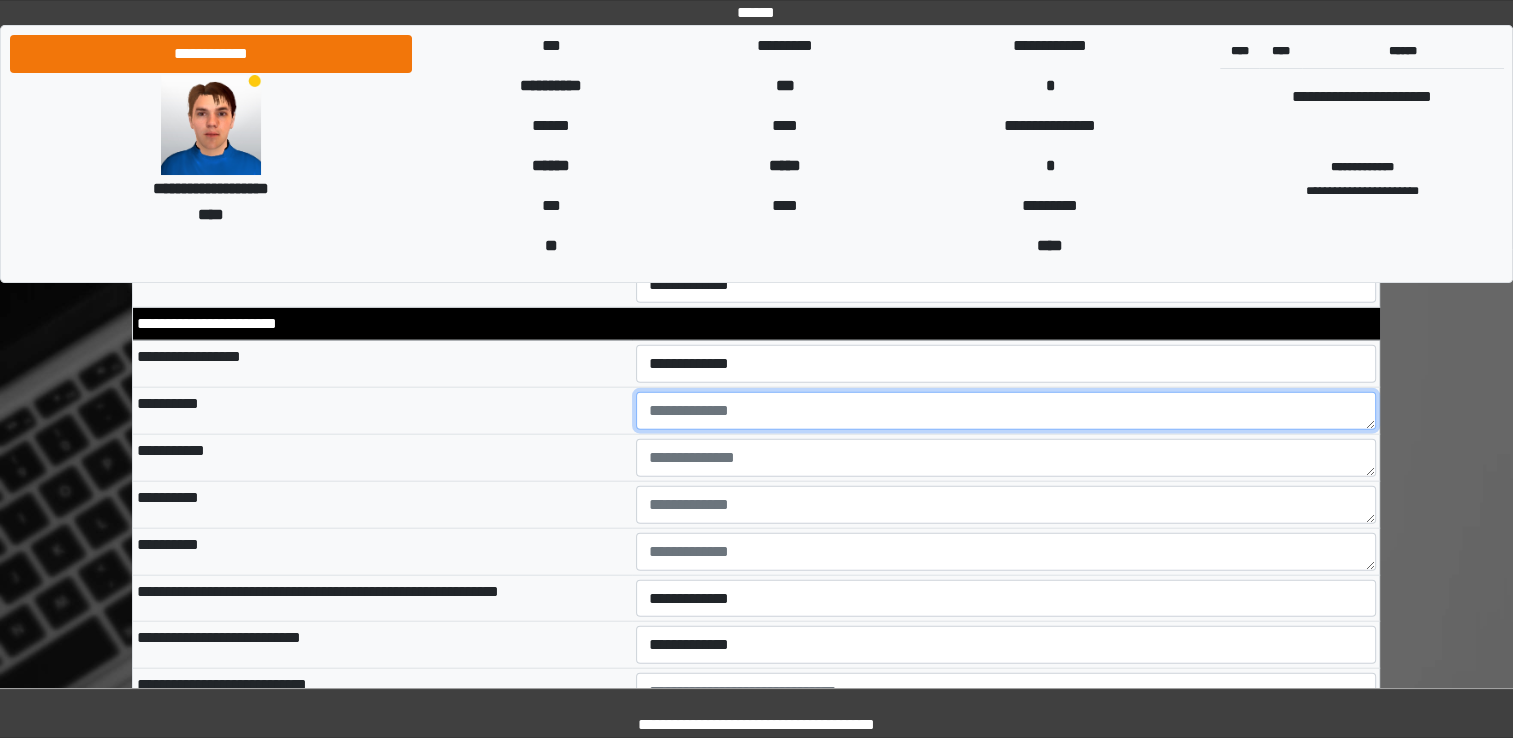 click at bounding box center [1006, 411] 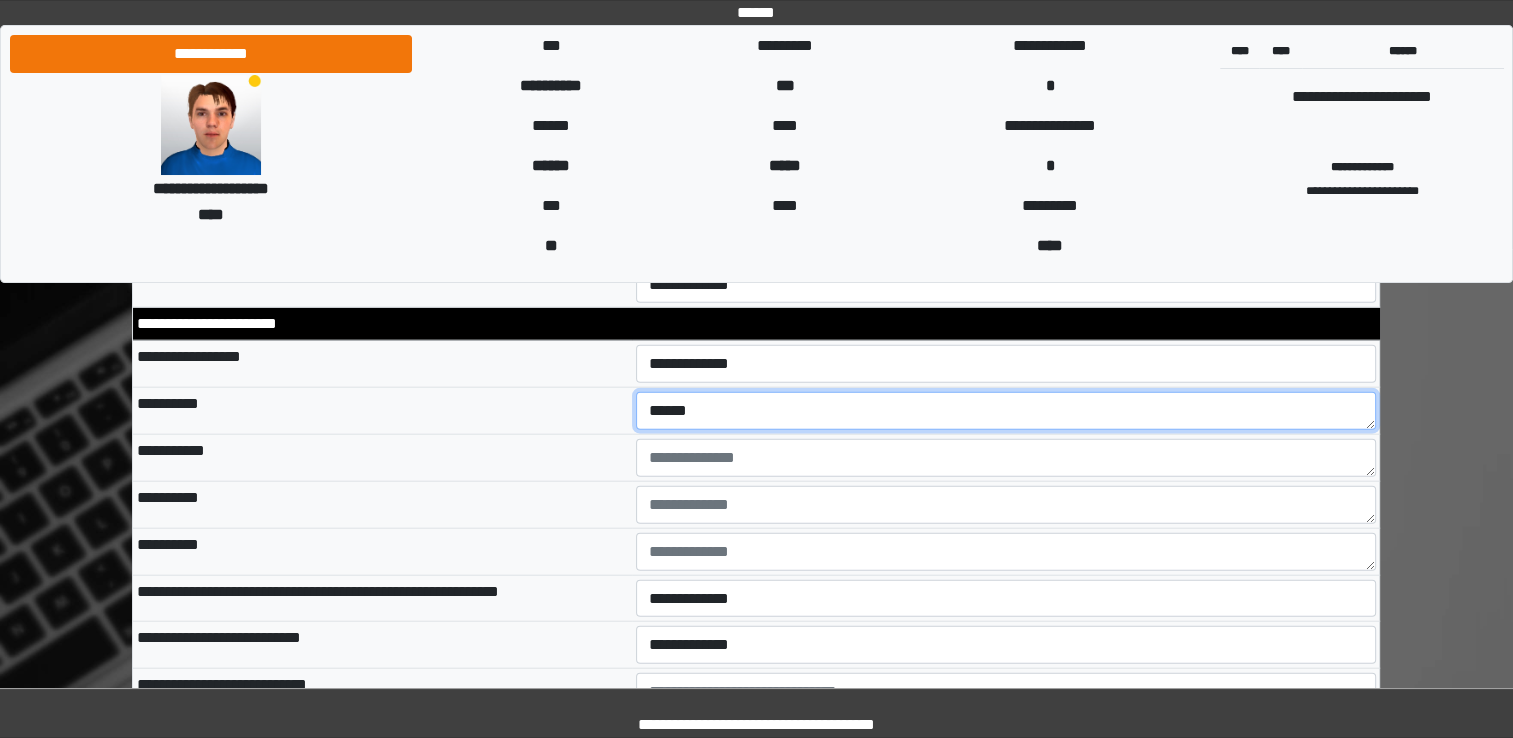 type on "******" 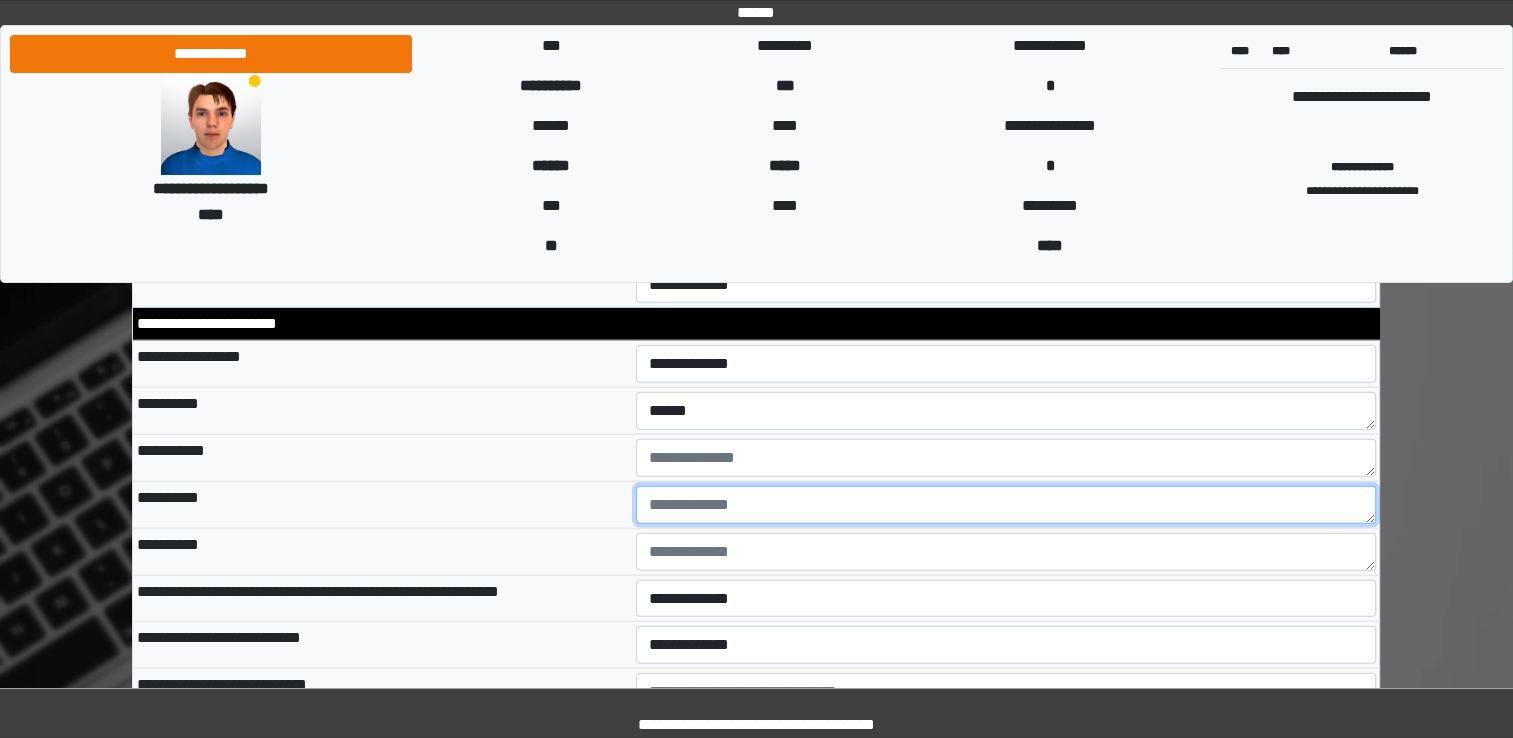 click at bounding box center (1006, 505) 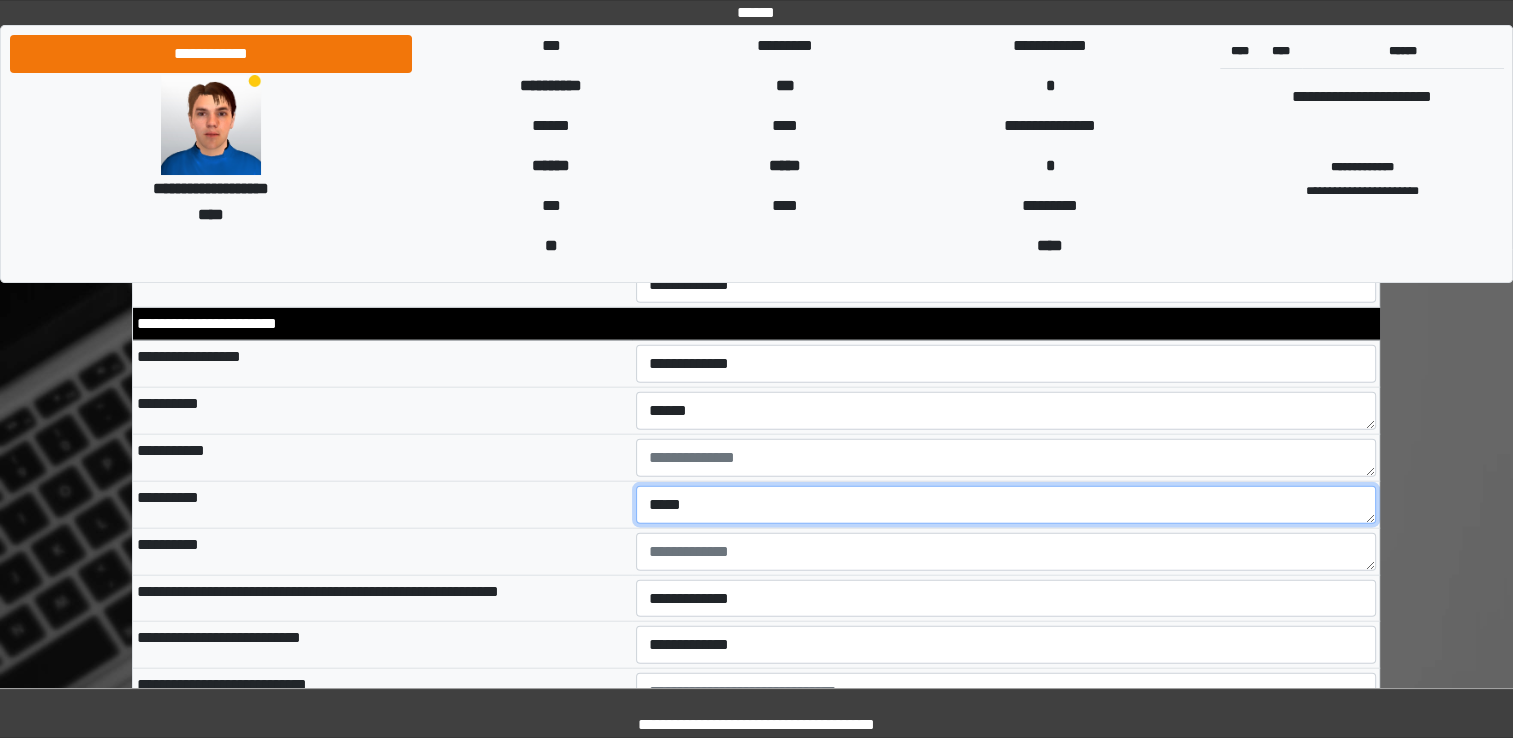 type on "*****" 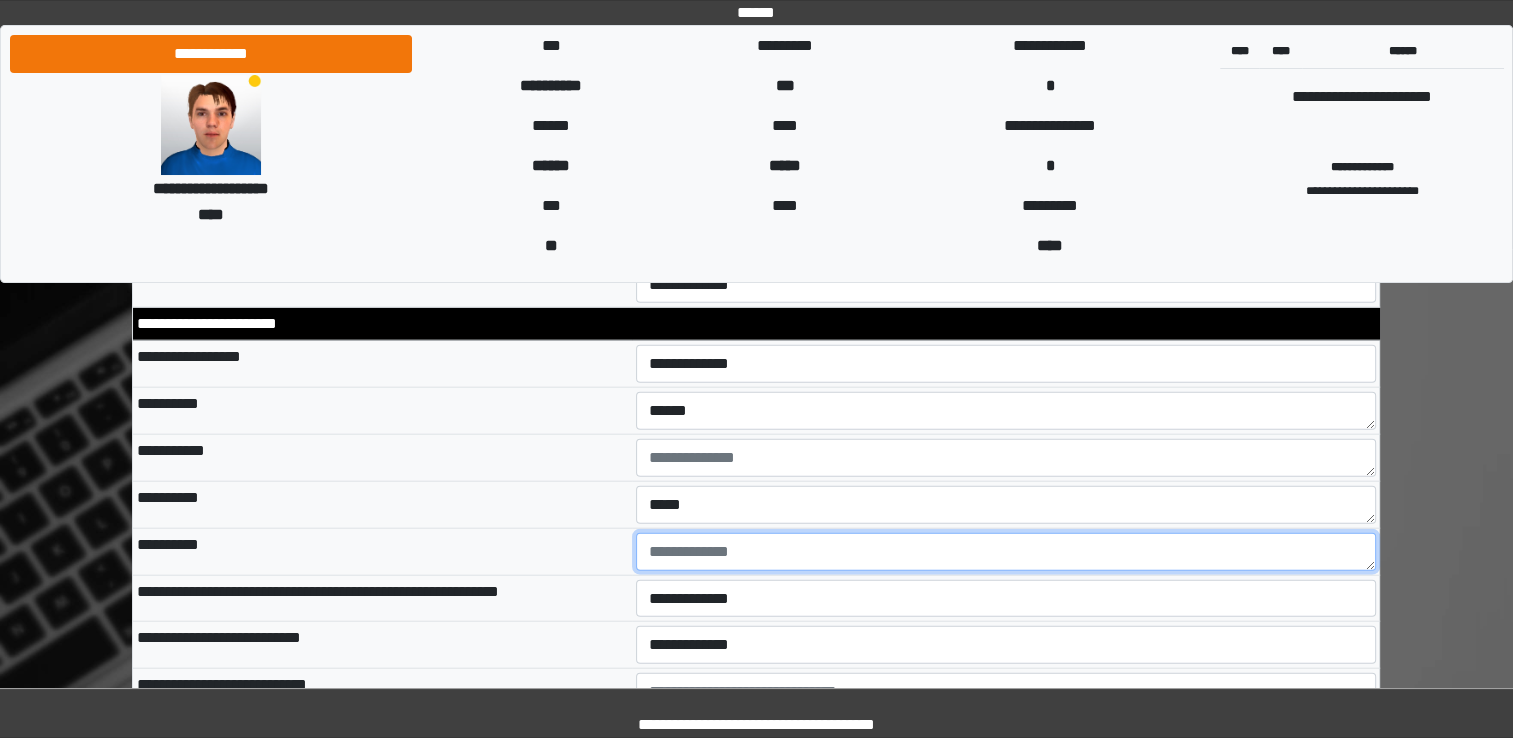 click at bounding box center [1006, 552] 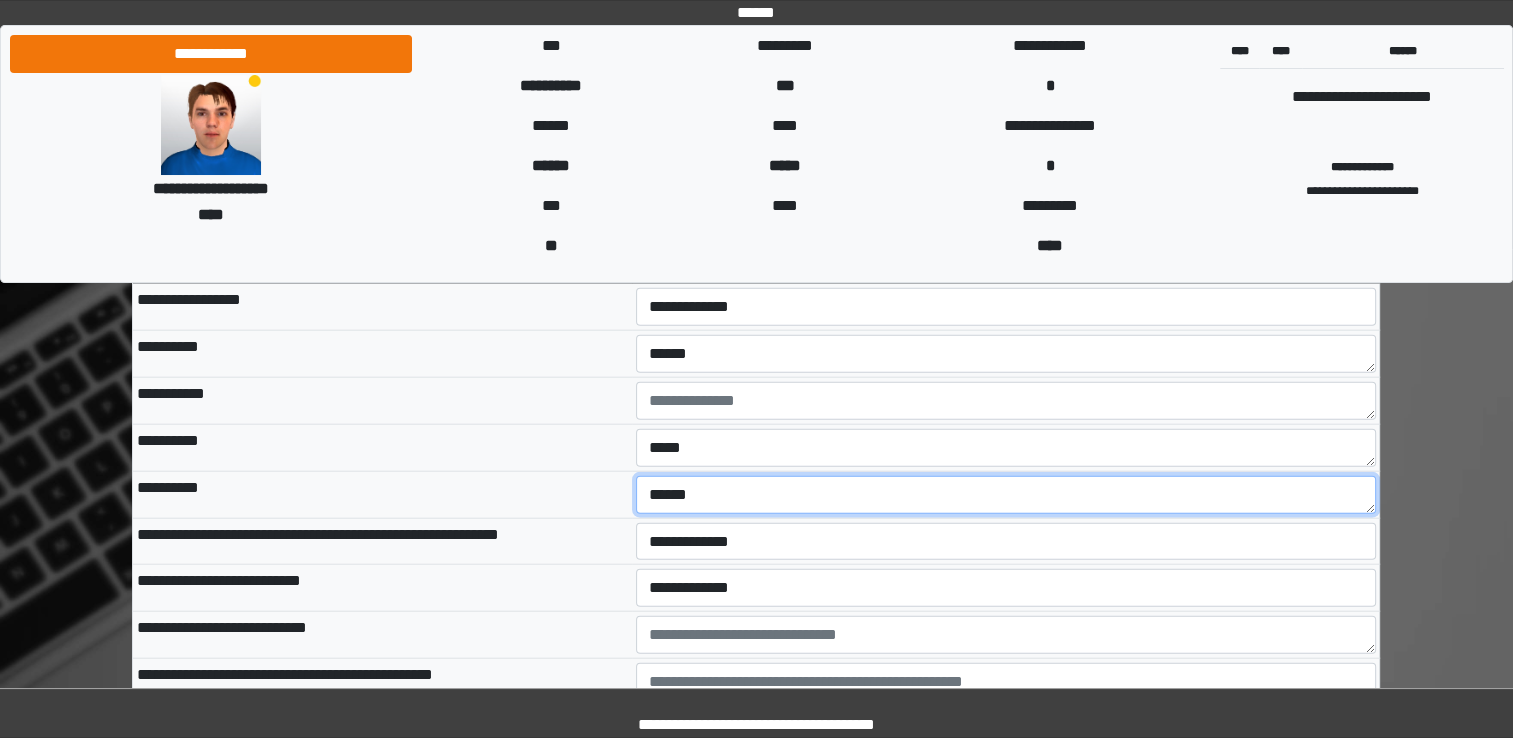 scroll, scrollTop: 4611, scrollLeft: 0, axis: vertical 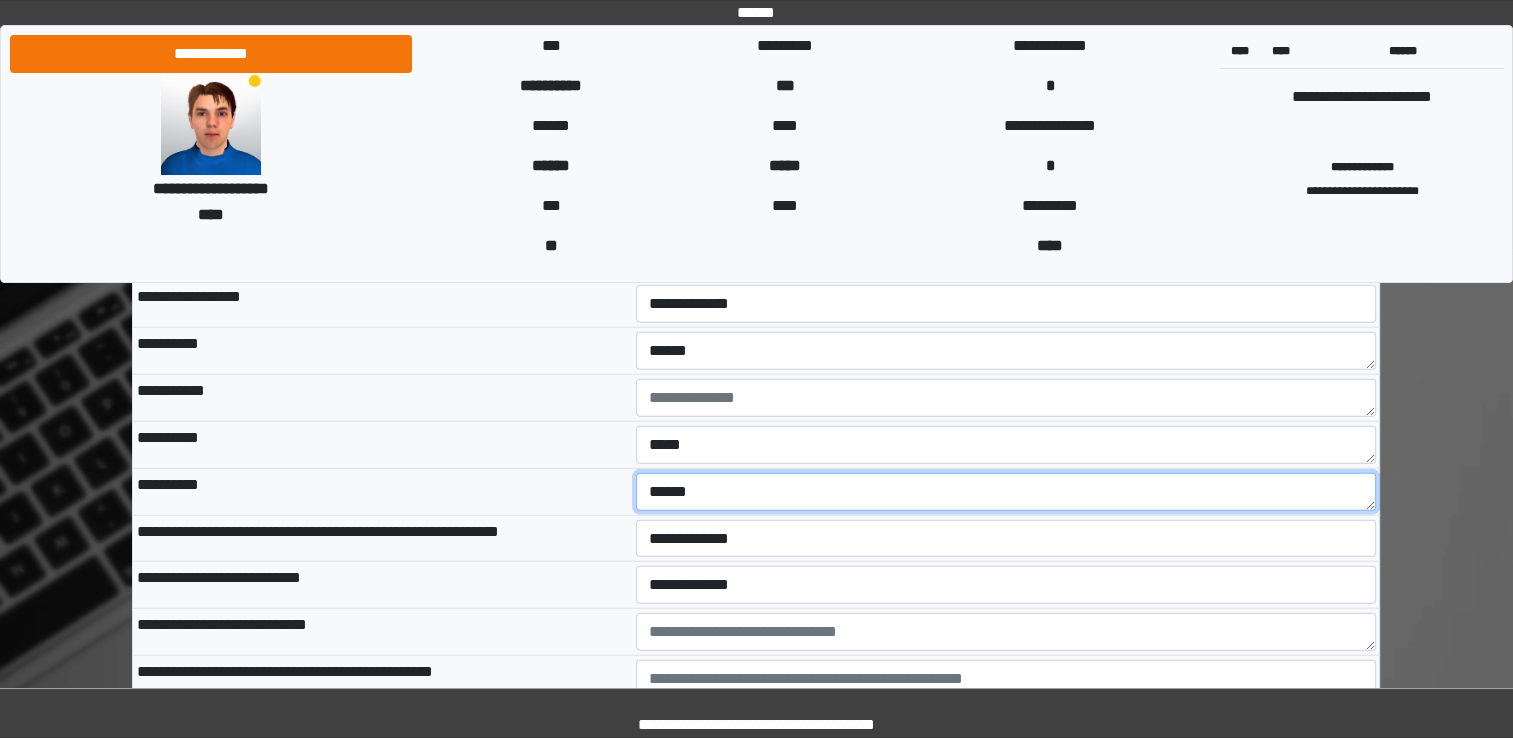 type on "******" 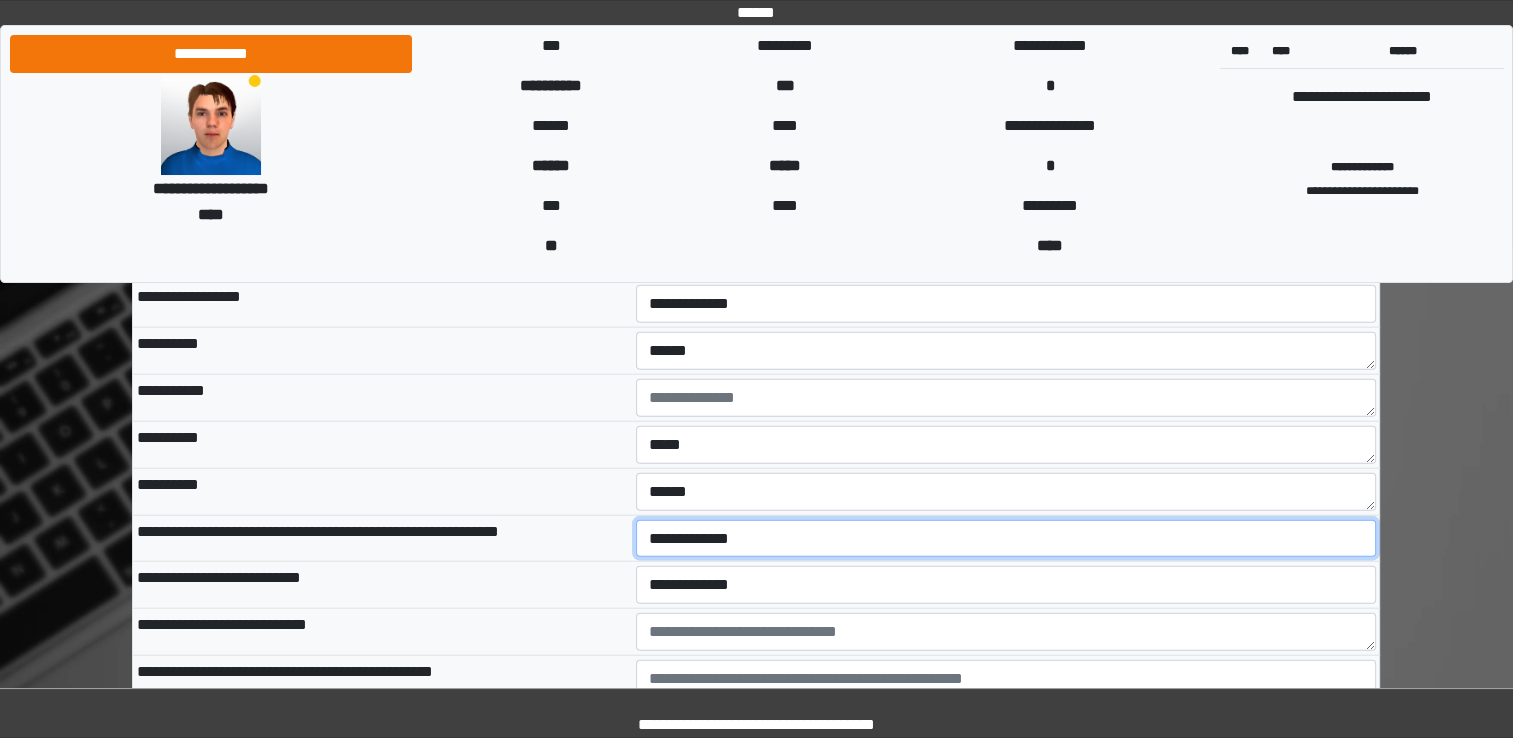 click on "**********" at bounding box center (1006, 539) 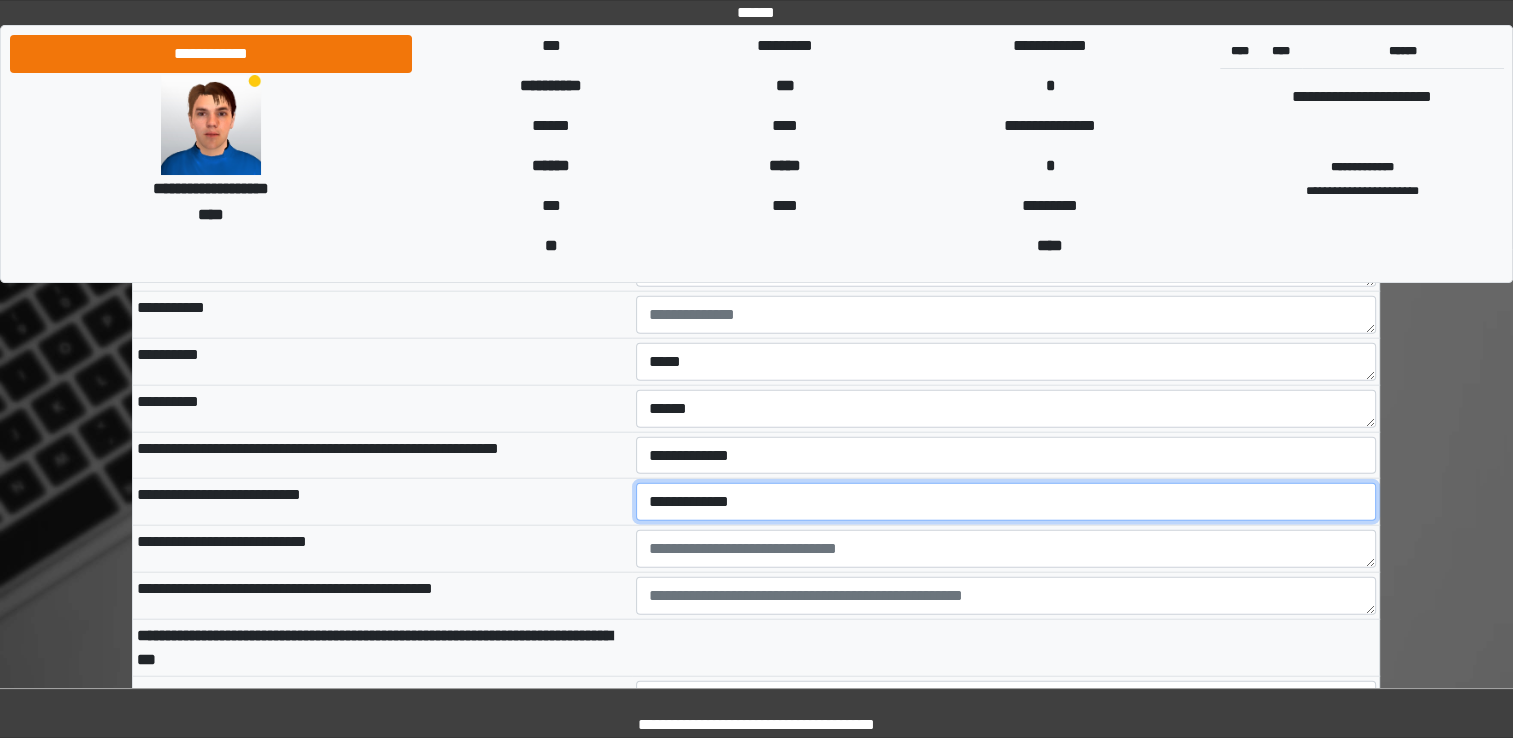 click on "**********" at bounding box center [1006, 502] 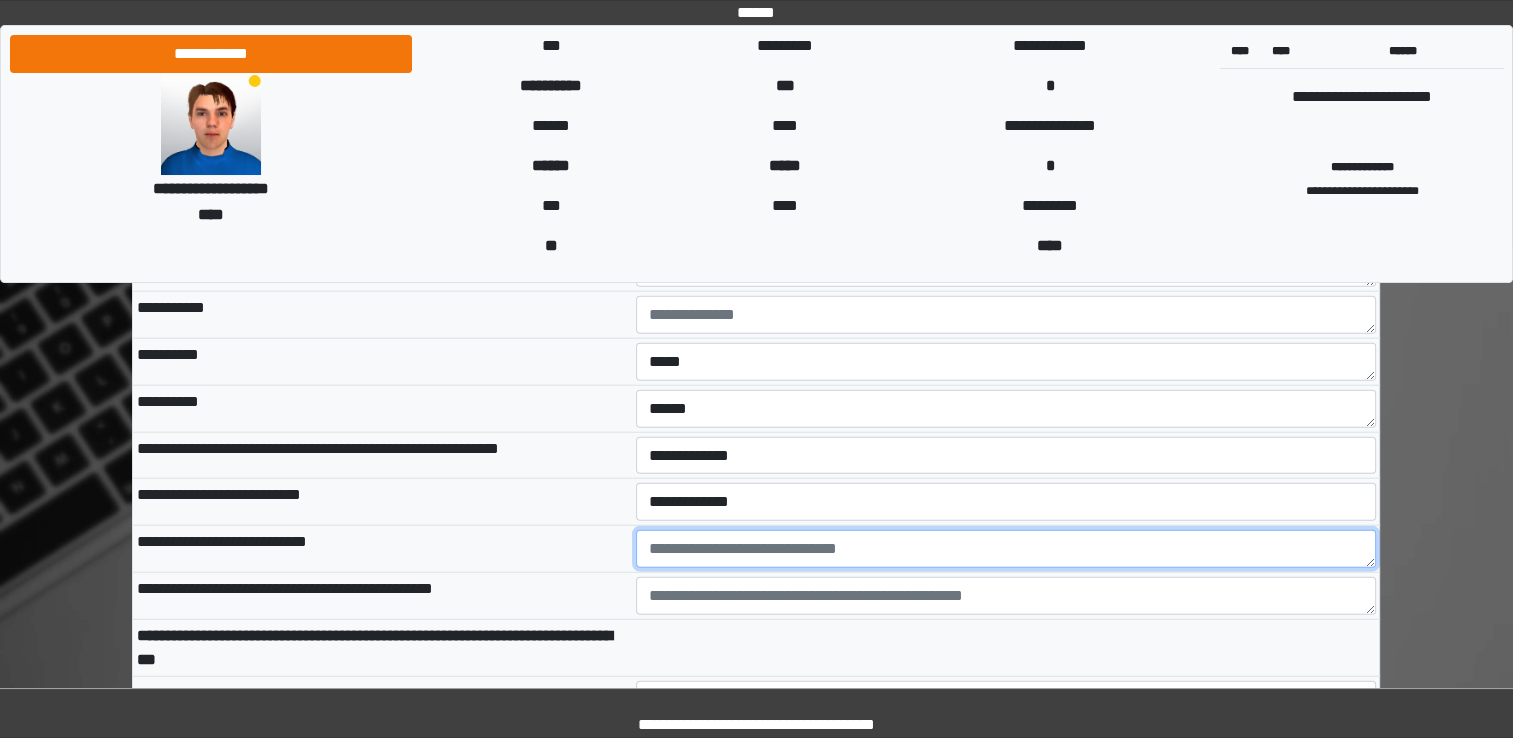 click at bounding box center [1006, 549] 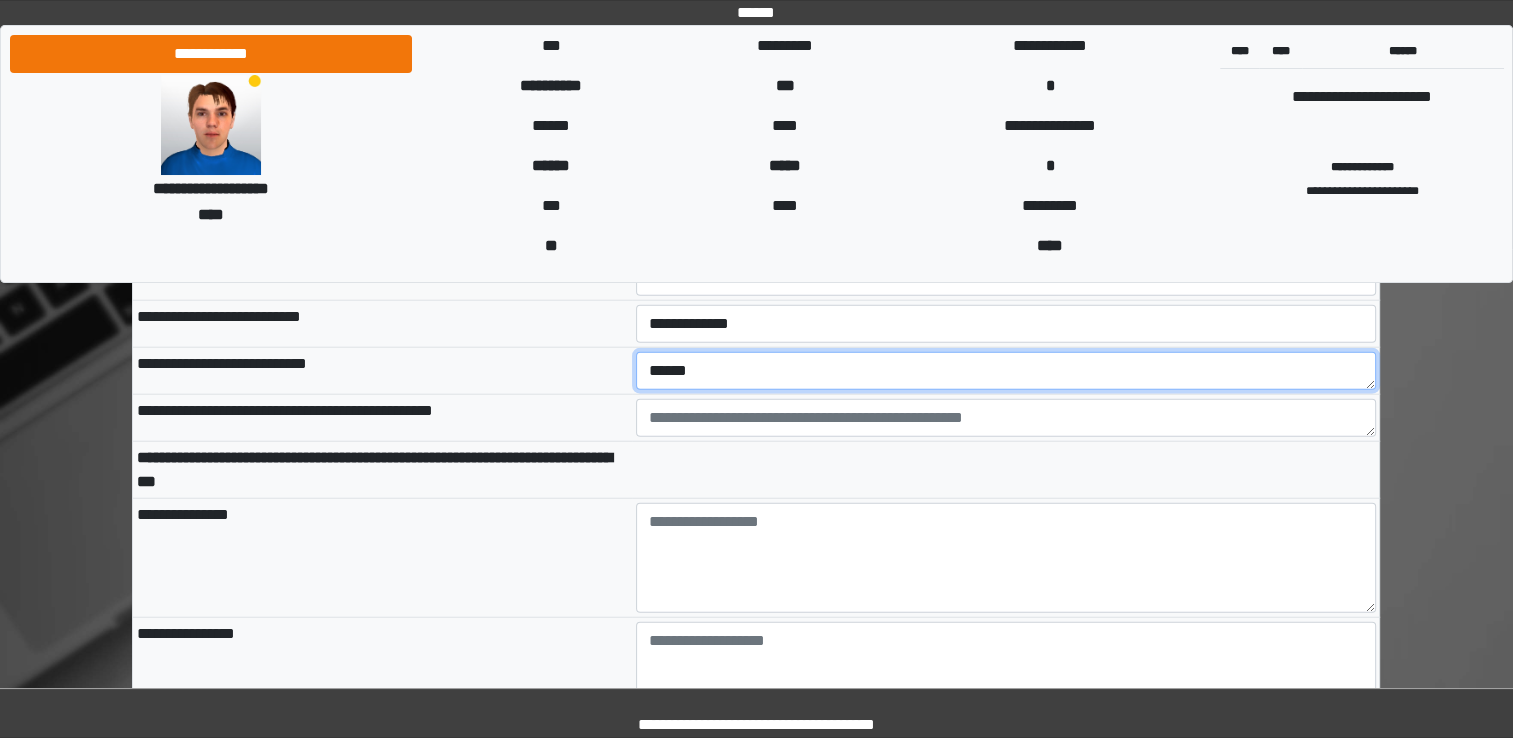 scroll, scrollTop: 4872, scrollLeft: 0, axis: vertical 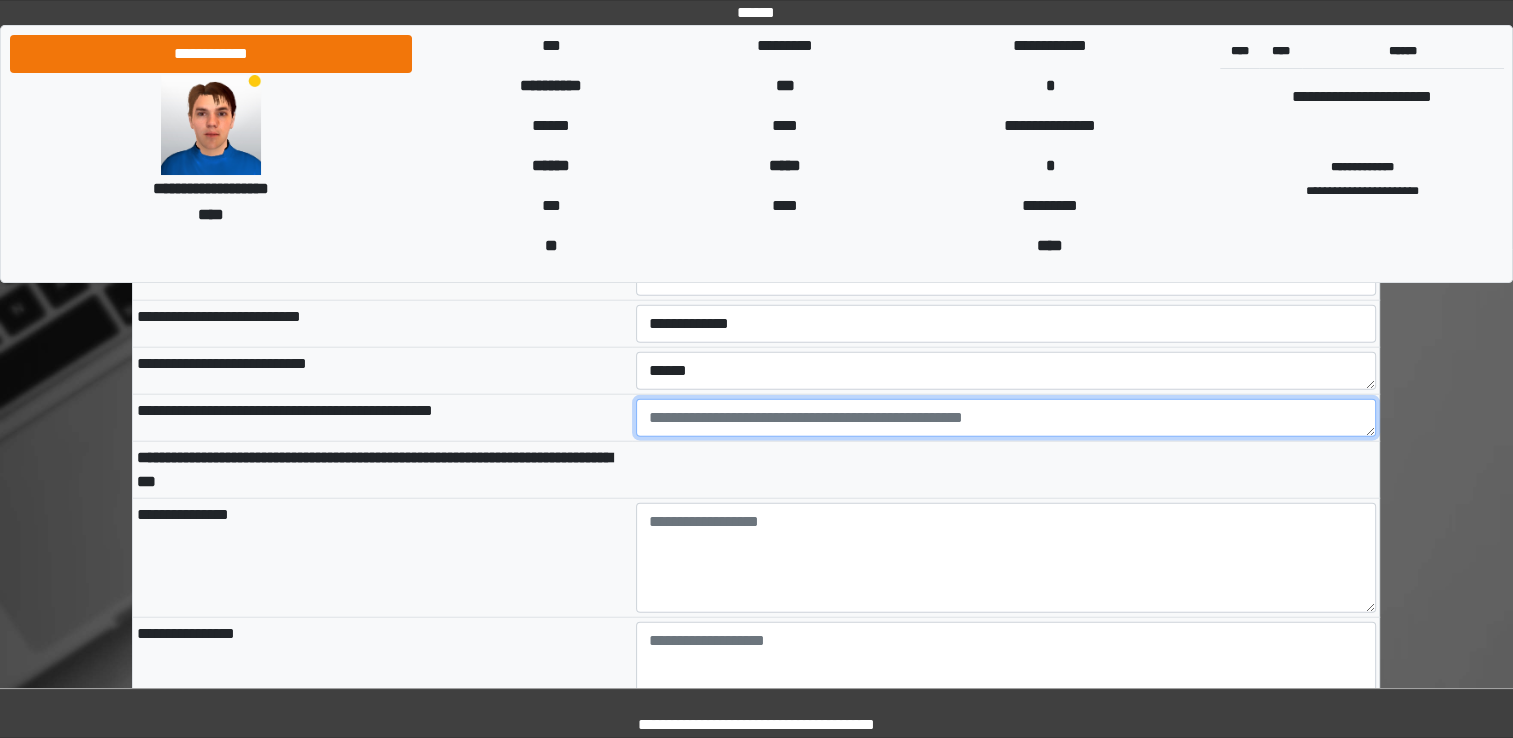 click at bounding box center (1006, 418) 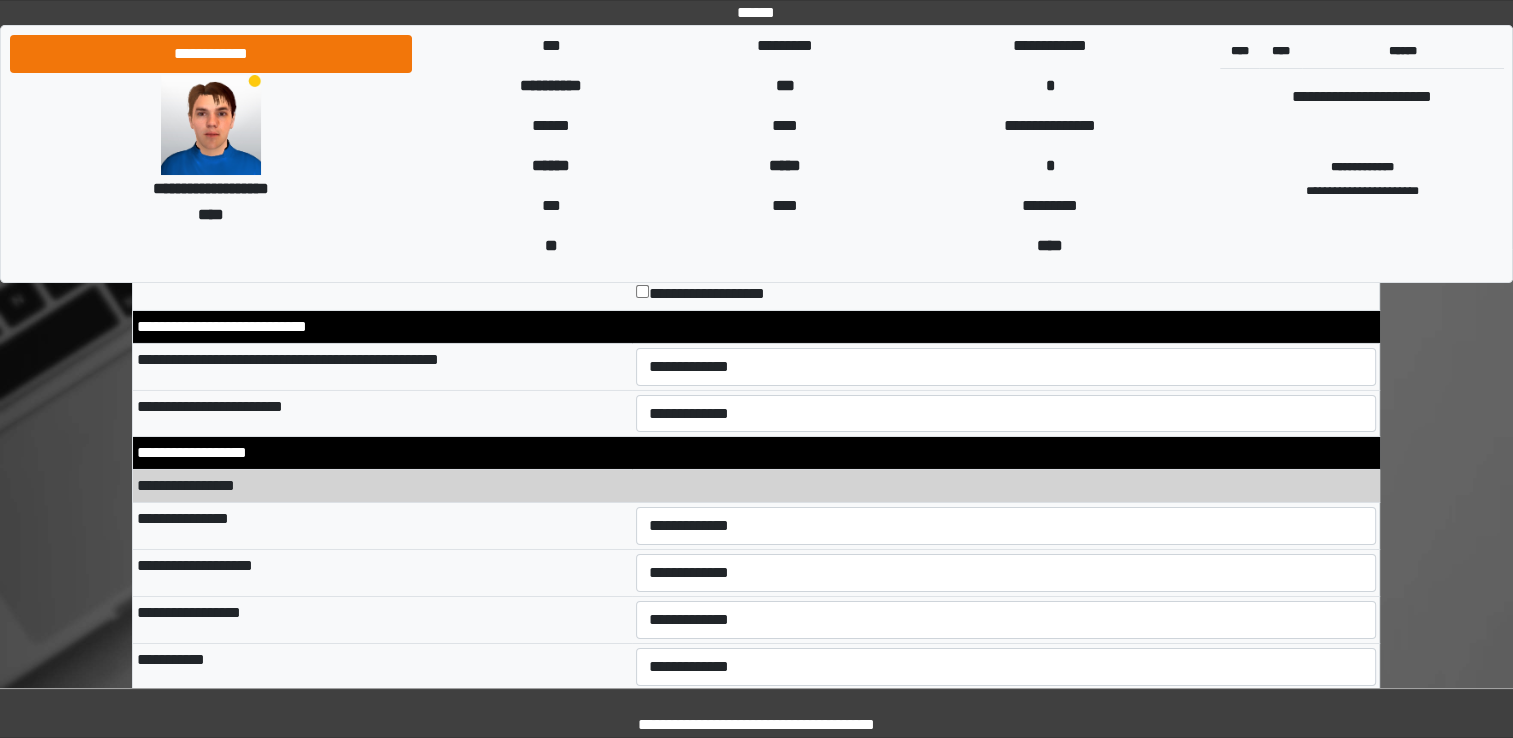 scroll, scrollTop: 6836, scrollLeft: 0, axis: vertical 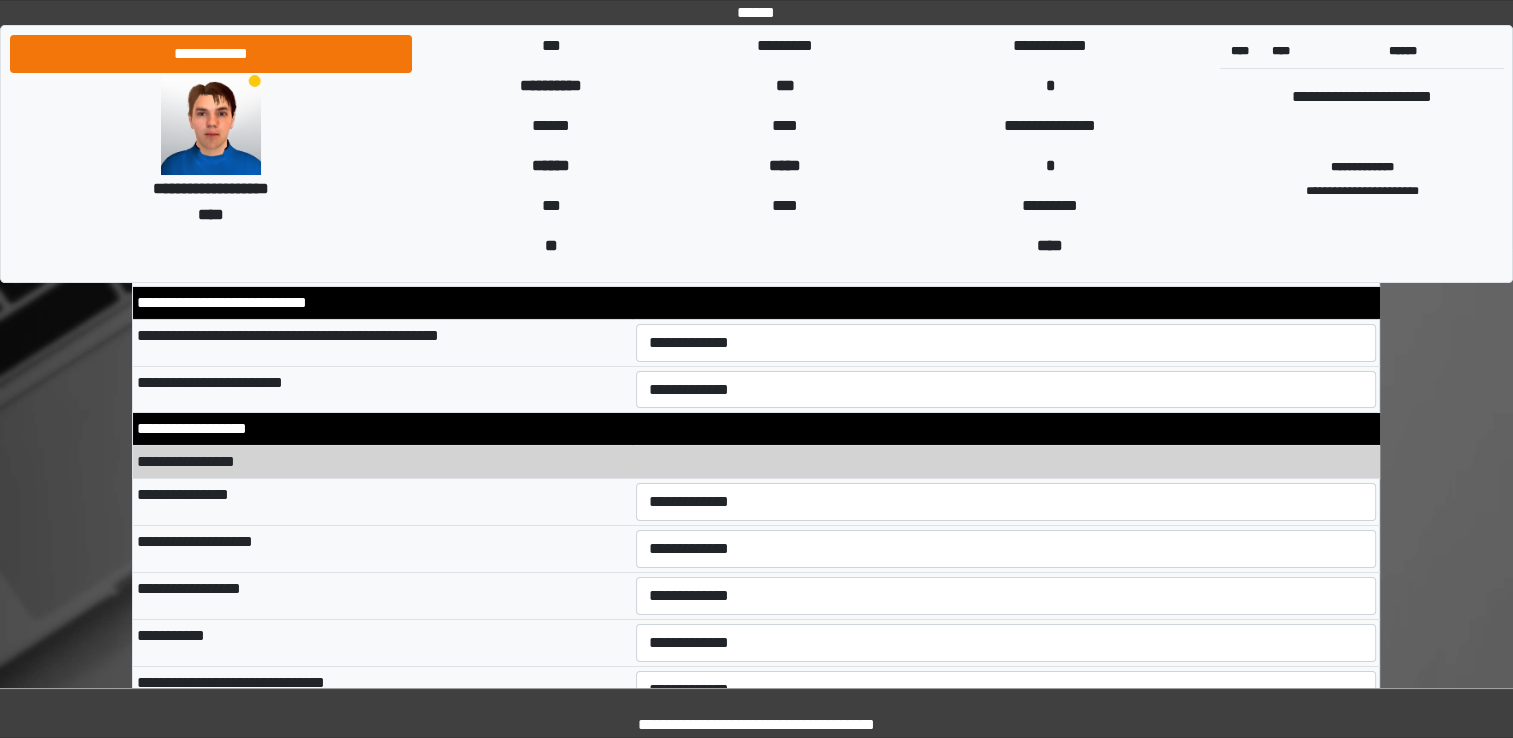 type on "*****" 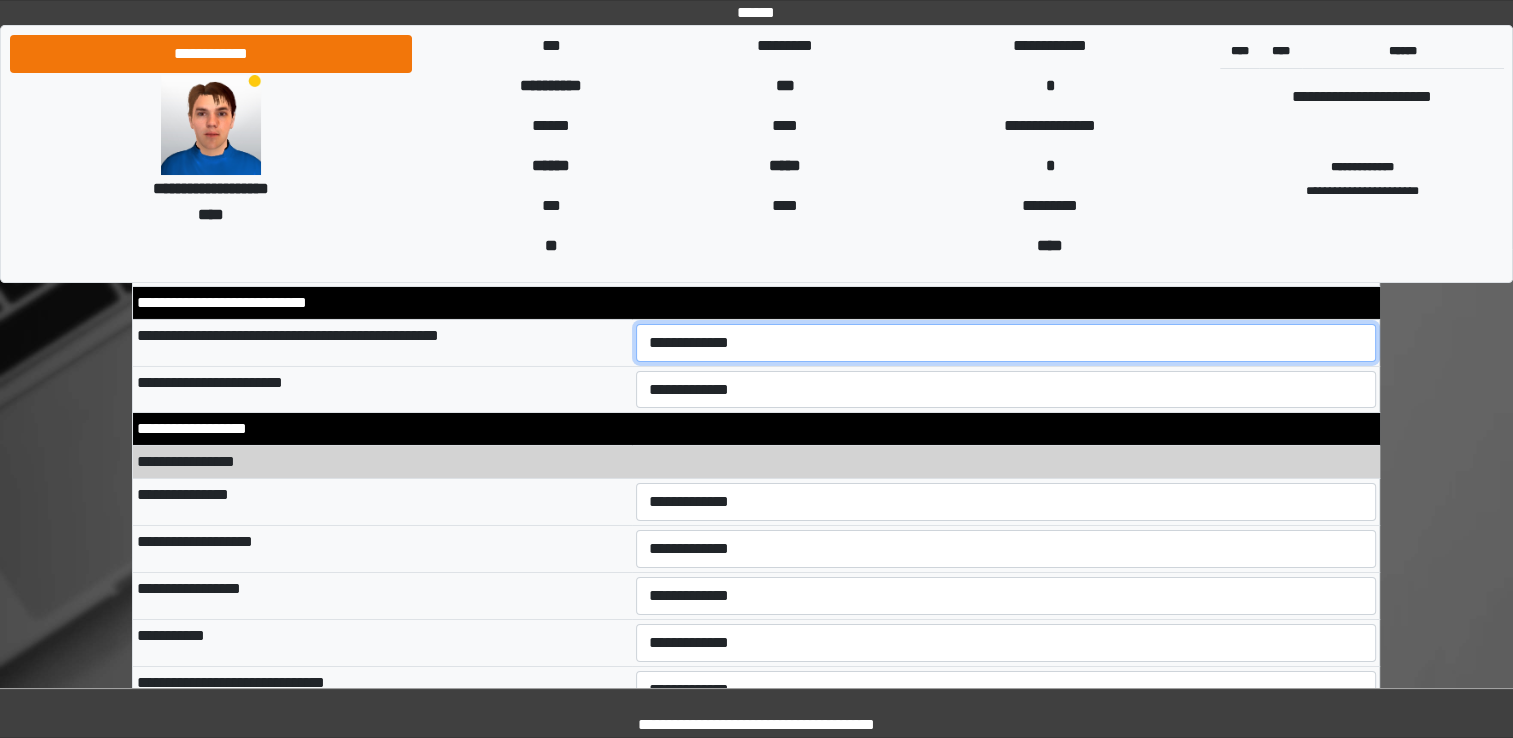 click on "**********" at bounding box center [1006, 343] 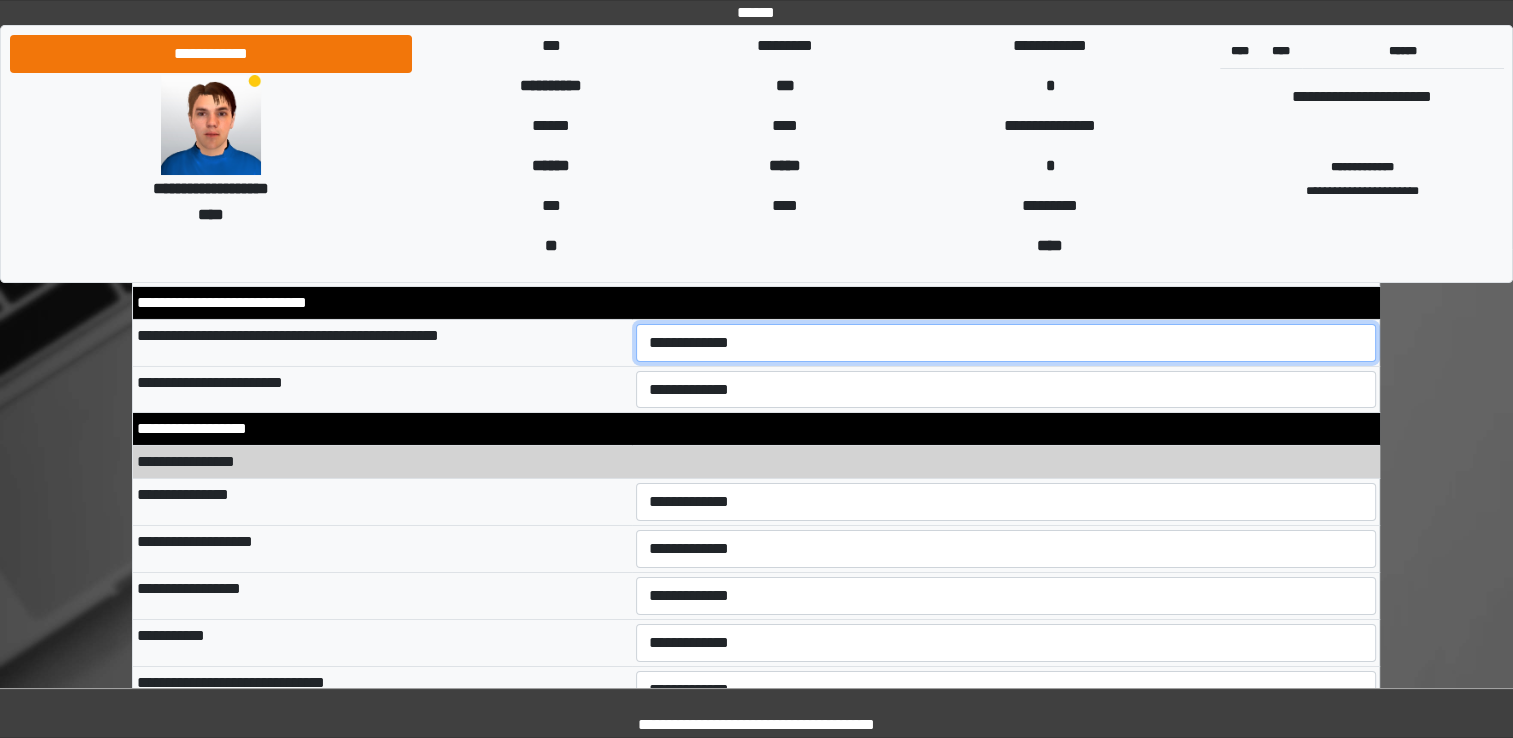 select on "*" 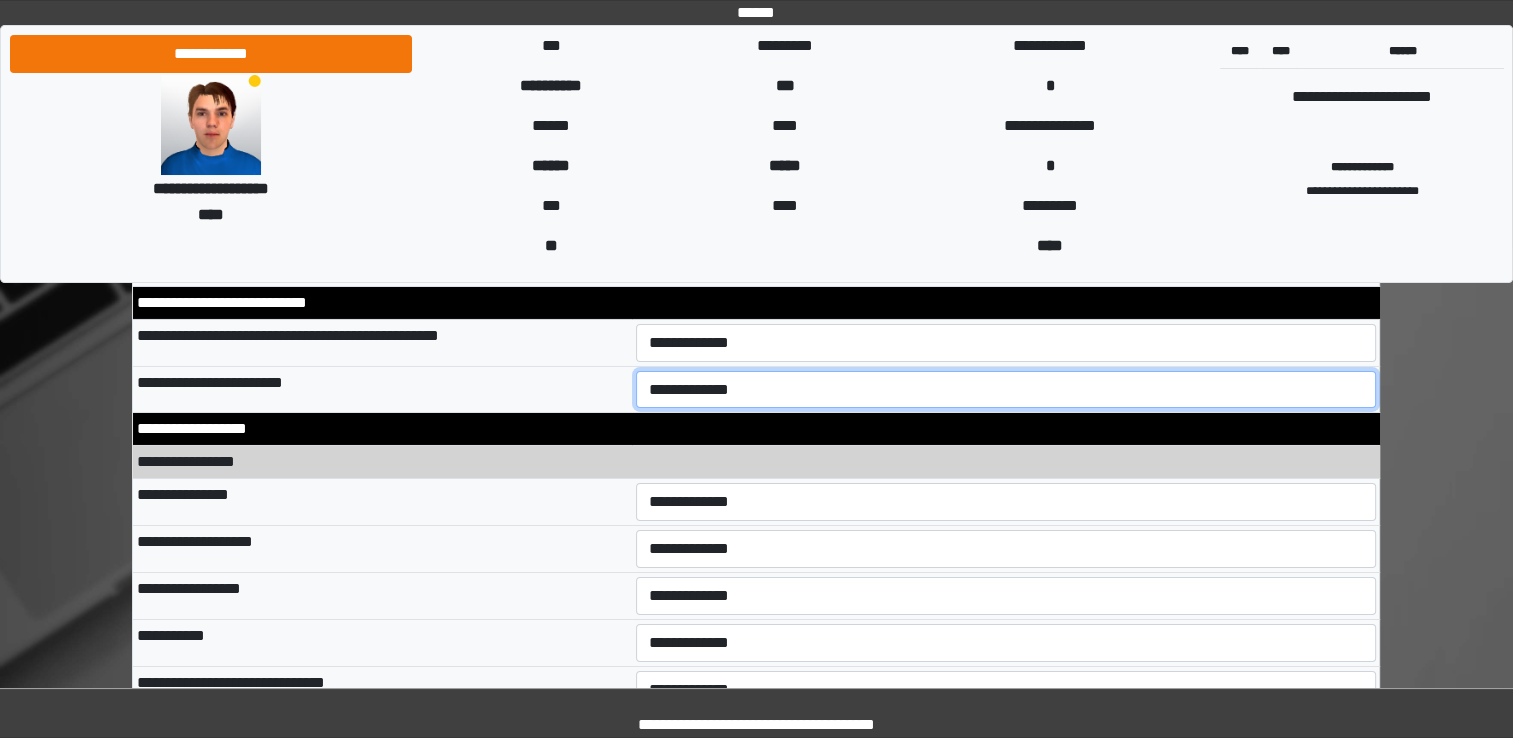 click on "**********" at bounding box center (1006, 390) 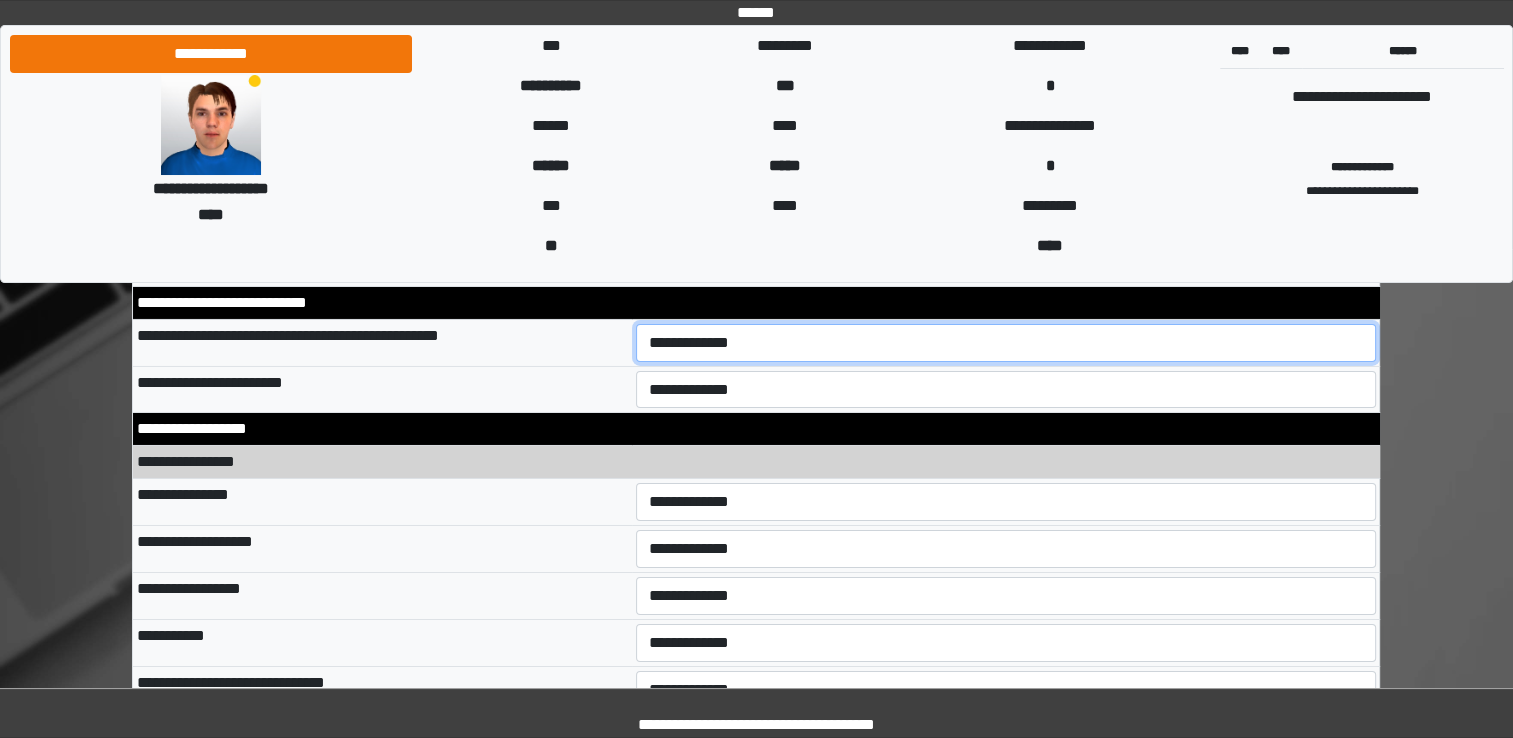 click on "**********" at bounding box center [1006, 343] 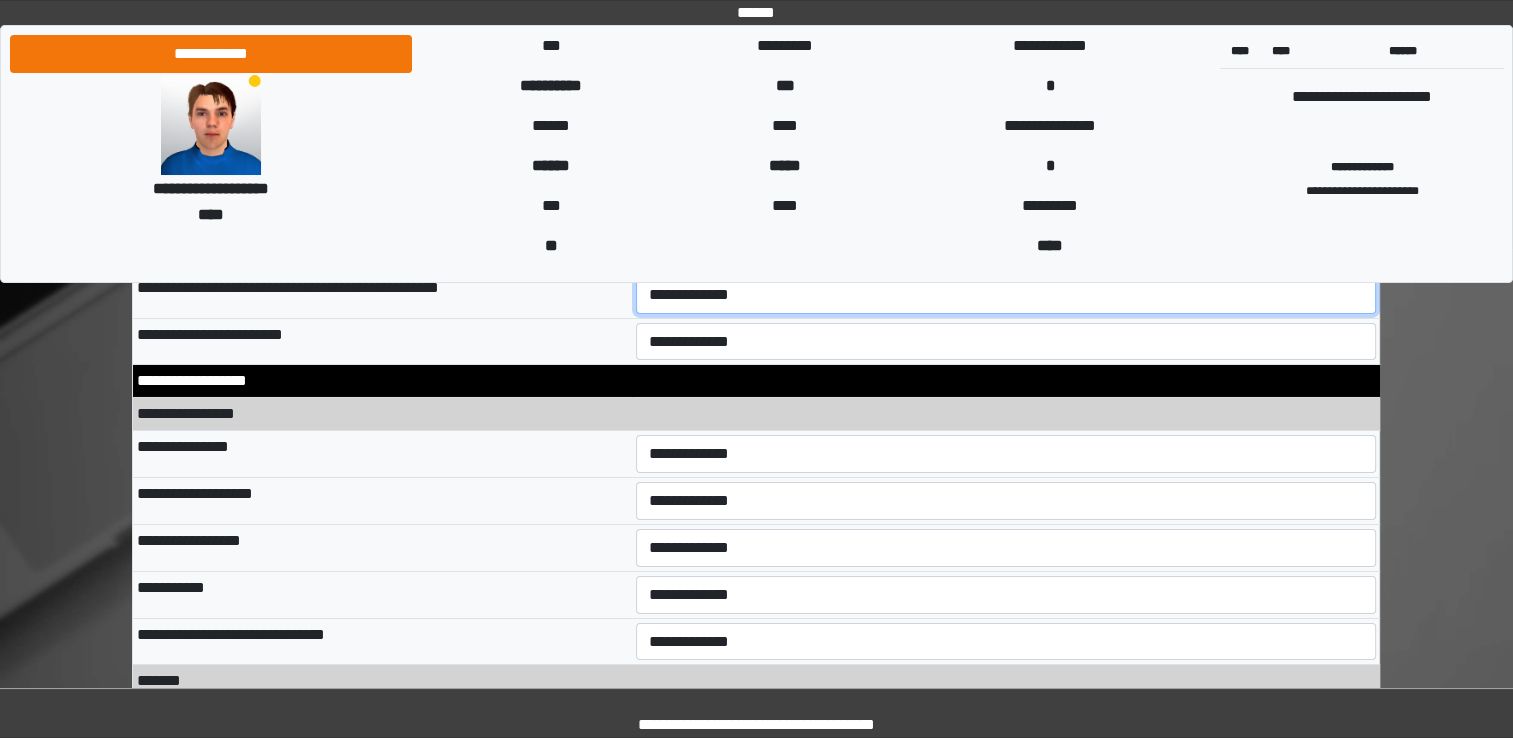 scroll, scrollTop: 6892, scrollLeft: 0, axis: vertical 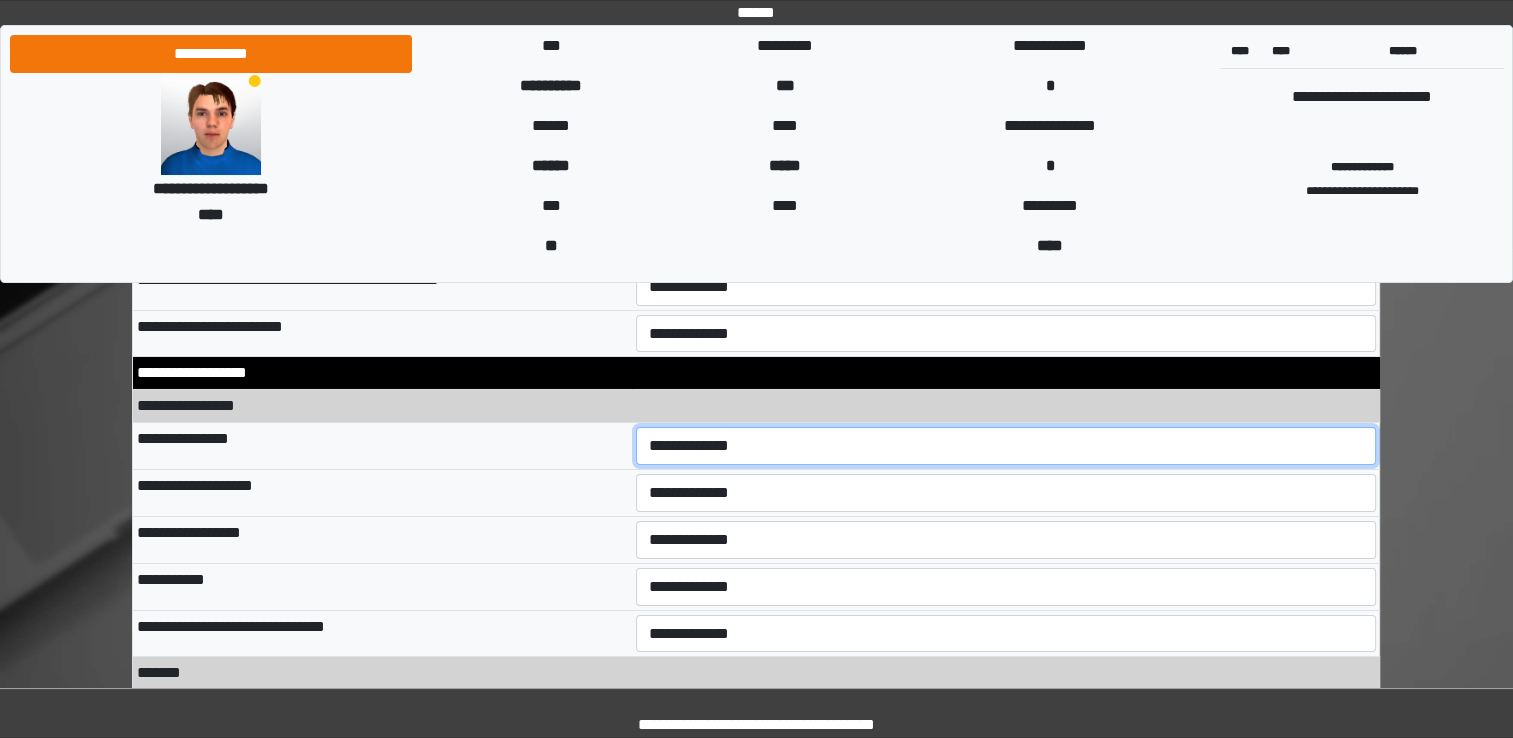 click on "**********" at bounding box center (1006, 446) 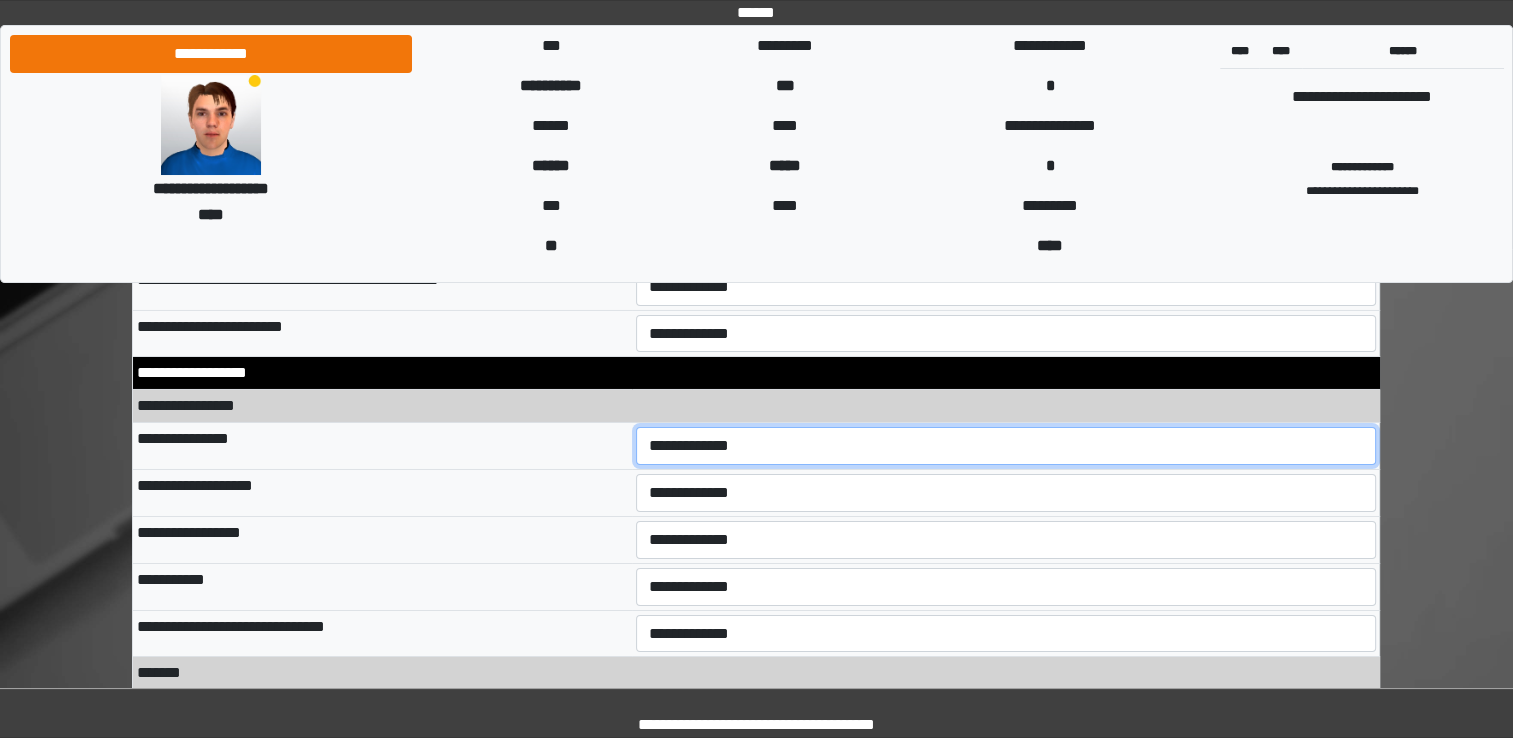 click on "**********" at bounding box center [1006, 446] 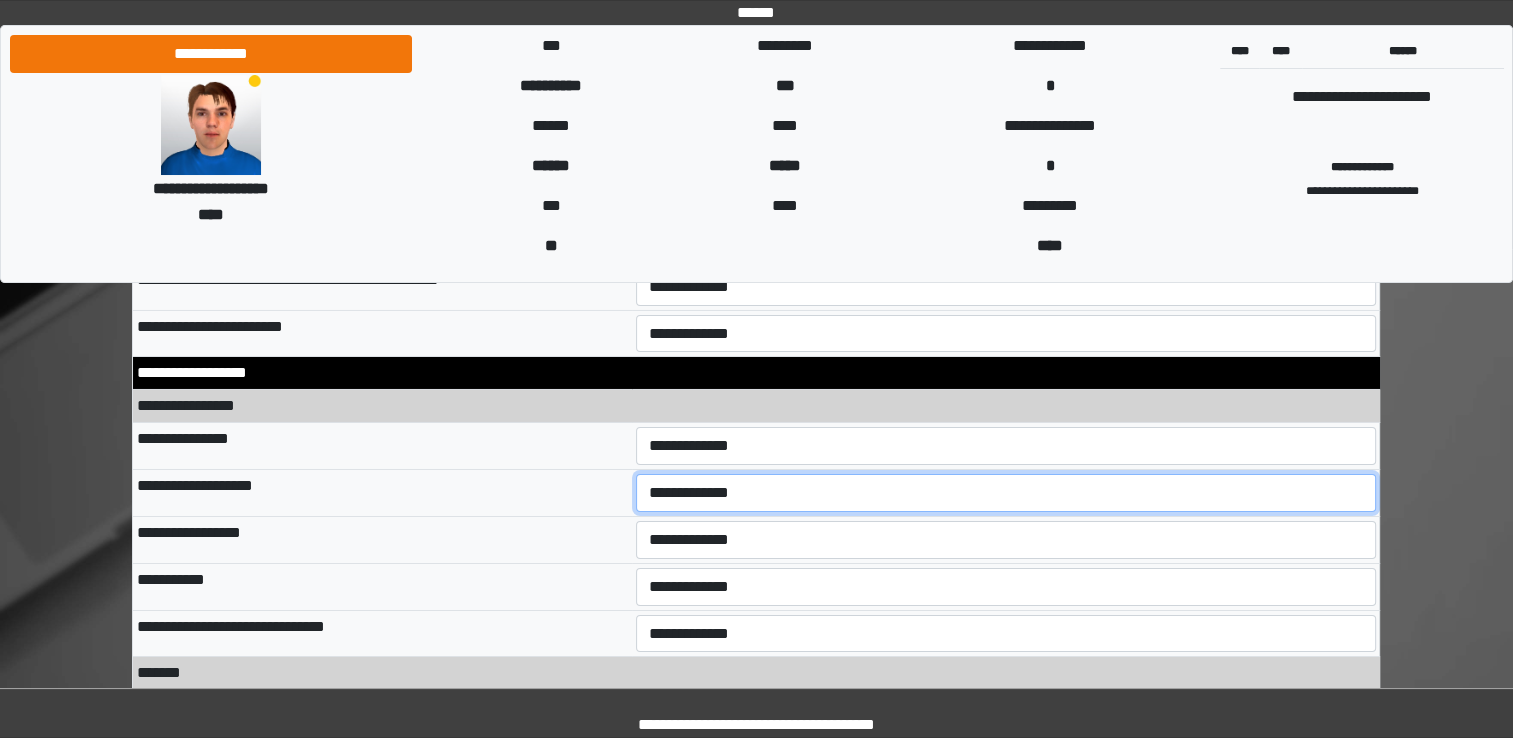 click on "**********" at bounding box center [1006, 493] 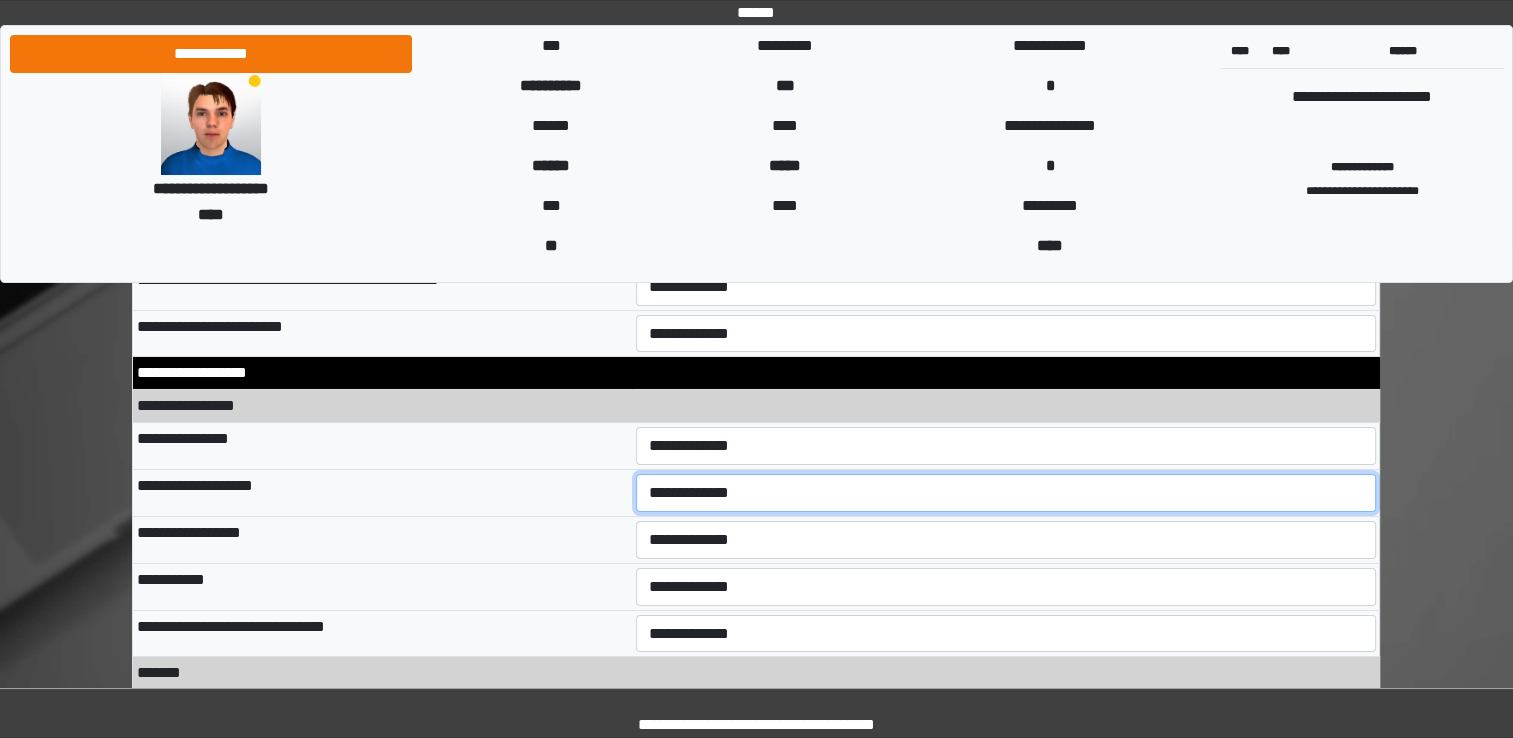 select on "**" 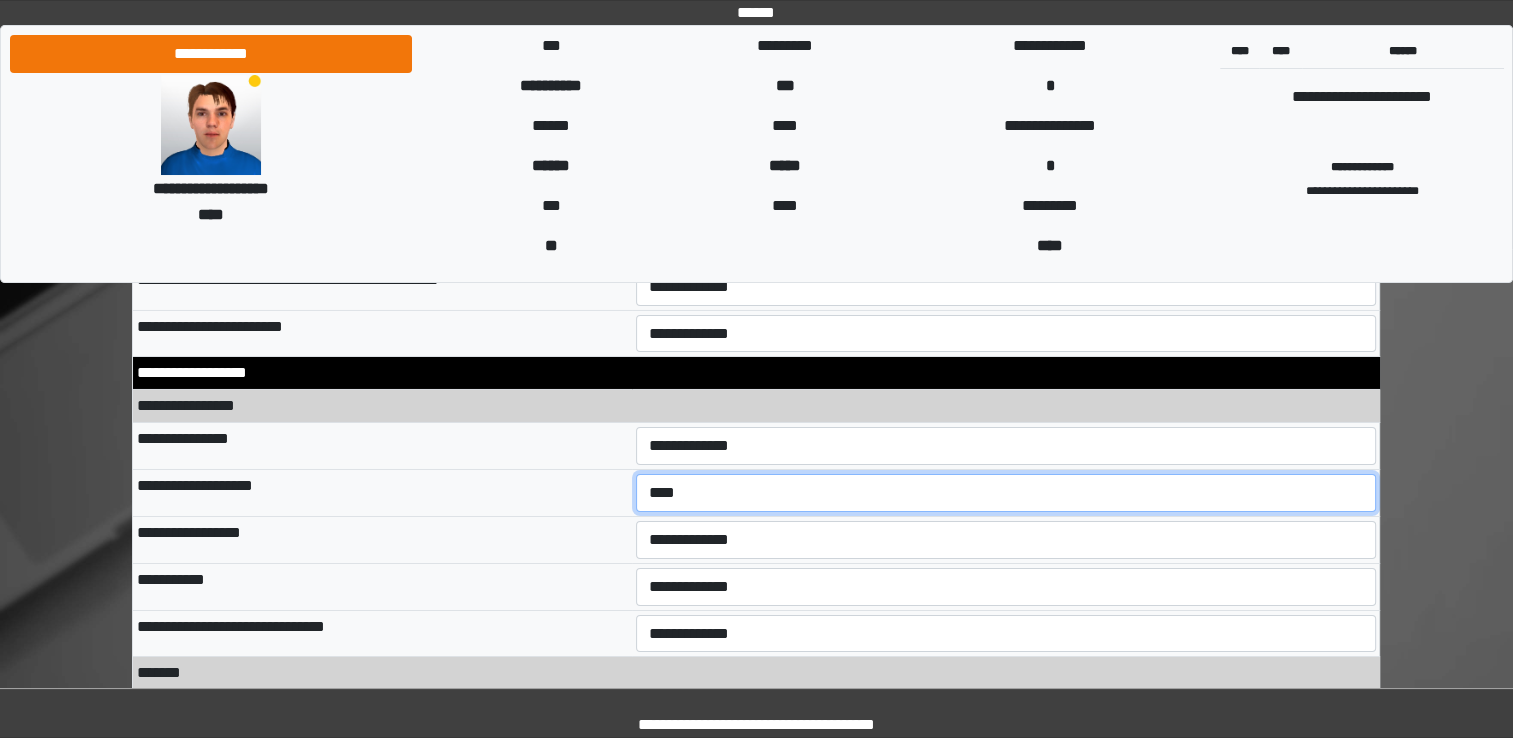 click on "**********" at bounding box center (1006, 493) 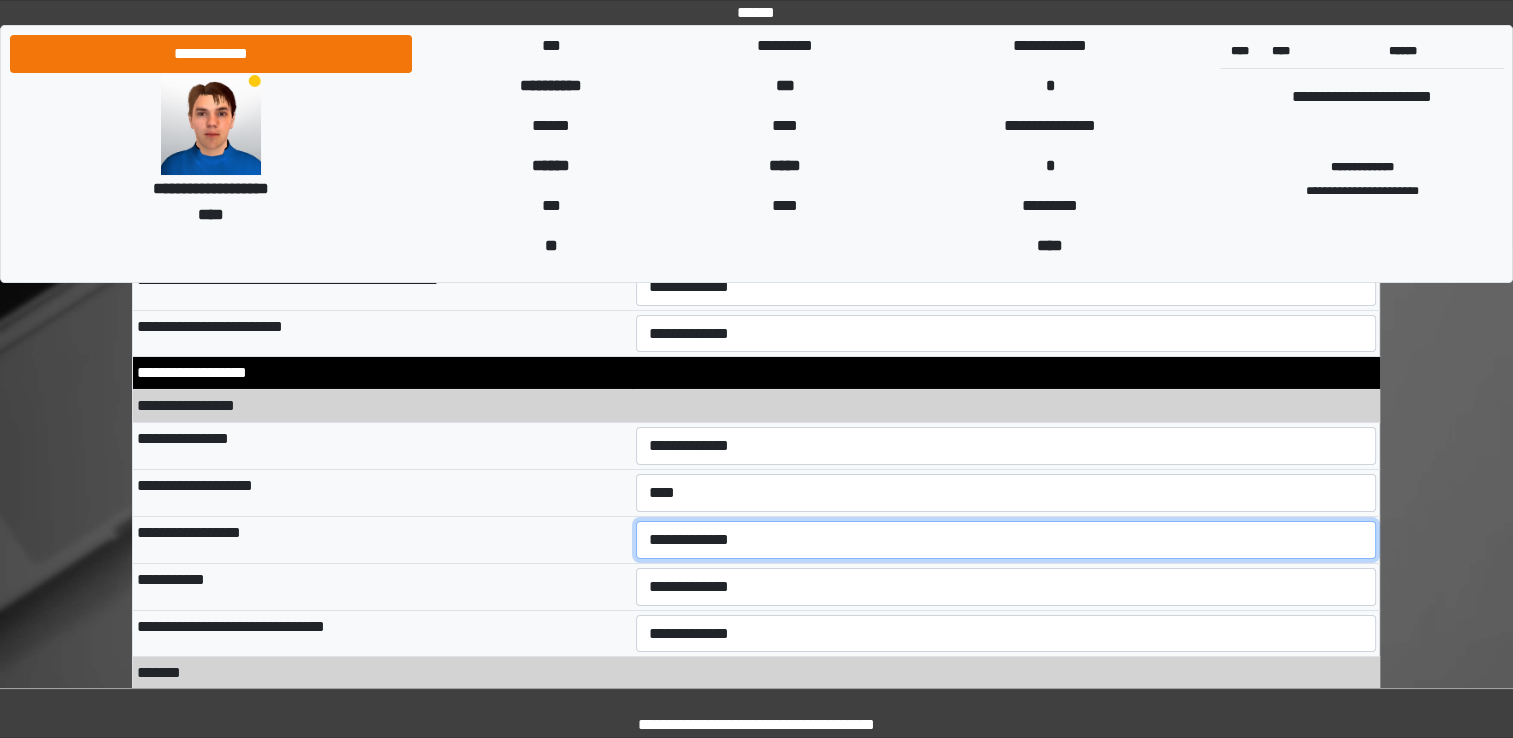 click on "**********" at bounding box center (1006, 540) 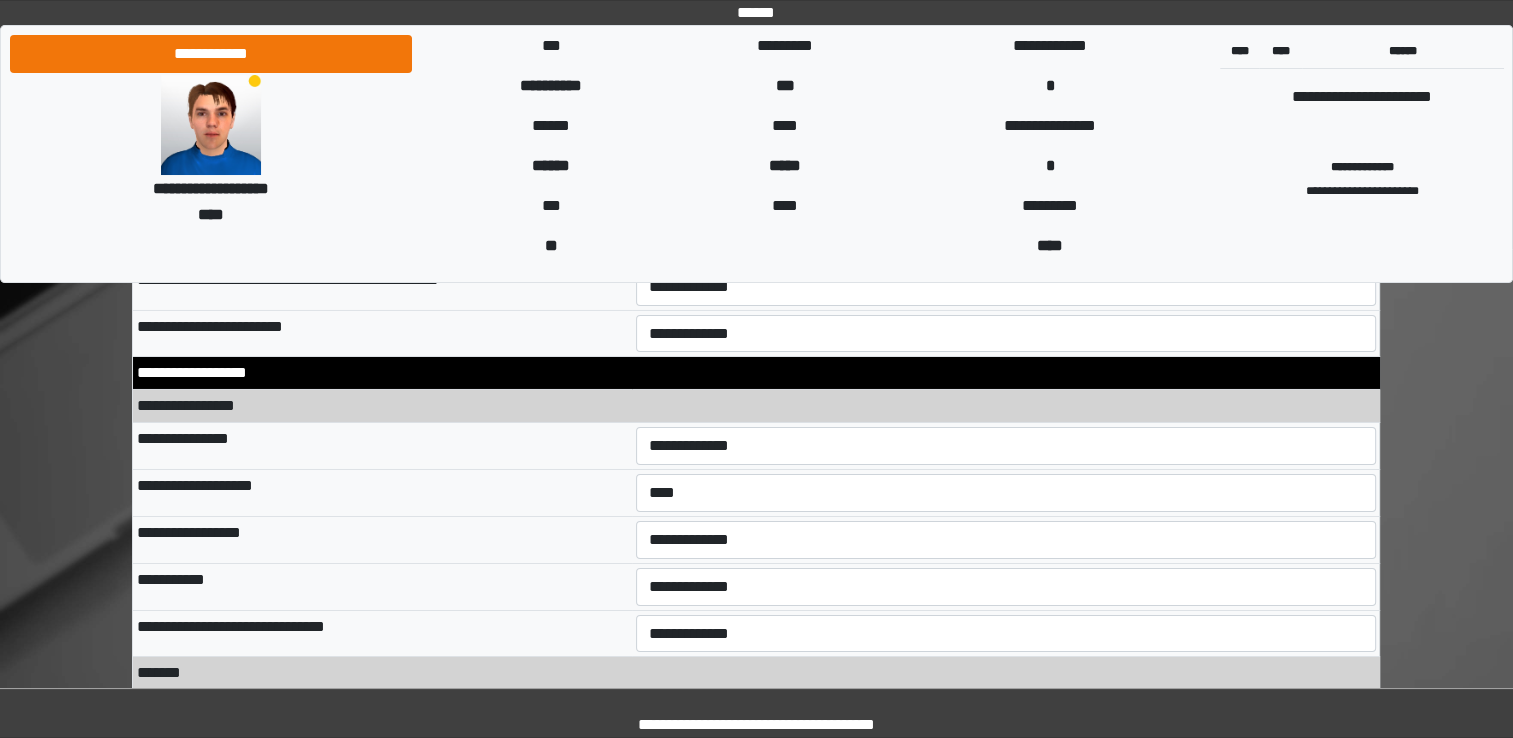 click on "*******" at bounding box center (756, 673) 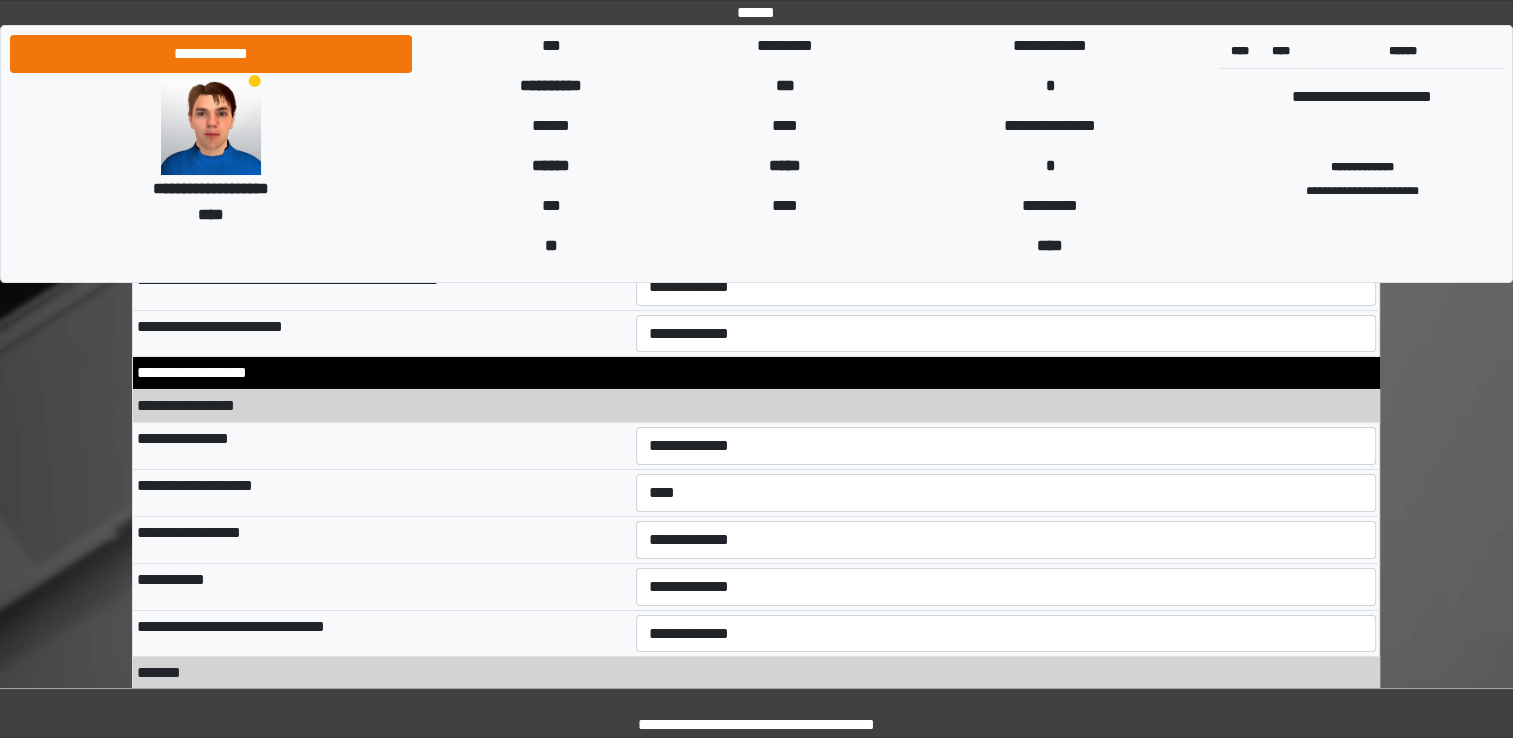 click on "**********" at bounding box center [1006, 539] 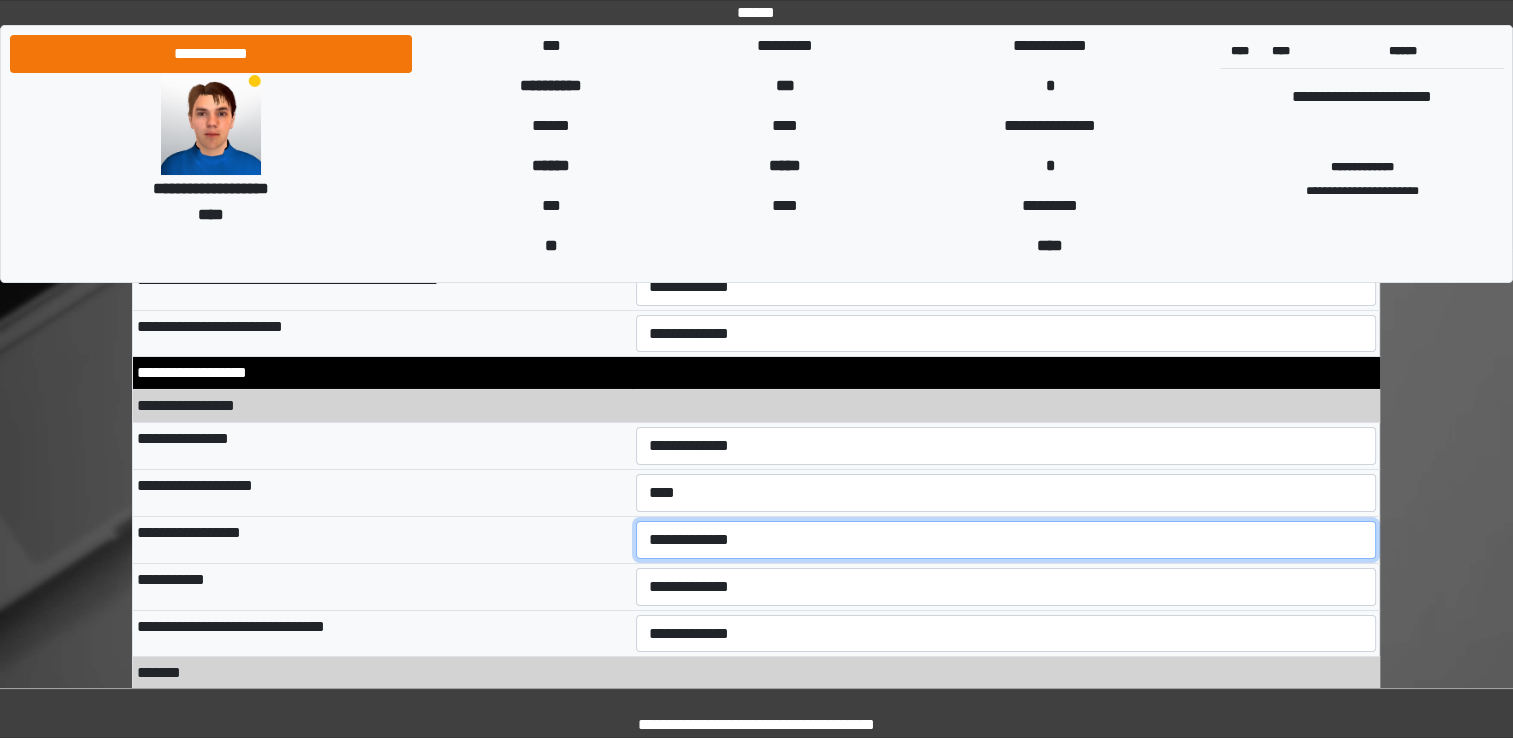 click on "**********" at bounding box center (1006, 540) 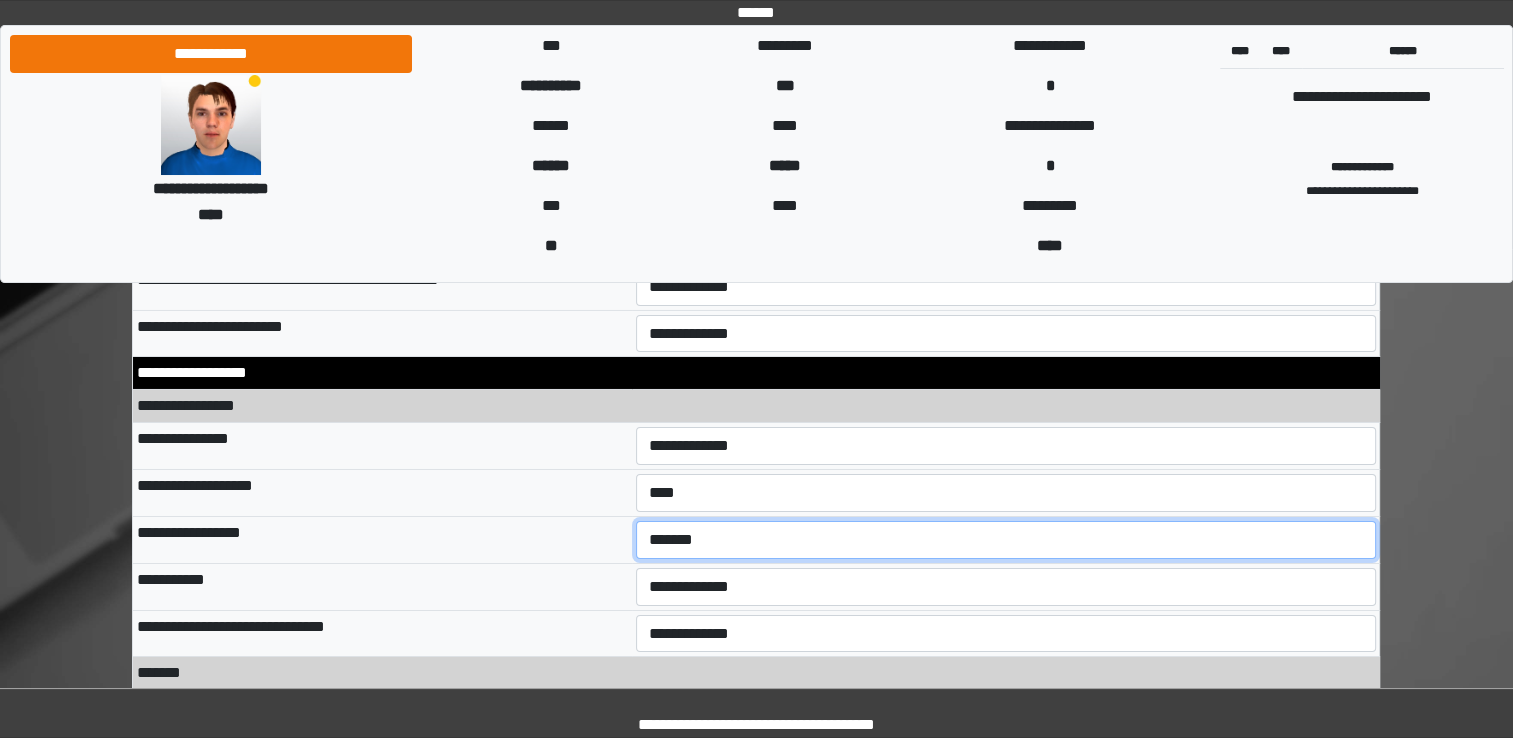 click on "**********" at bounding box center (1006, 540) 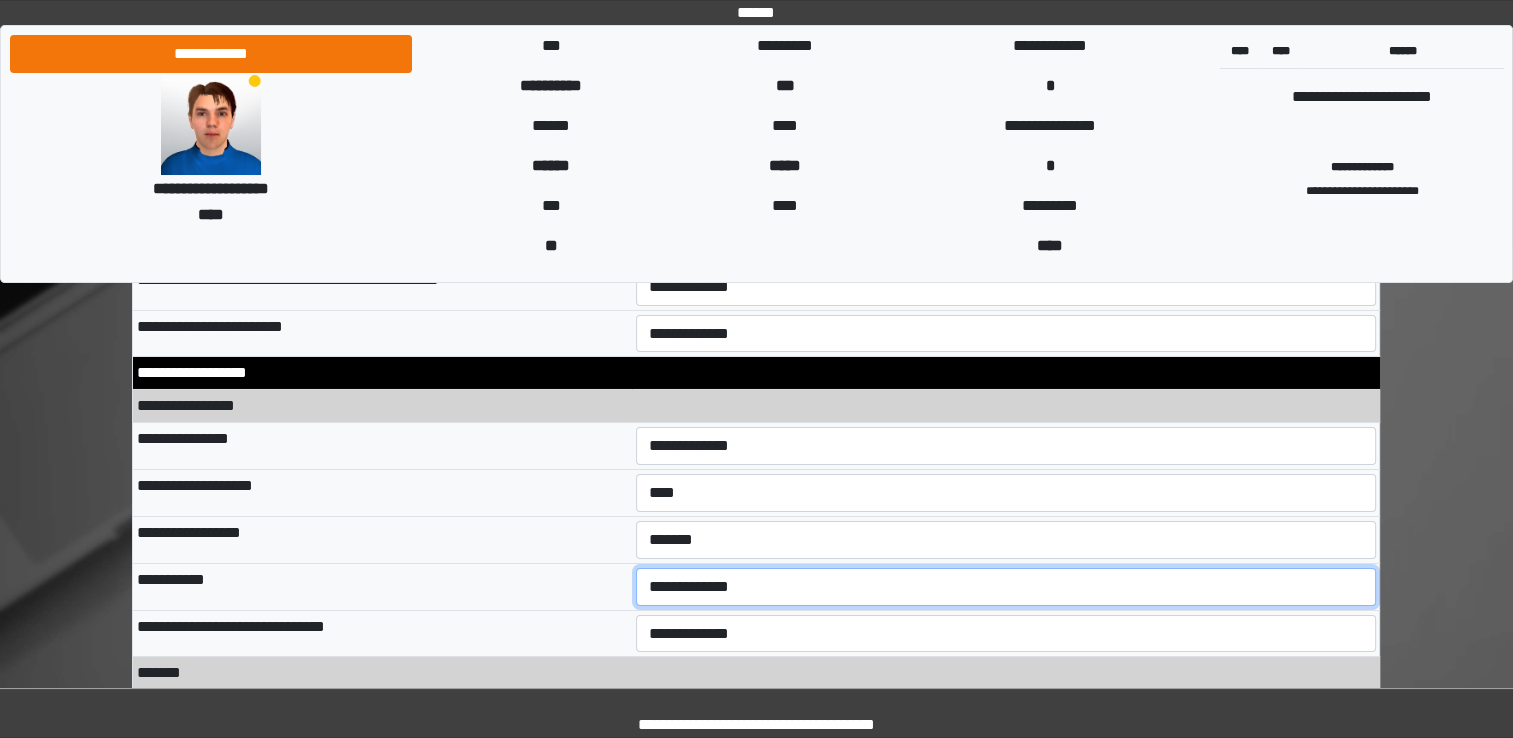 click on "**********" at bounding box center [1006, 587] 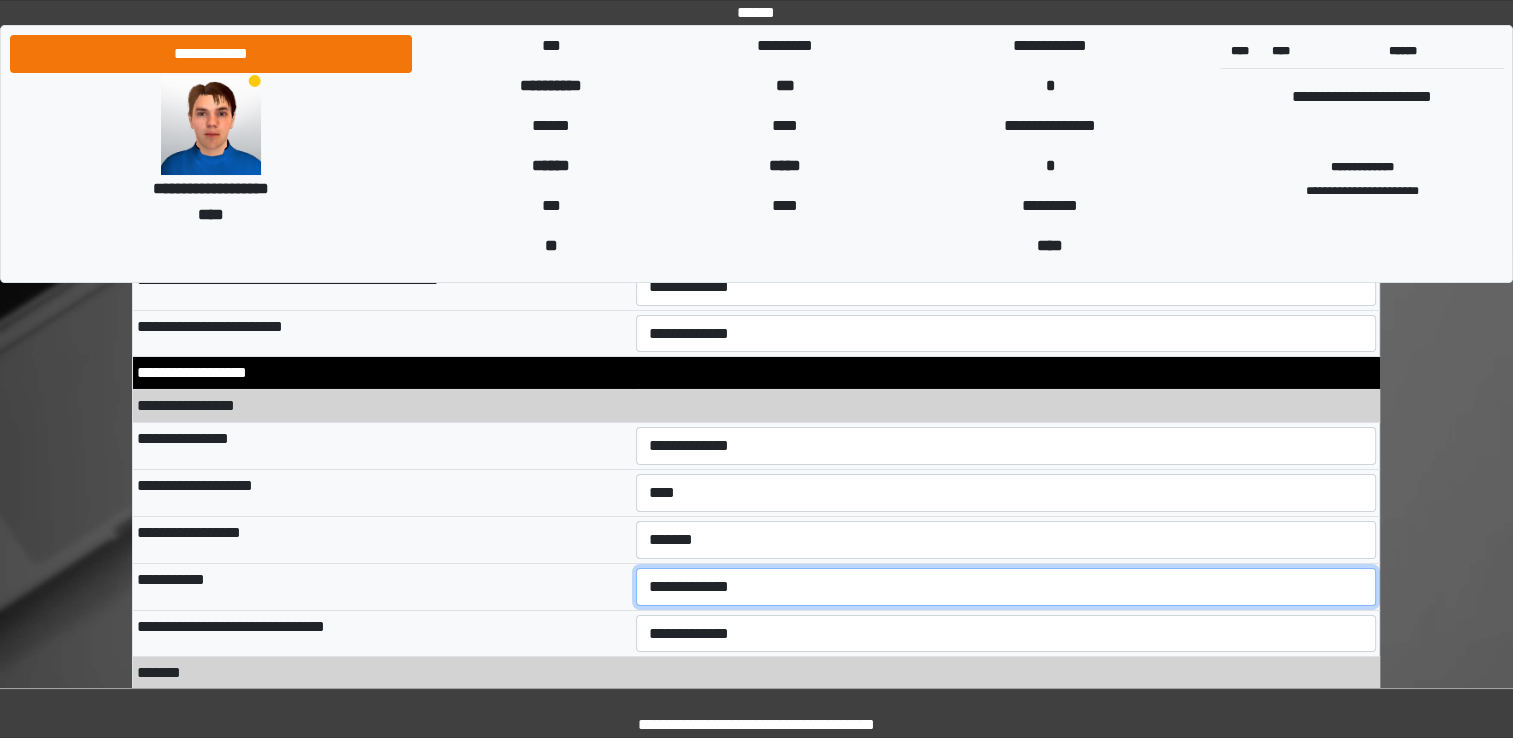 select on "**" 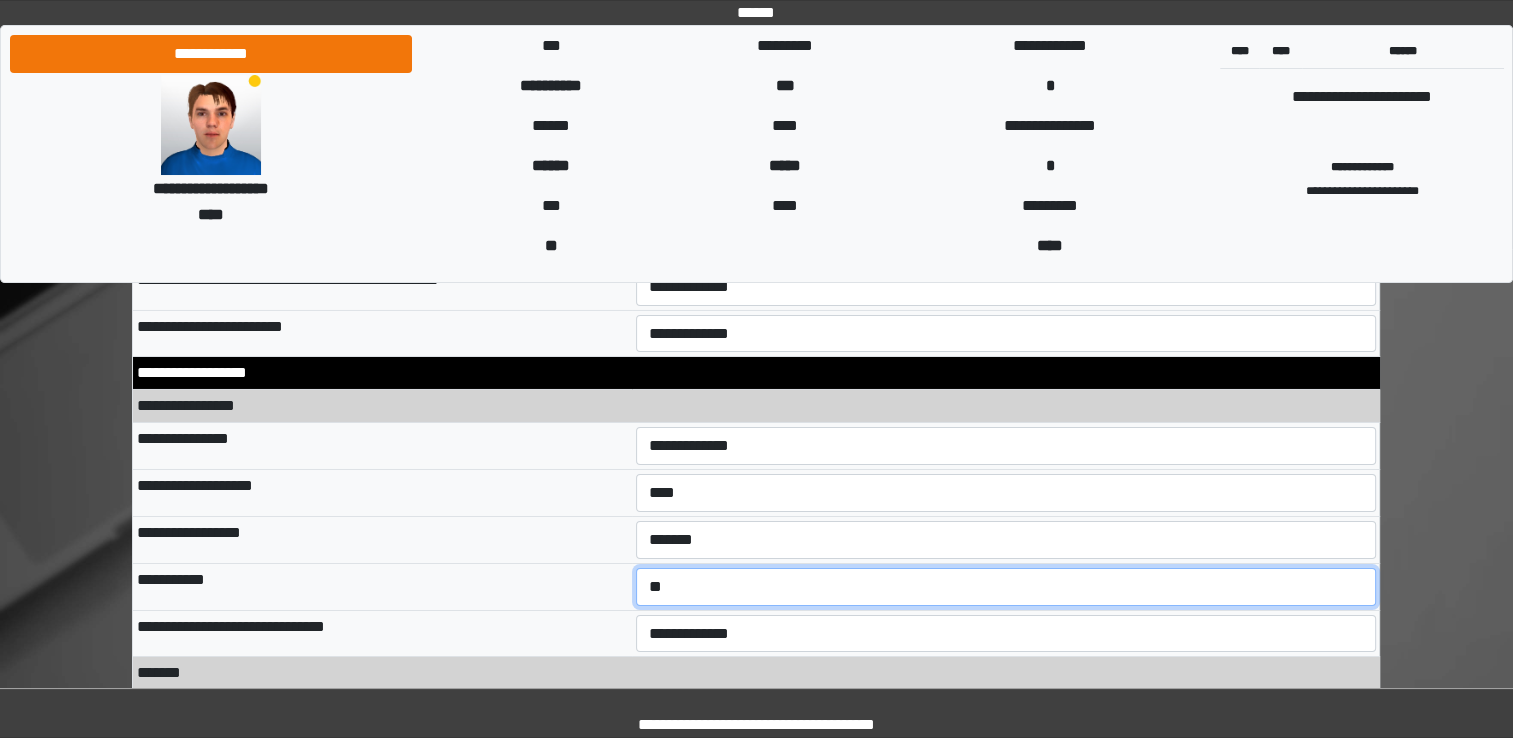 click on "**********" at bounding box center [1006, 587] 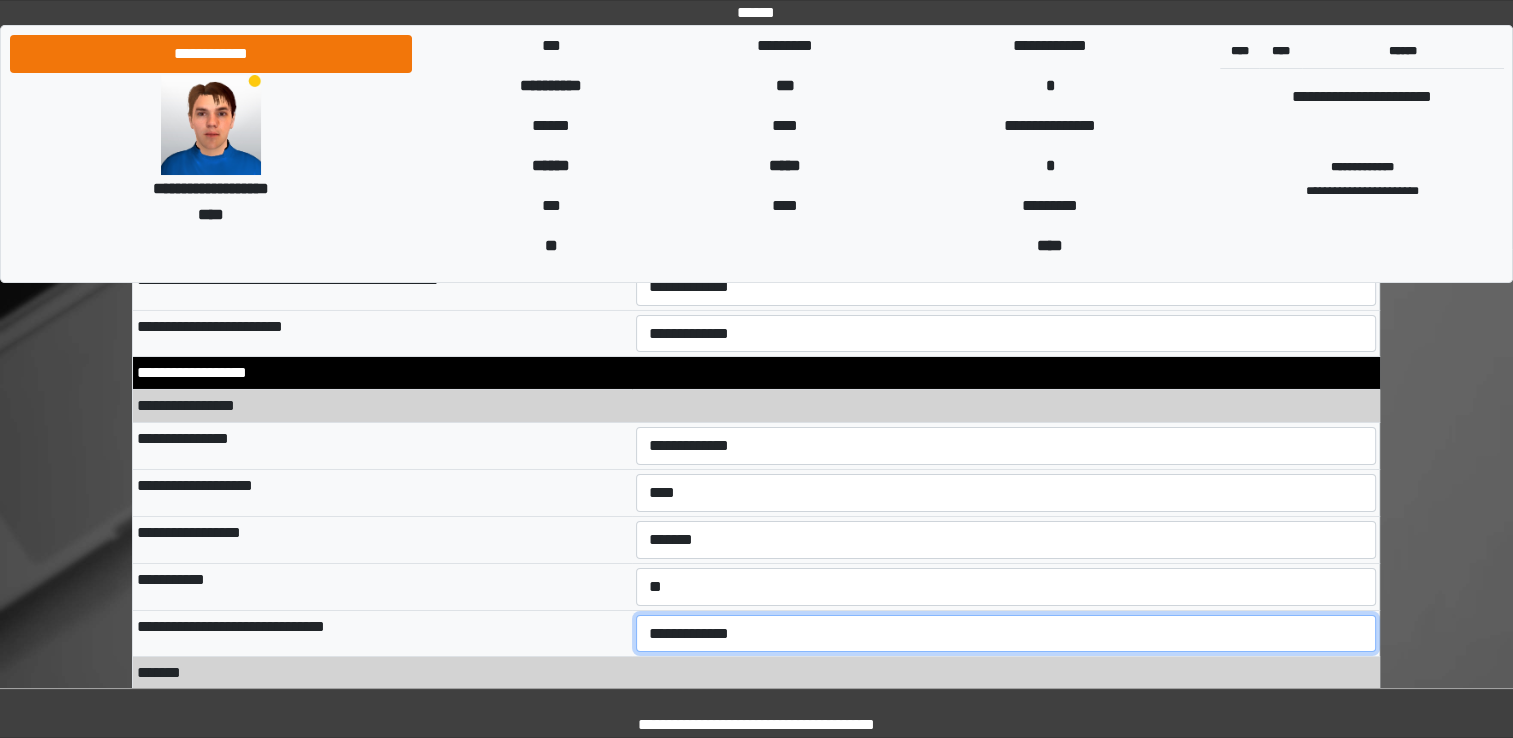 click on "**********" at bounding box center [1006, 634] 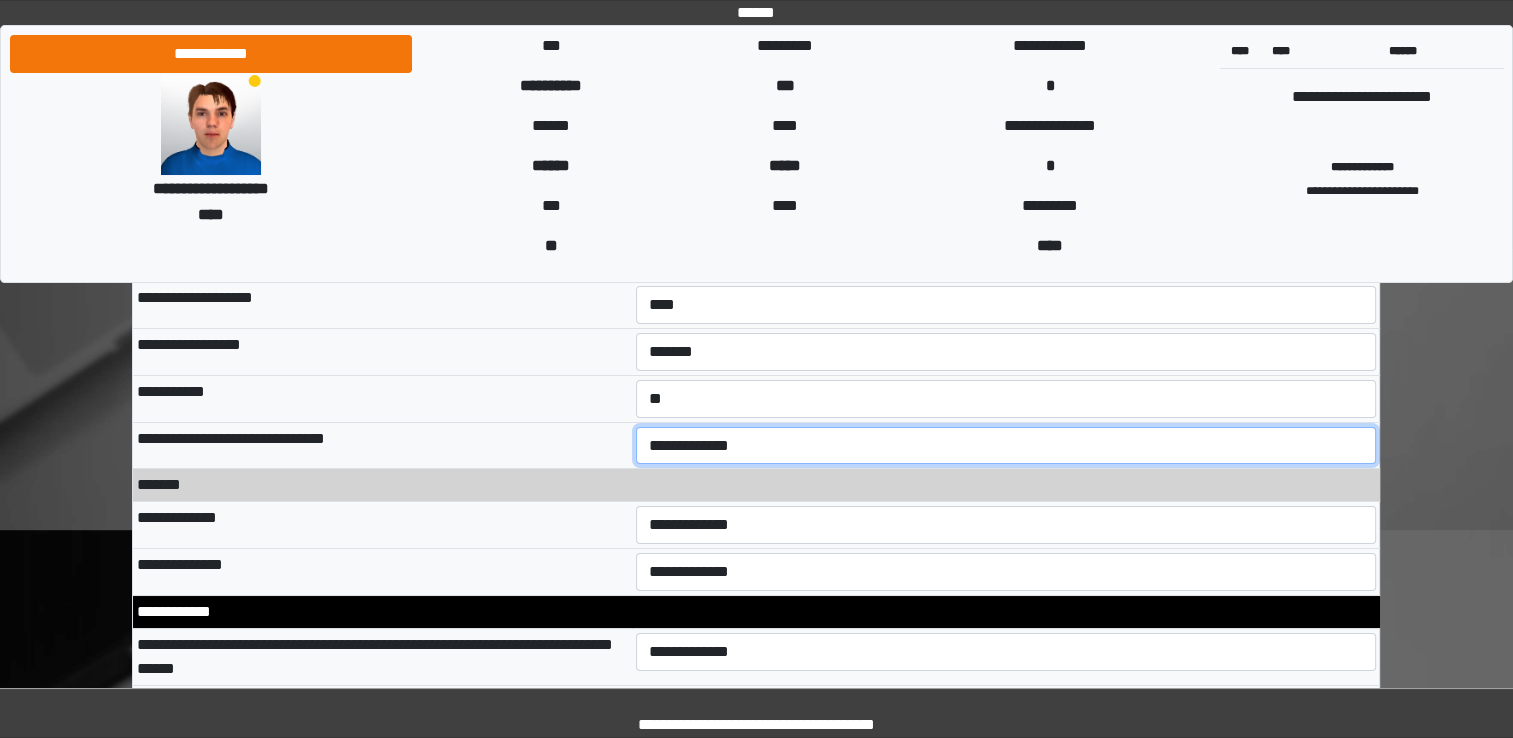 scroll, scrollTop: 7119, scrollLeft: 0, axis: vertical 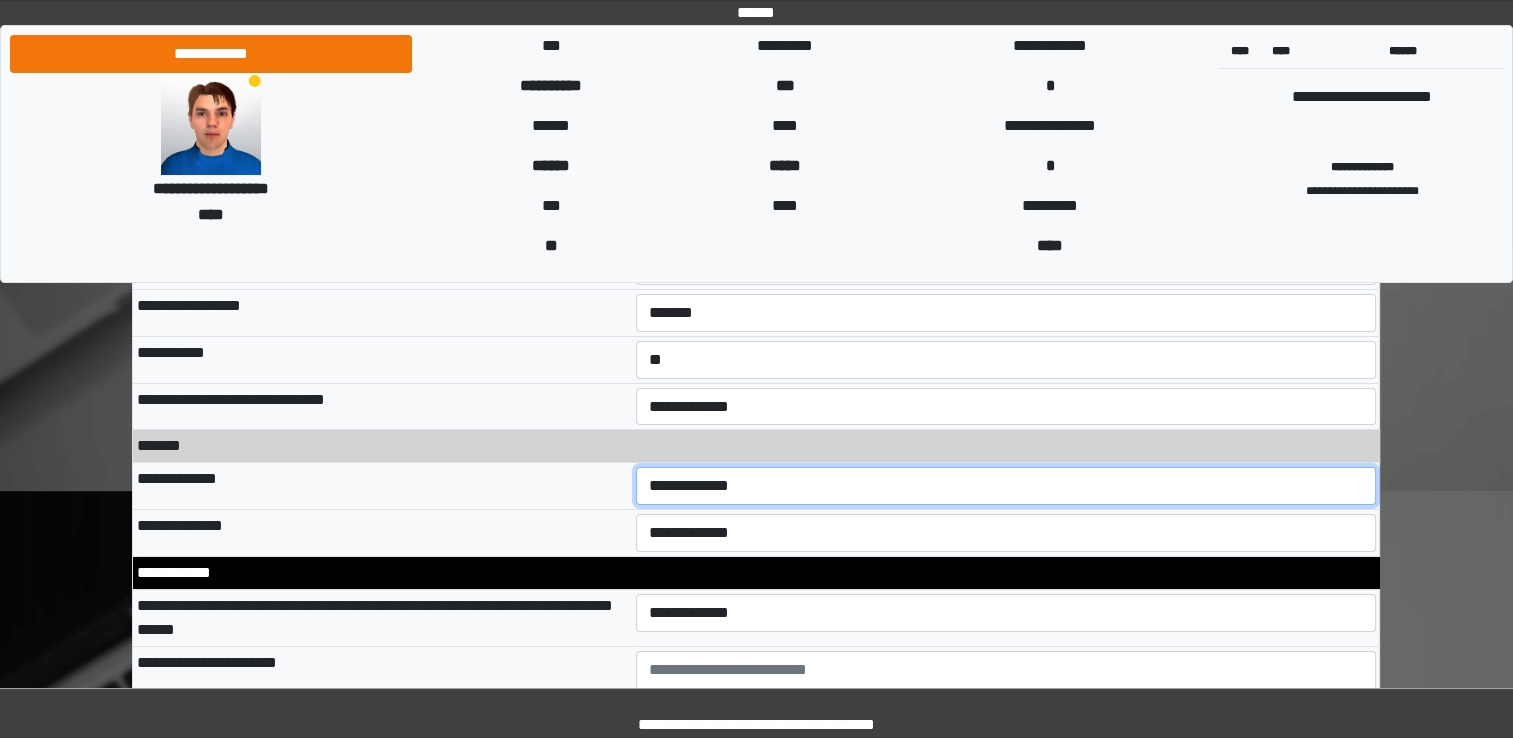 click on "**********" at bounding box center [1006, 486] 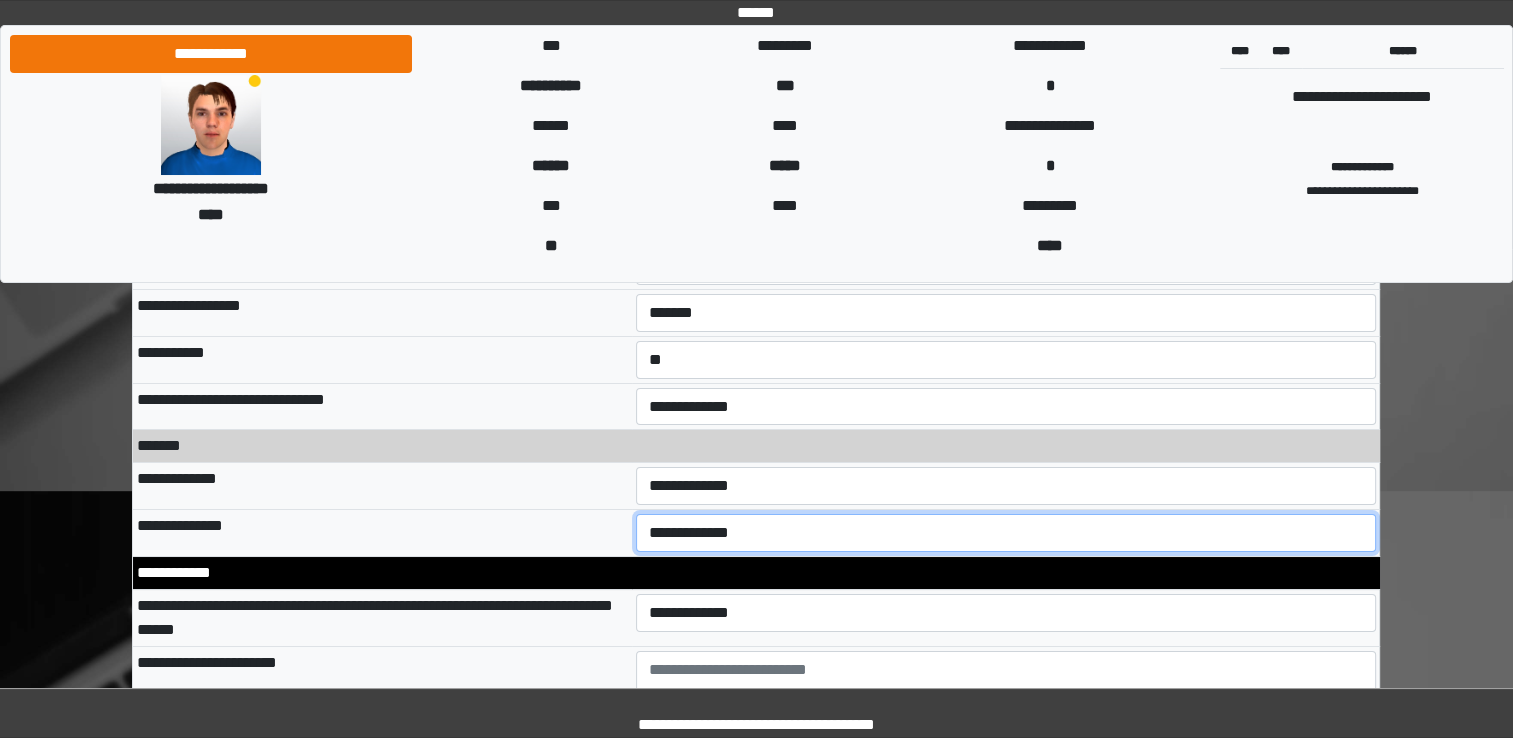 click on "**********" at bounding box center [1006, 533] 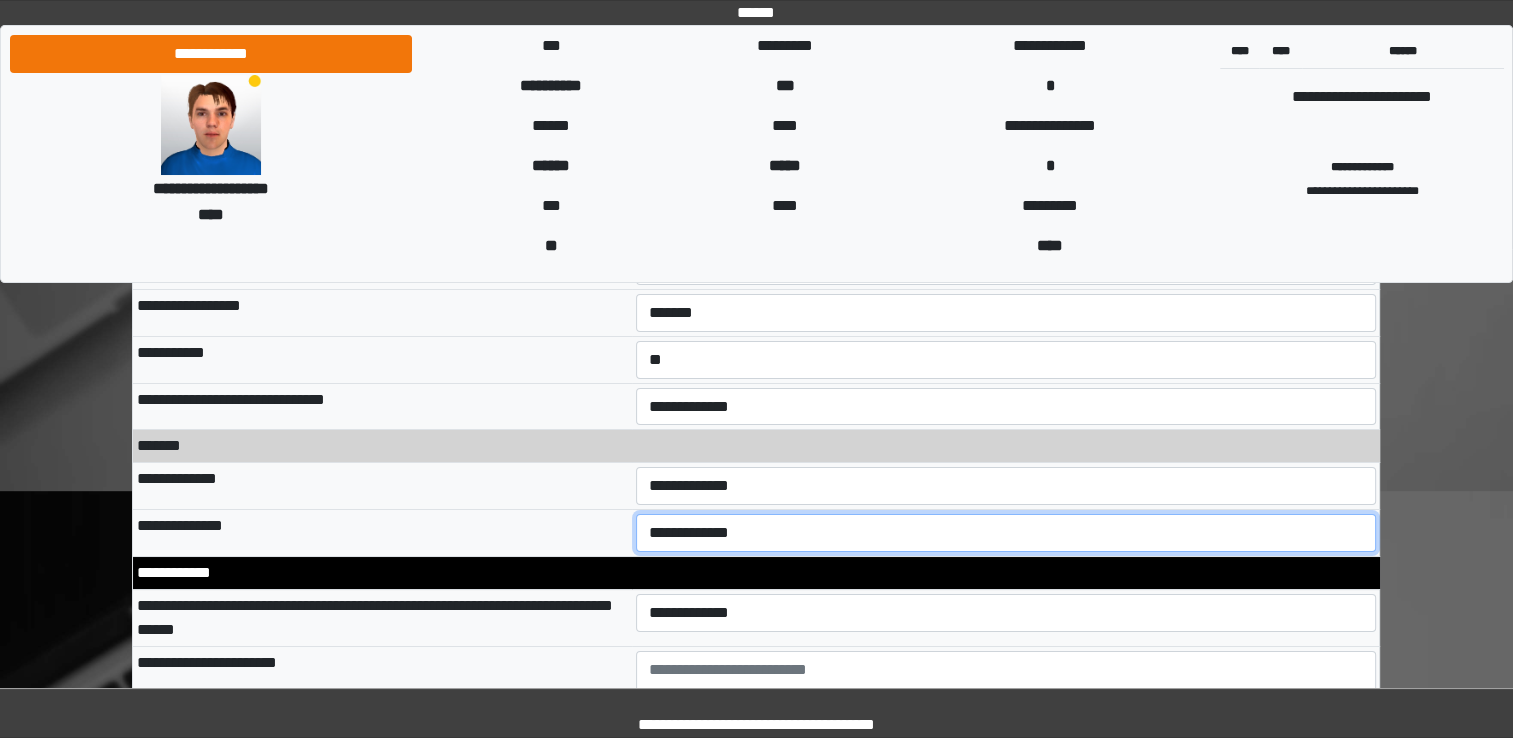 select on "**" 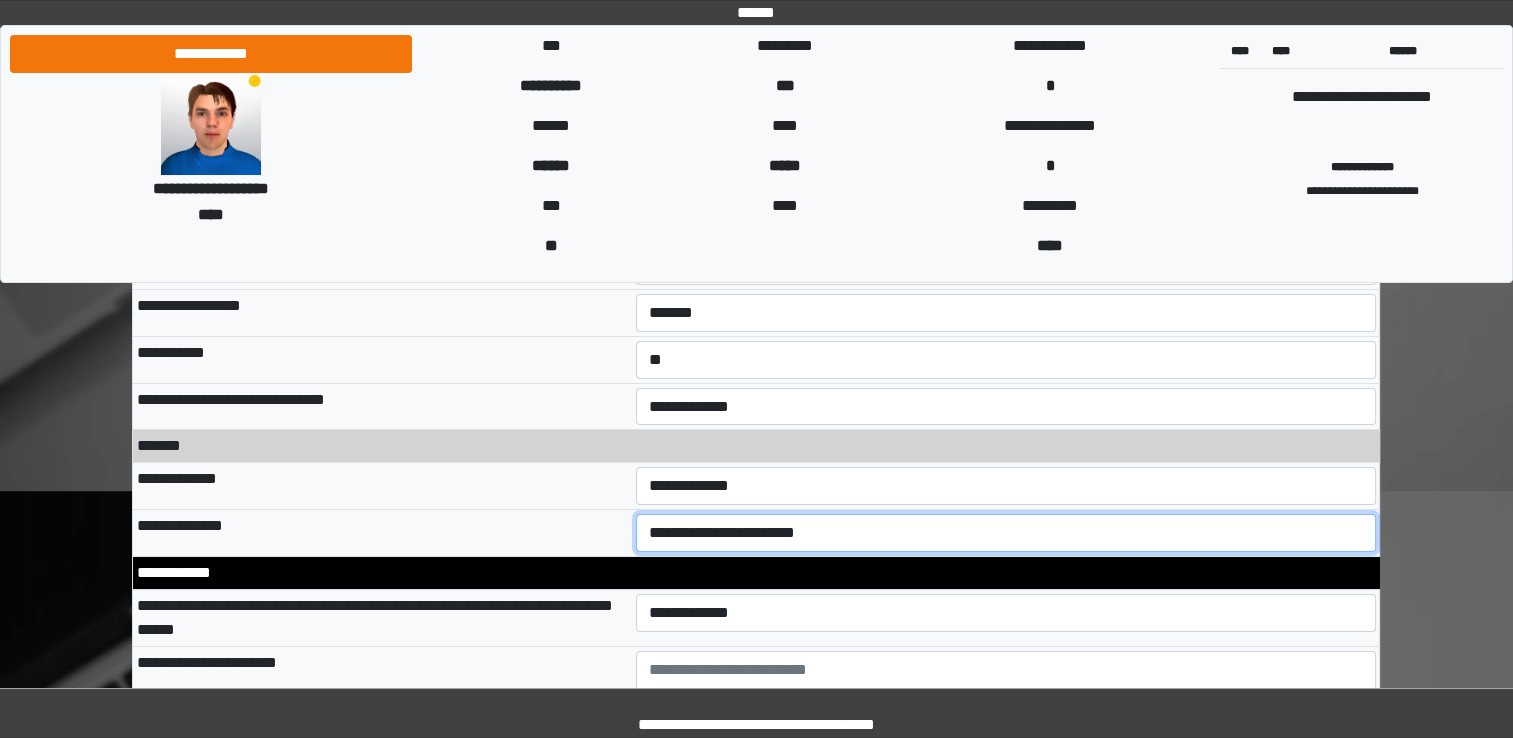 click on "**********" at bounding box center [1006, 533] 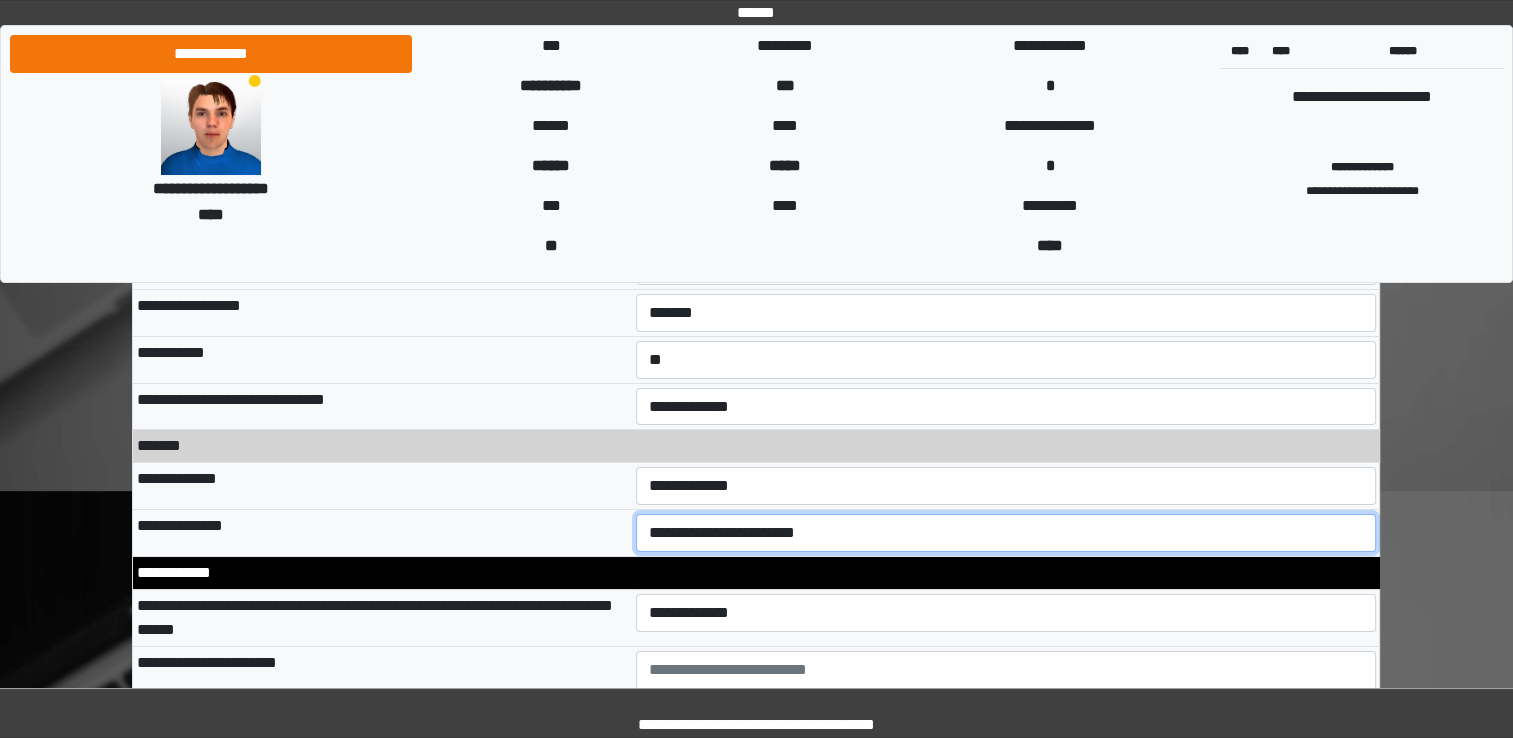 scroll, scrollTop: 7240, scrollLeft: 0, axis: vertical 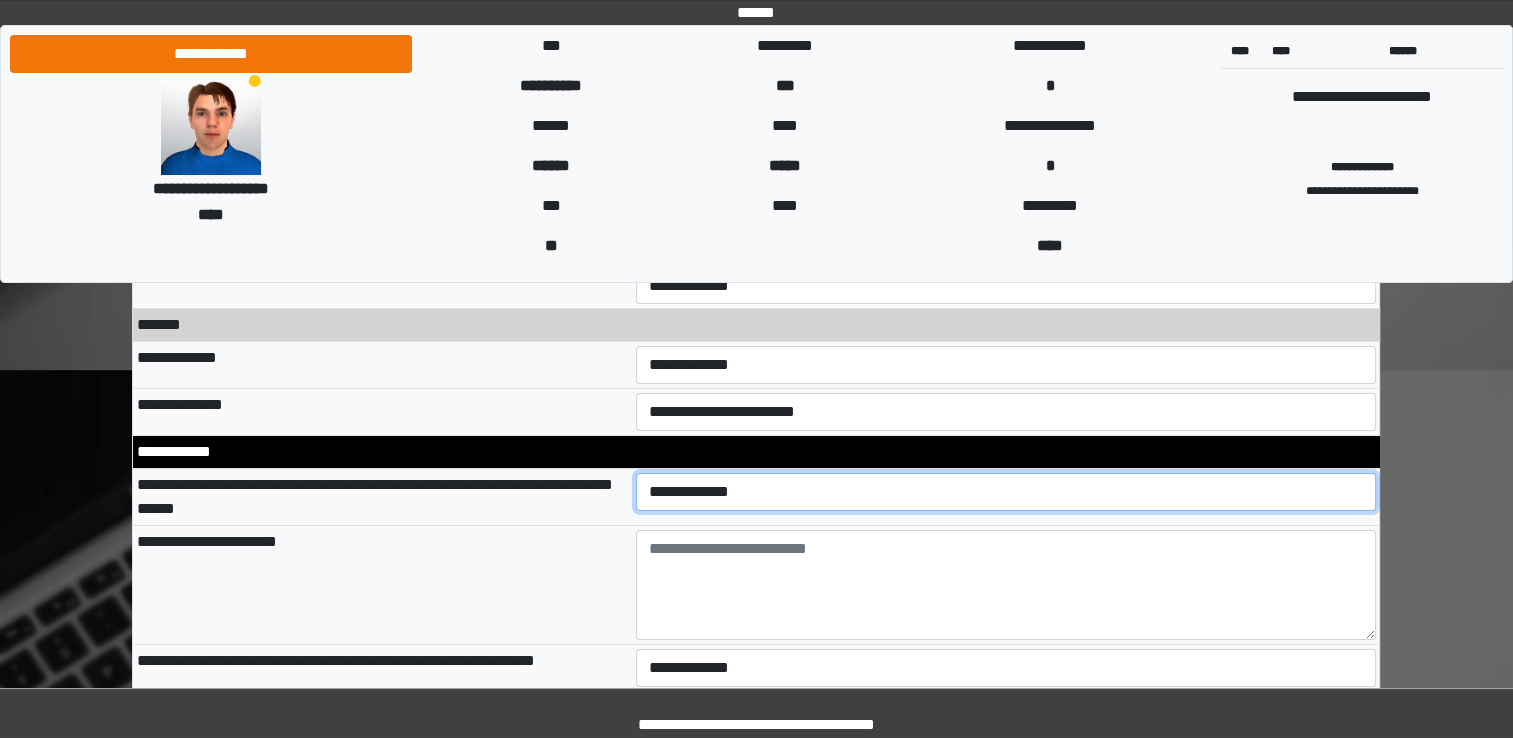 click on "**********" at bounding box center [1006, 492] 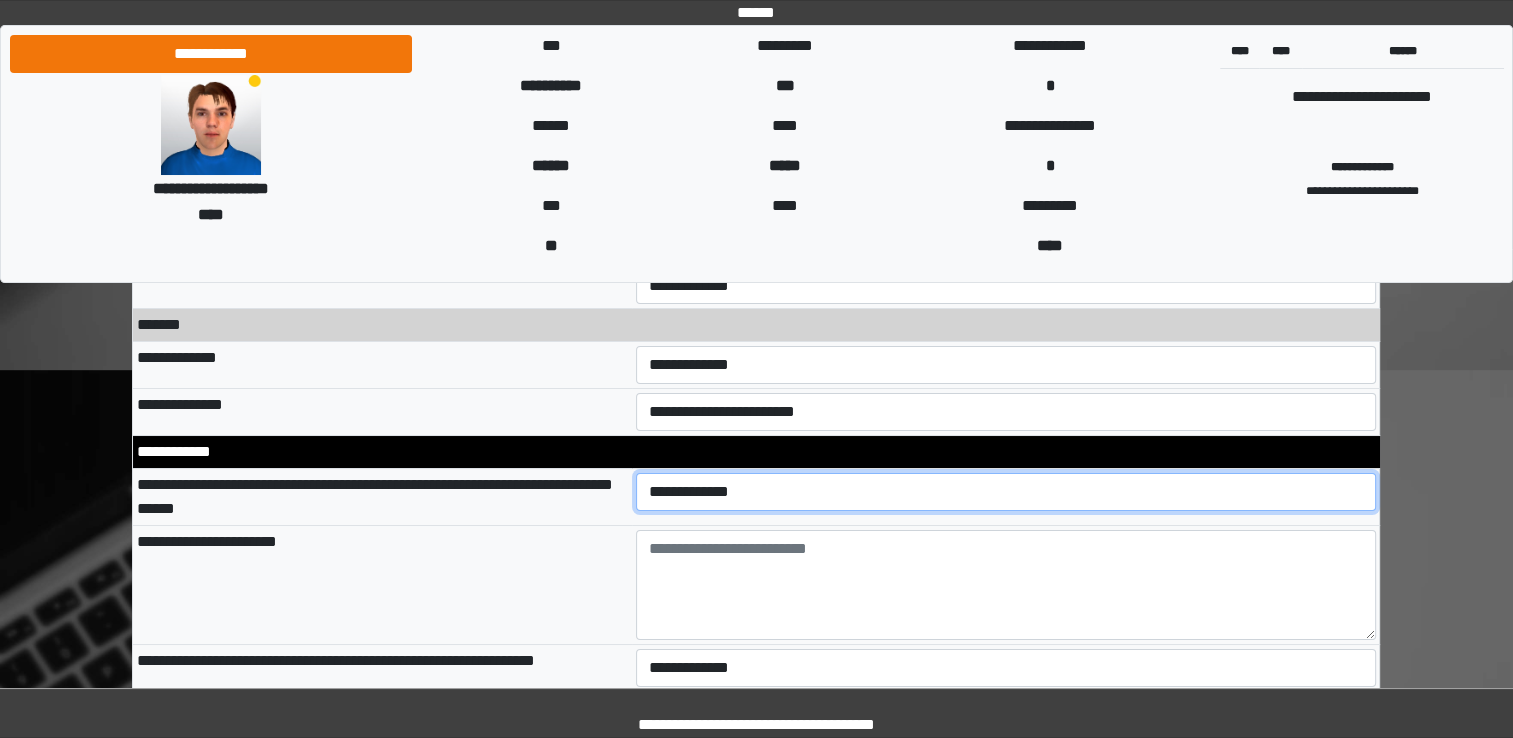 select on "*" 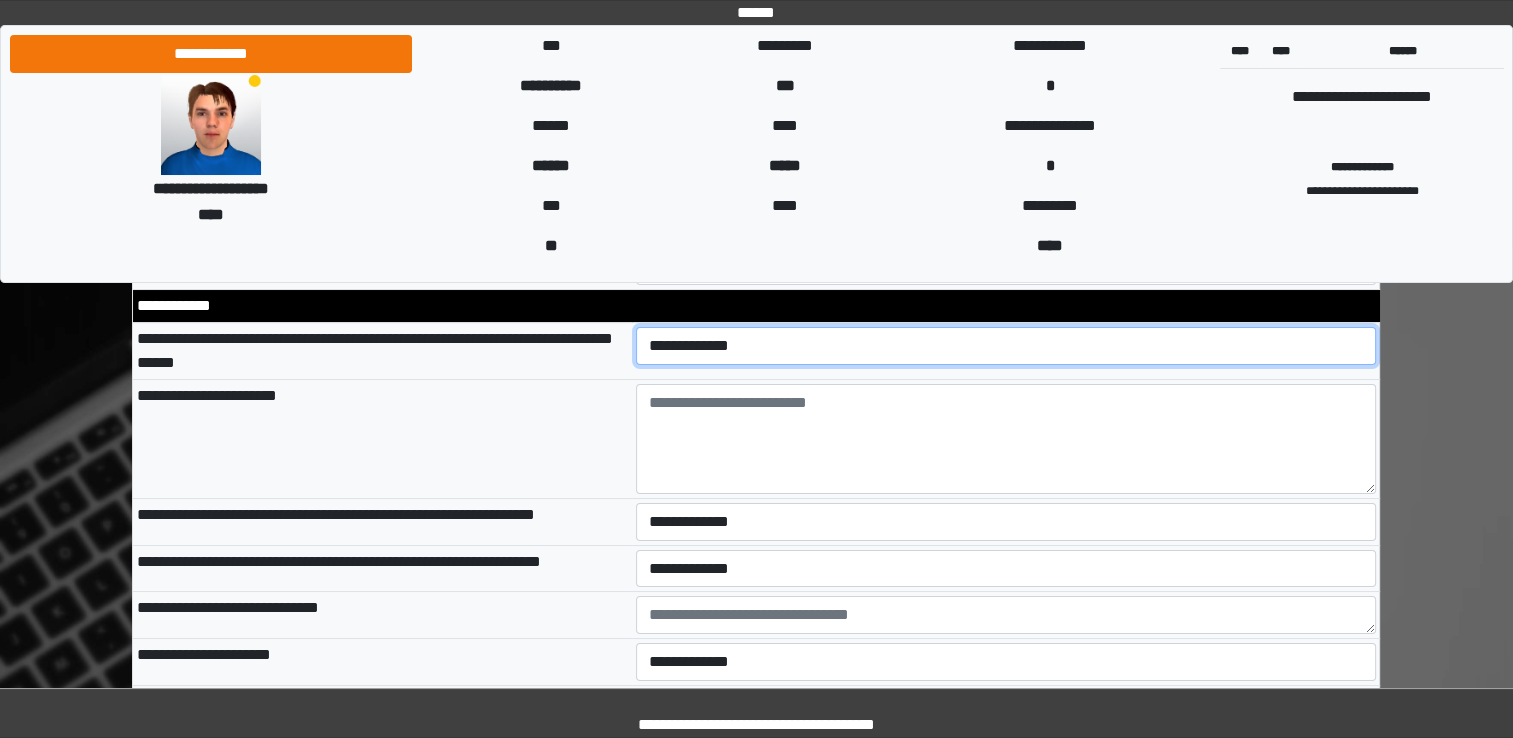scroll, scrollTop: 7387, scrollLeft: 0, axis: vertical 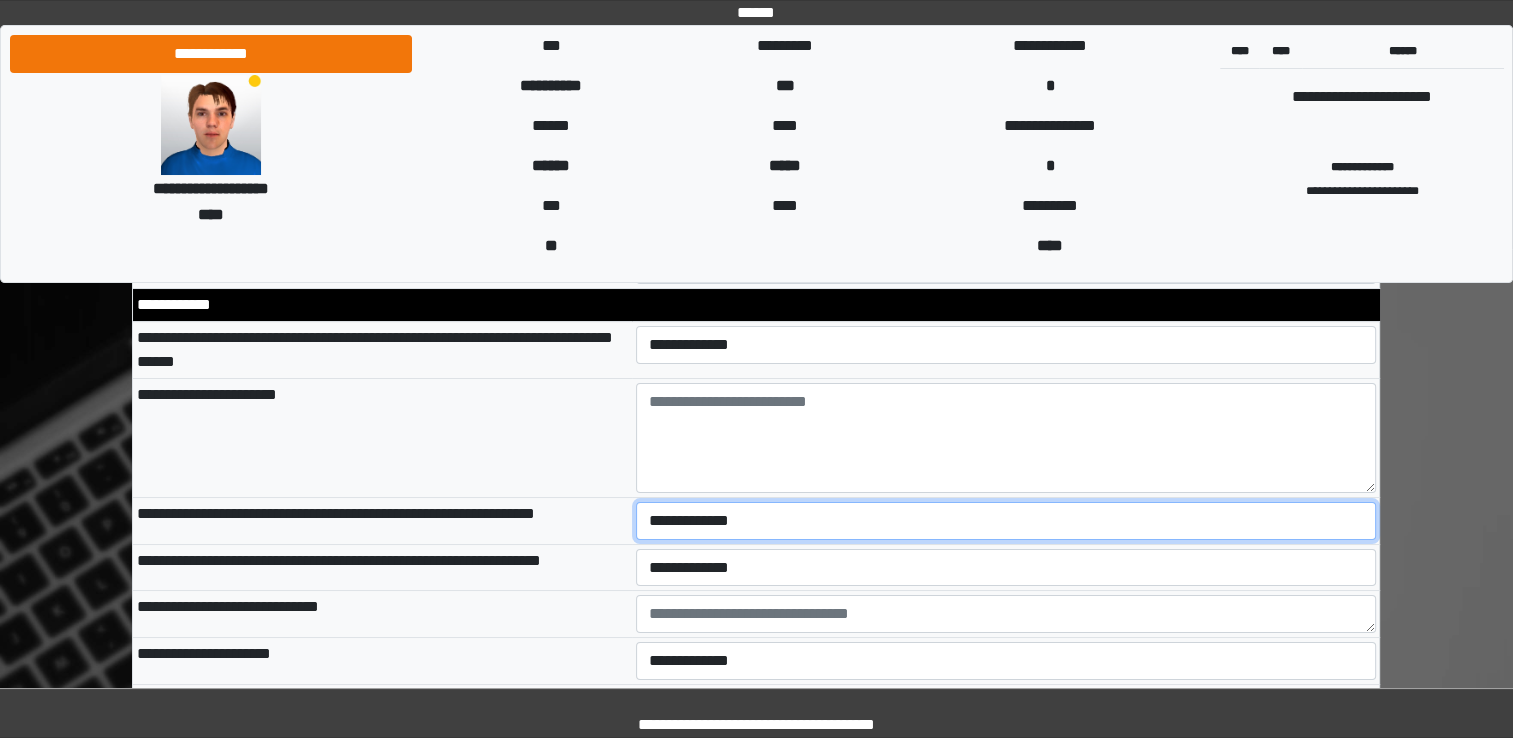 click on "**********" at bounding box center [1006, 521] 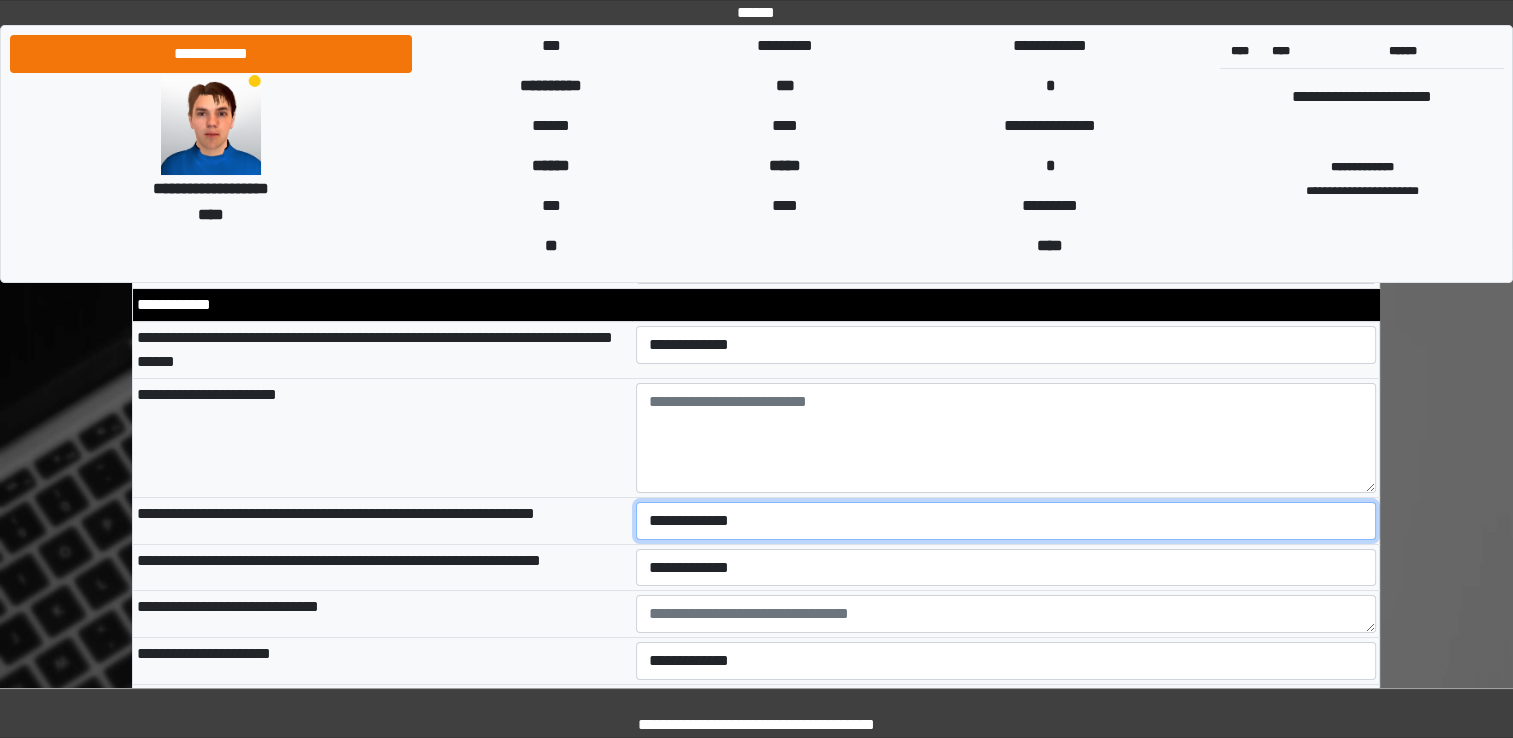 select on "*" 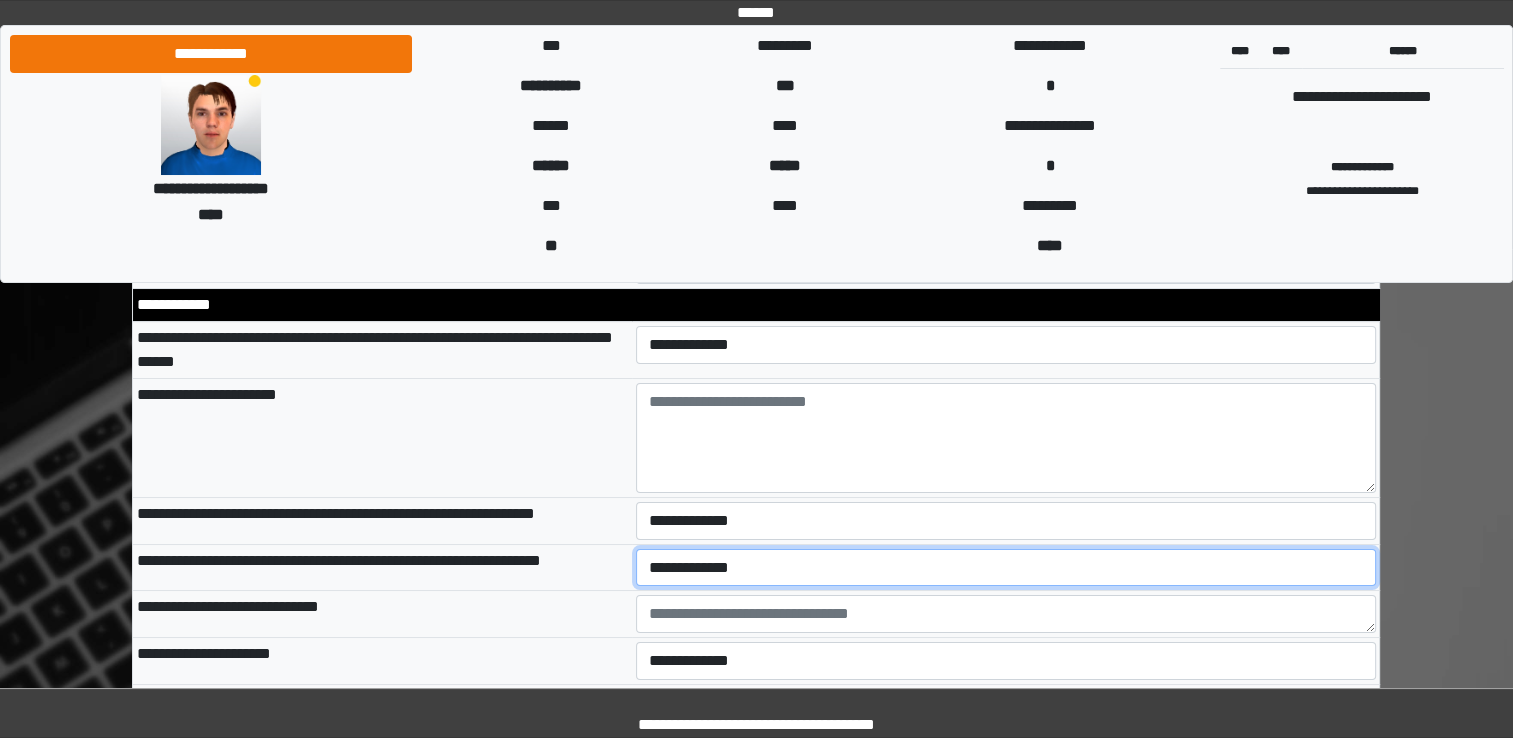 click on "**********" at bounding box center [1006, 568] 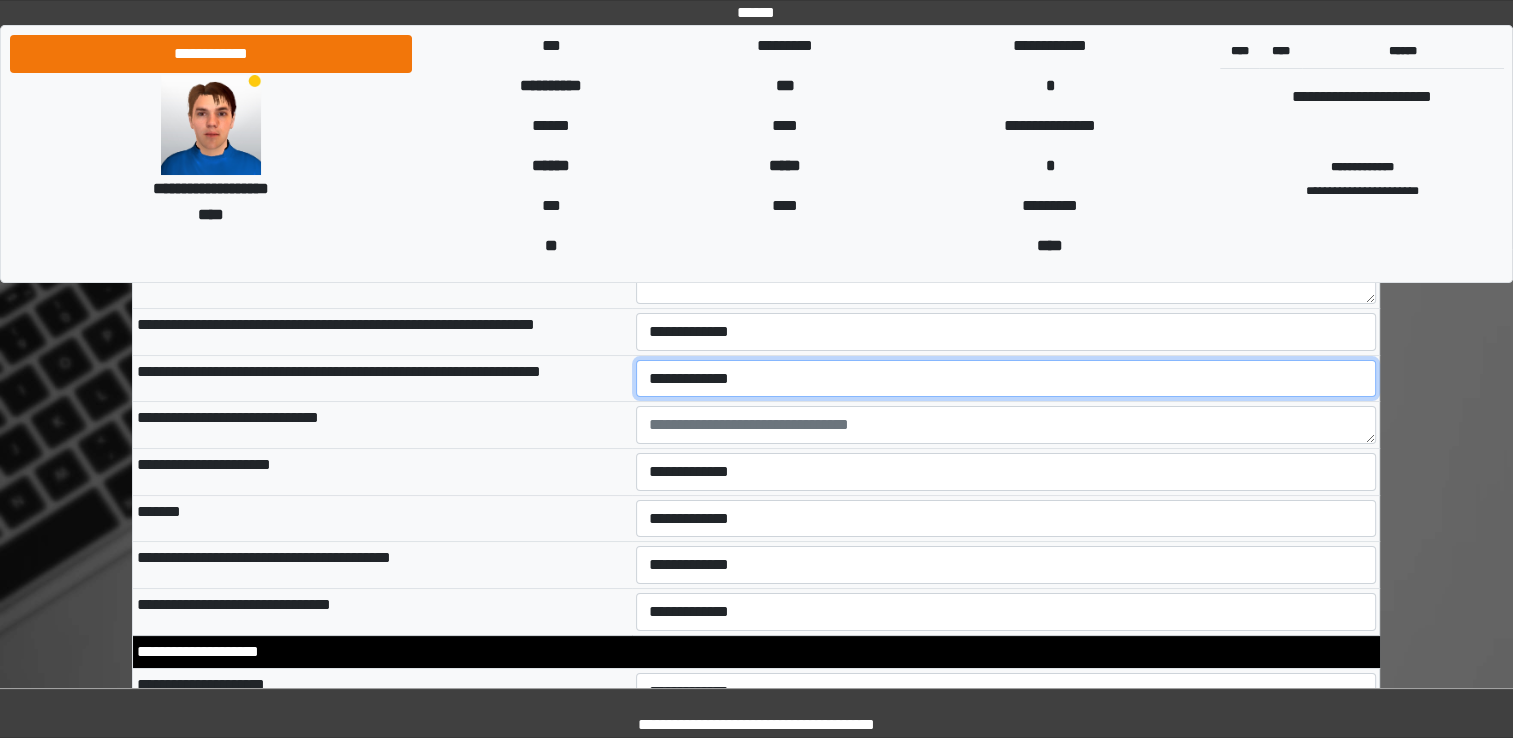 scroll, scrollTop: 7582, scrollLeft: 0, axis: vertical 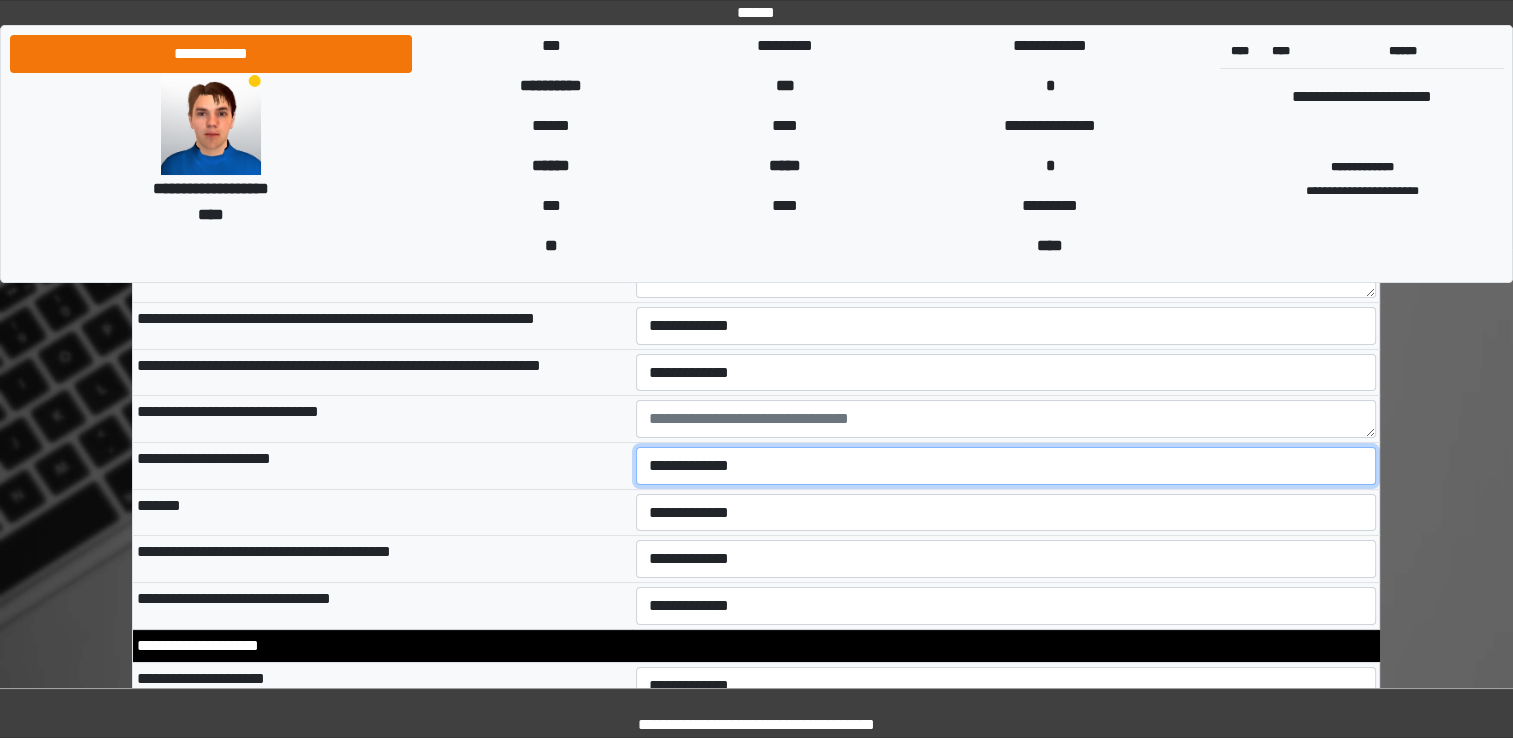 click on "**********" at bounding box center [1006, 466] 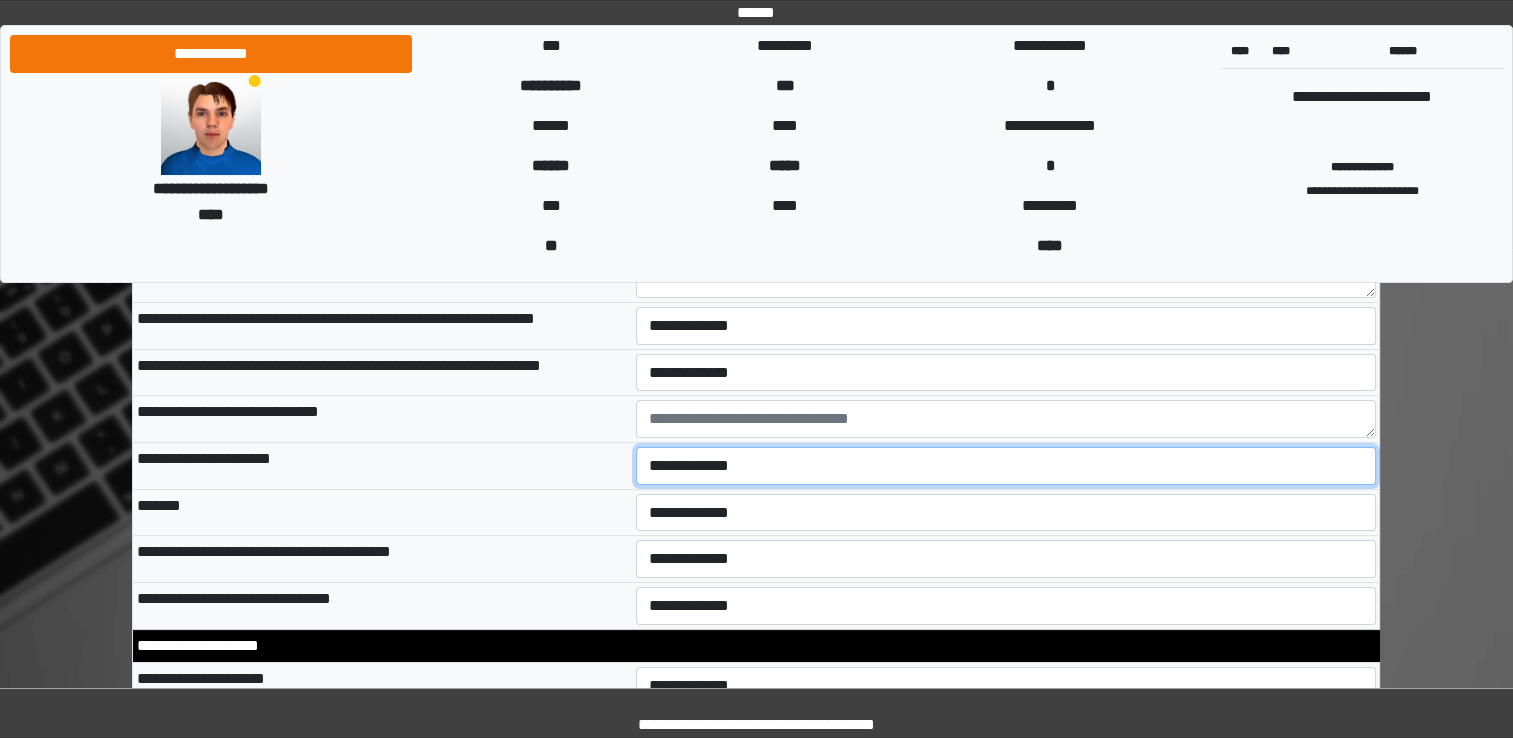 select on "*" 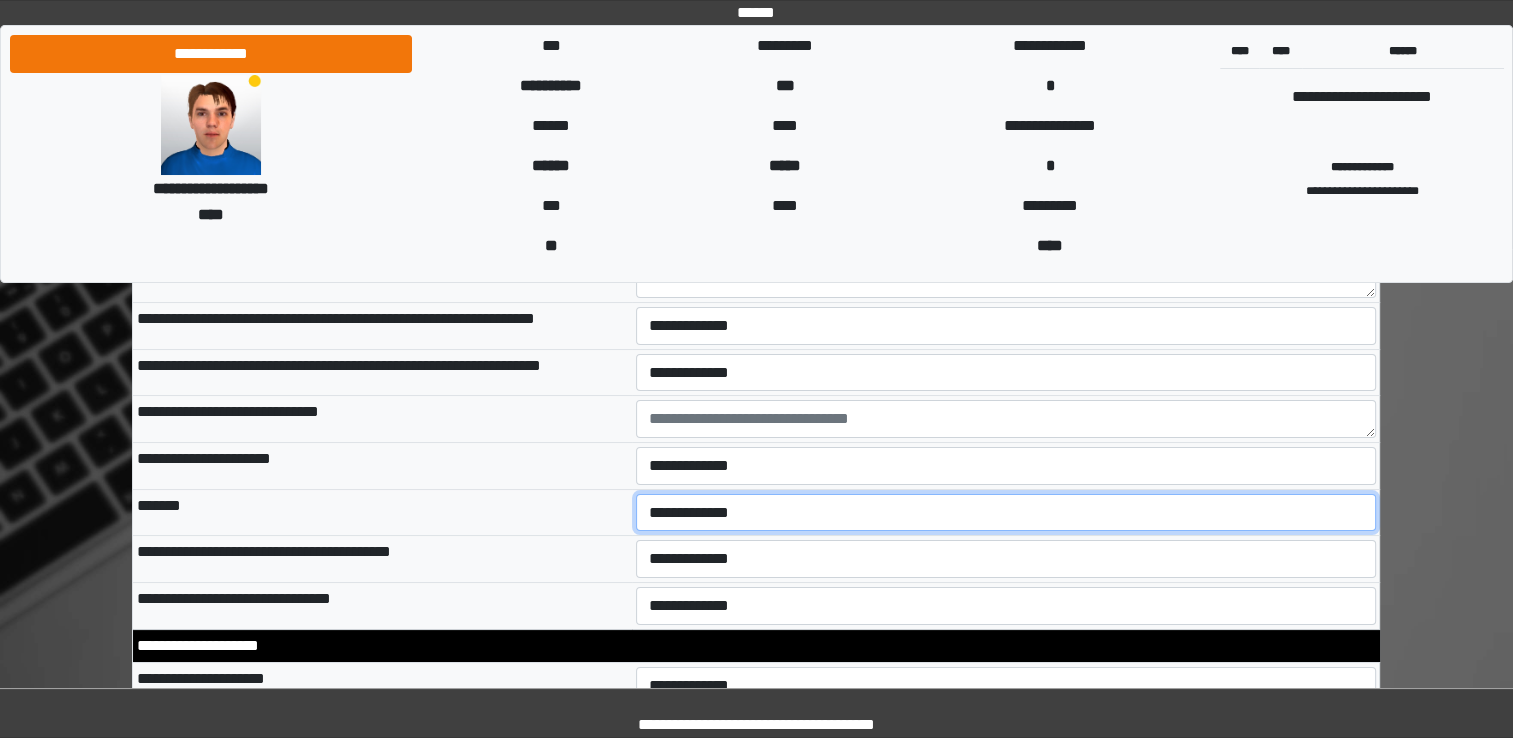 click on "**********" at bounding box center (1006, 513) 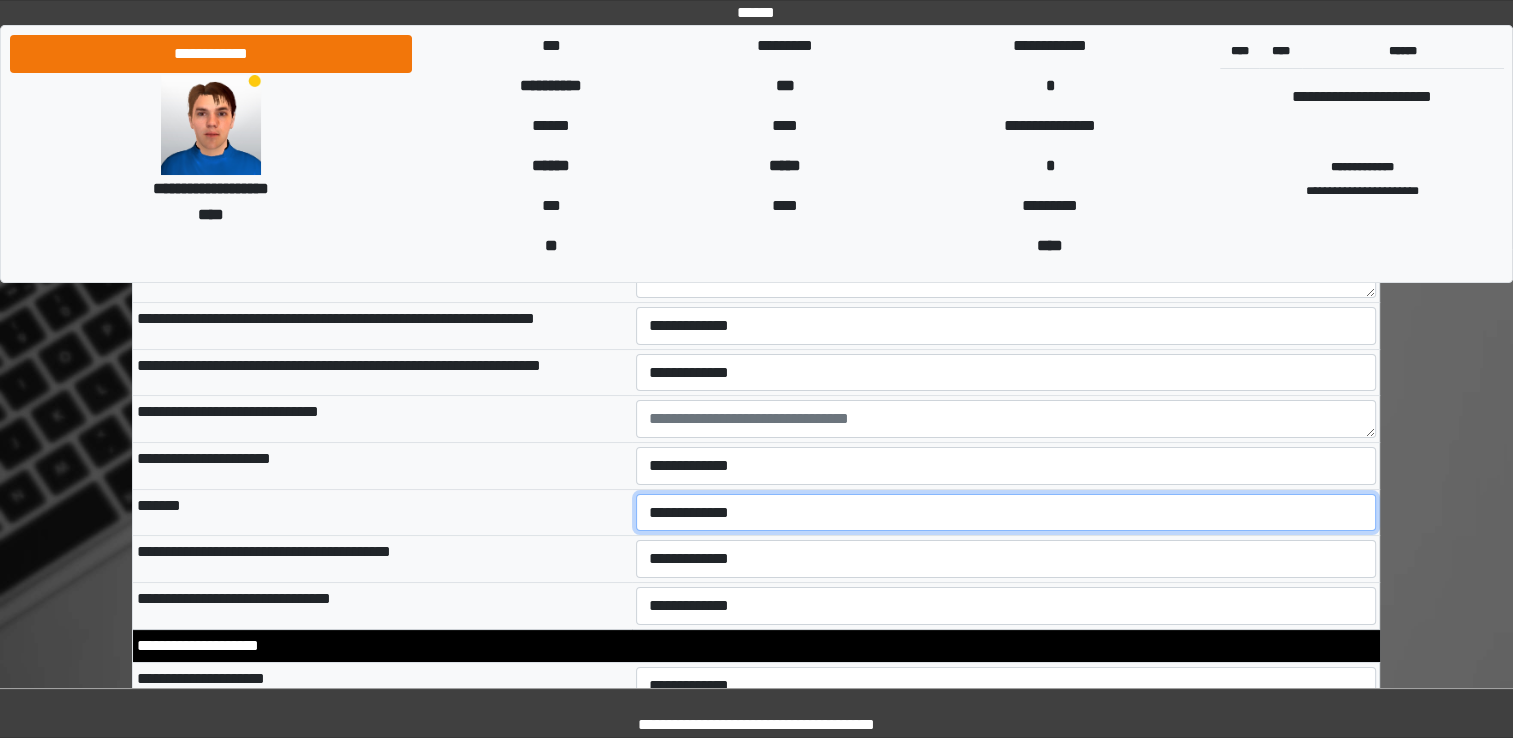 select on "*" 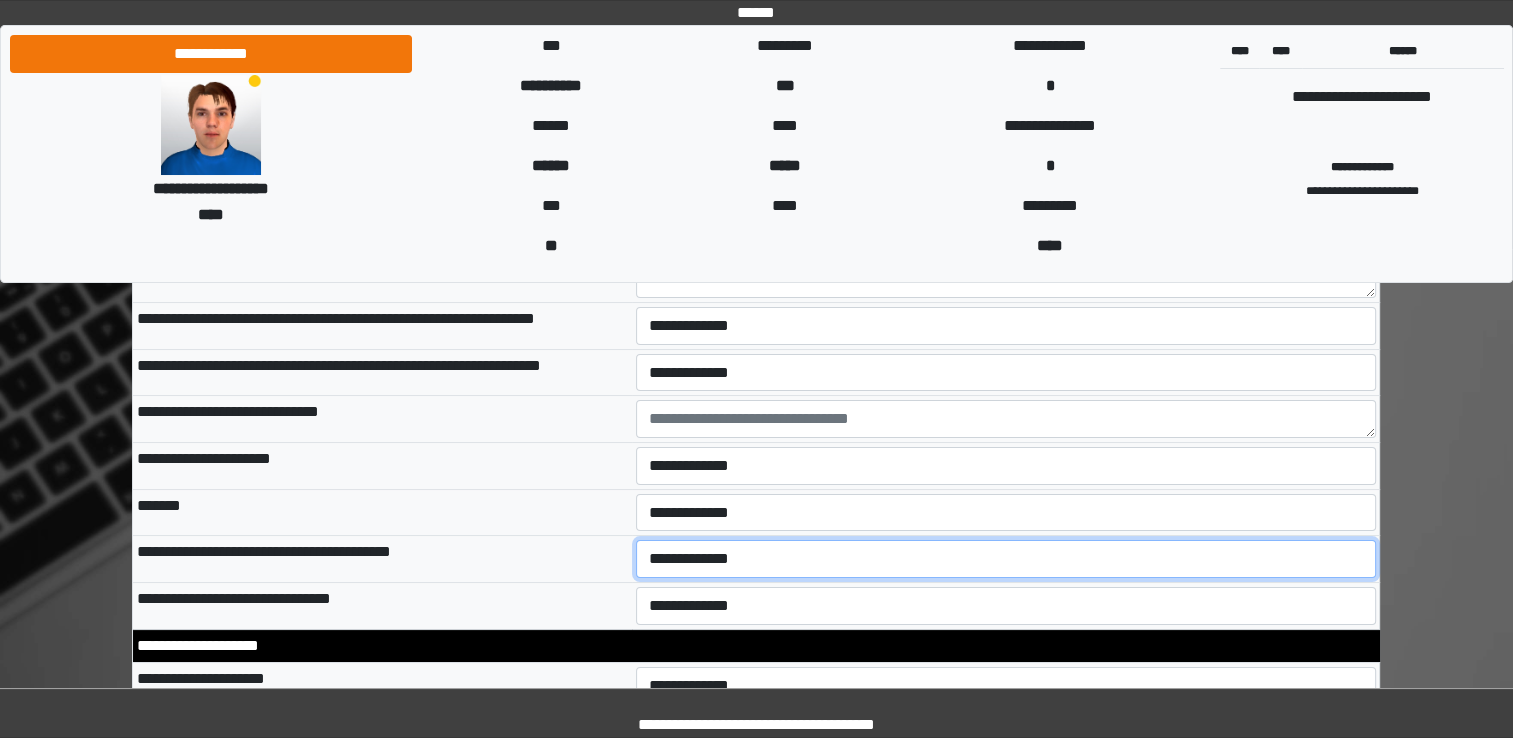 click on "**********" at bounding box center [1006, 559] 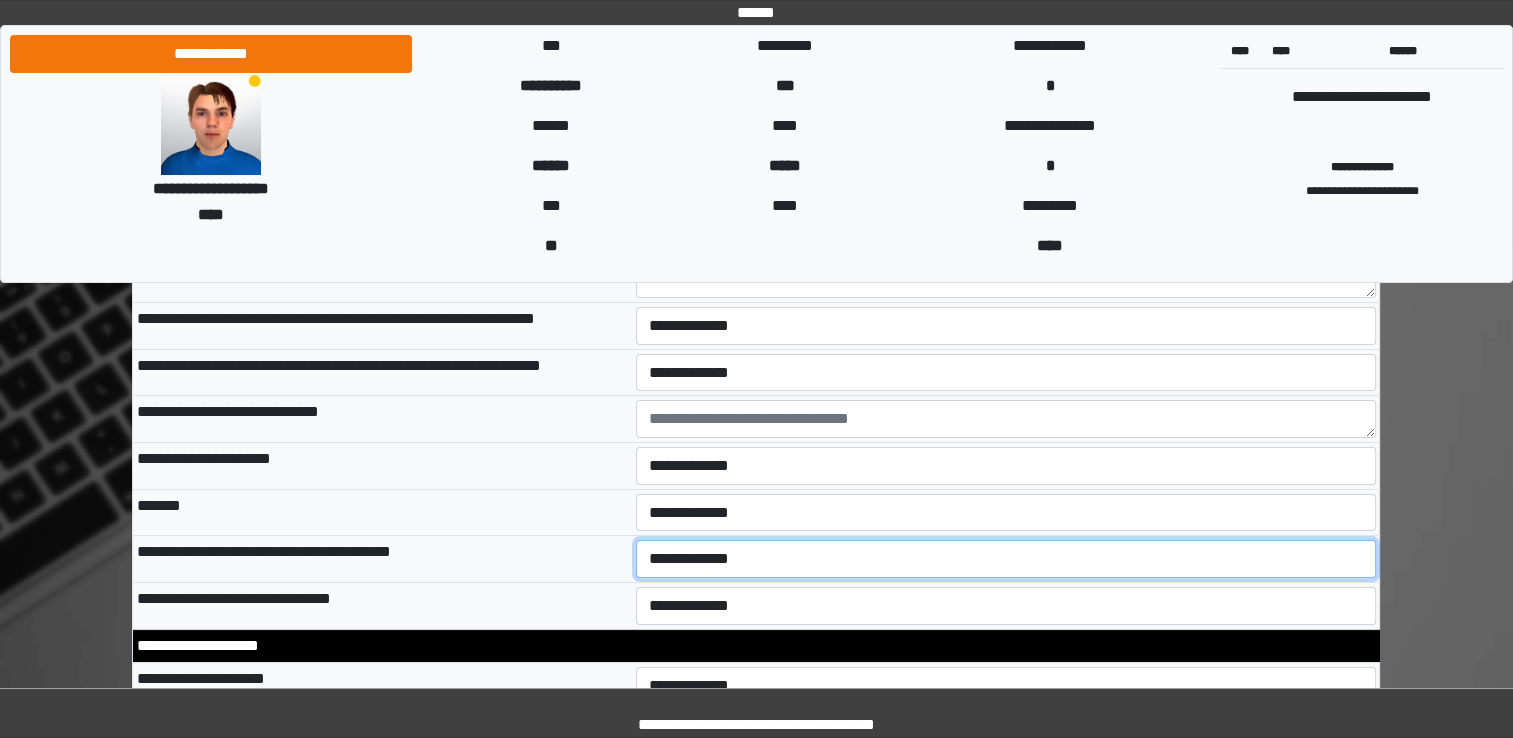 select on "*" 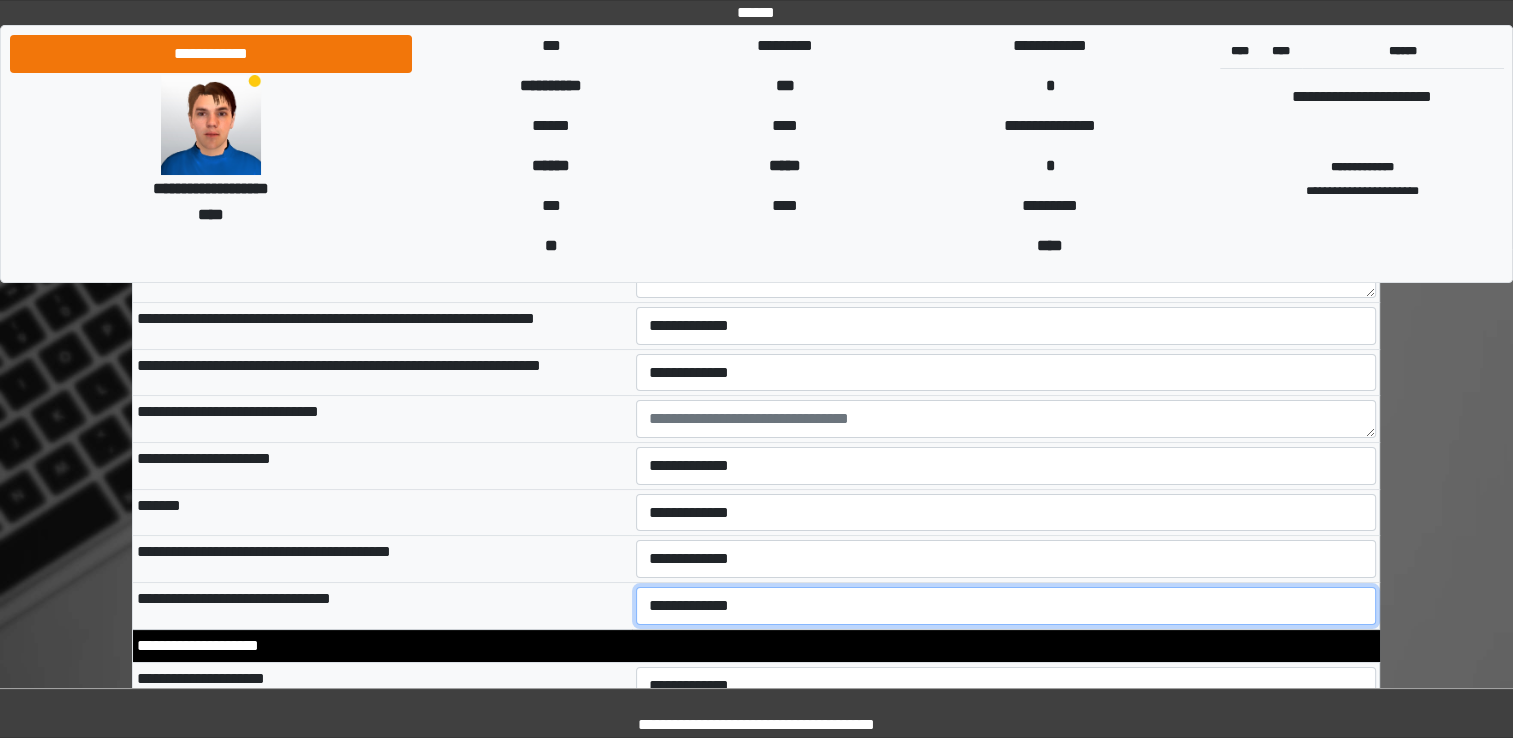 click on "**********" at bounding box center (1006, 606) 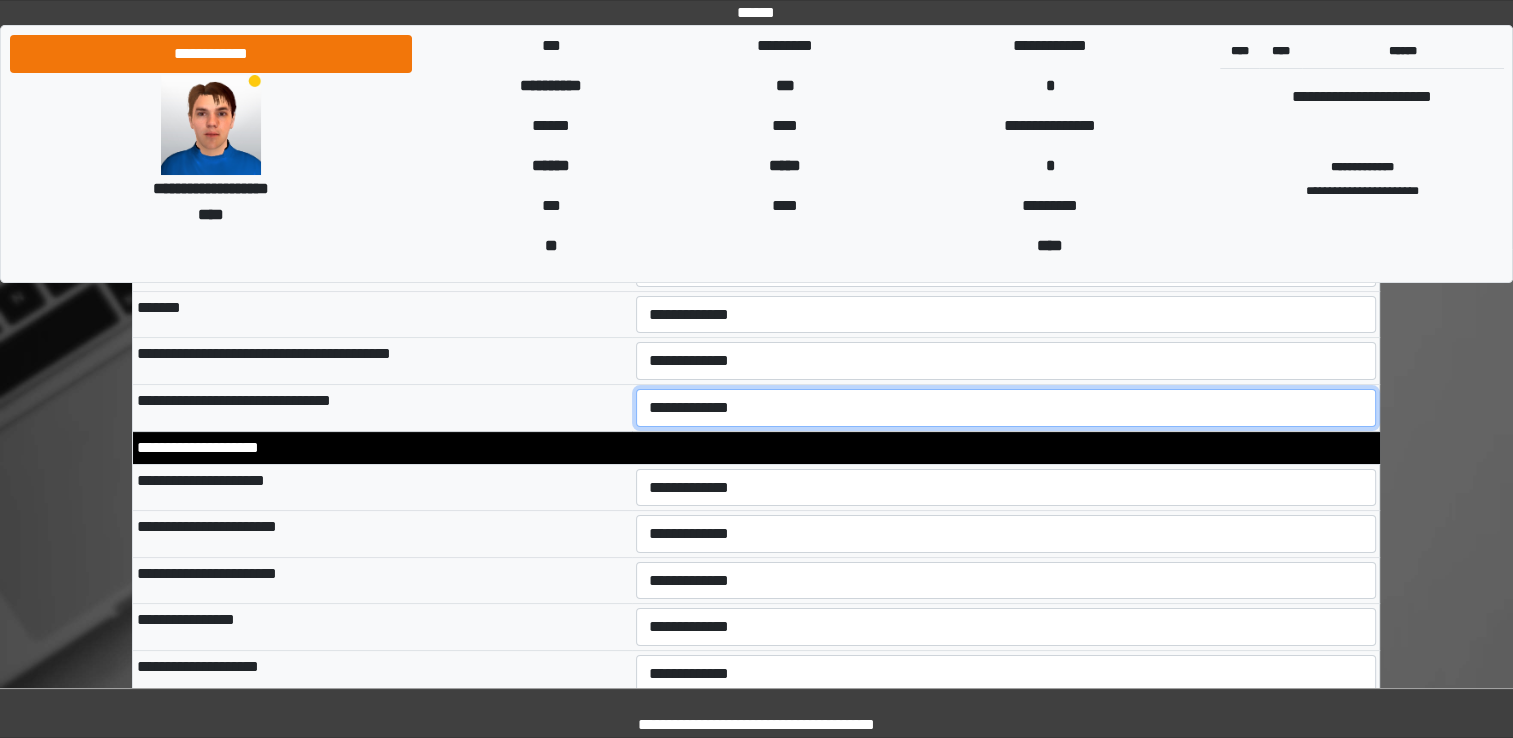 scroll, scrollTop: 7792, scrollLeft: 0, axis: vertical 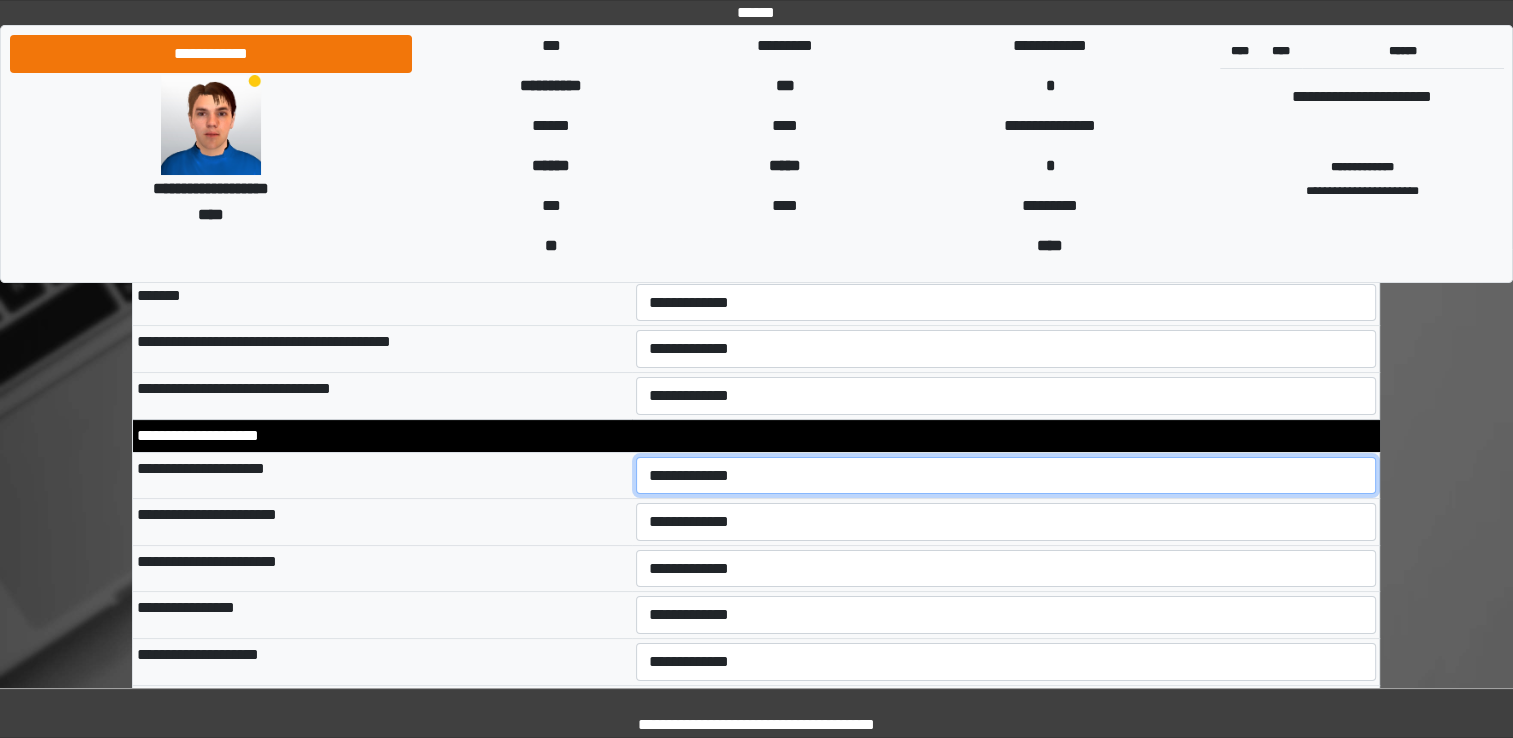 click on "**********" at bounding box center [1006, 476] 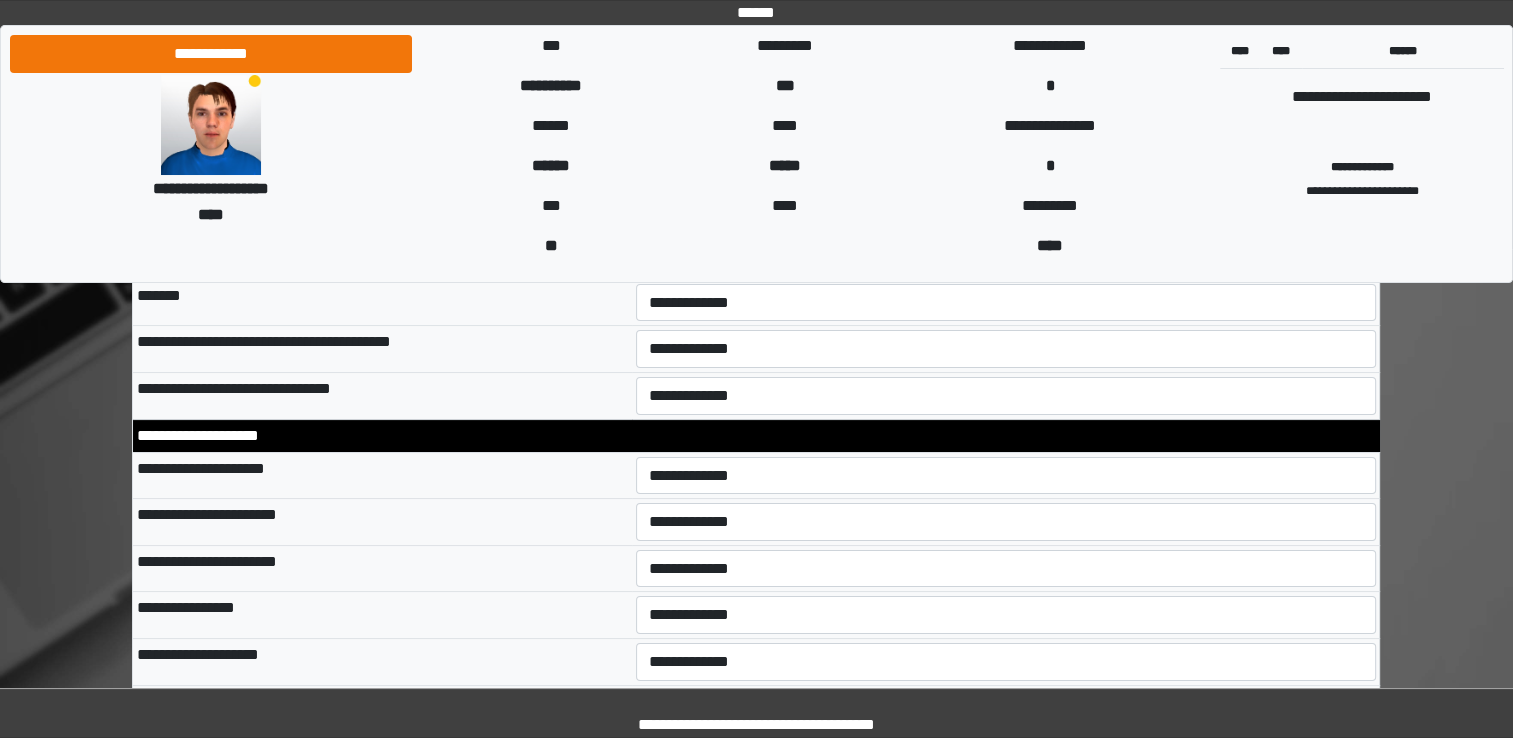 click on "**********" at bounding box center (382, 475) 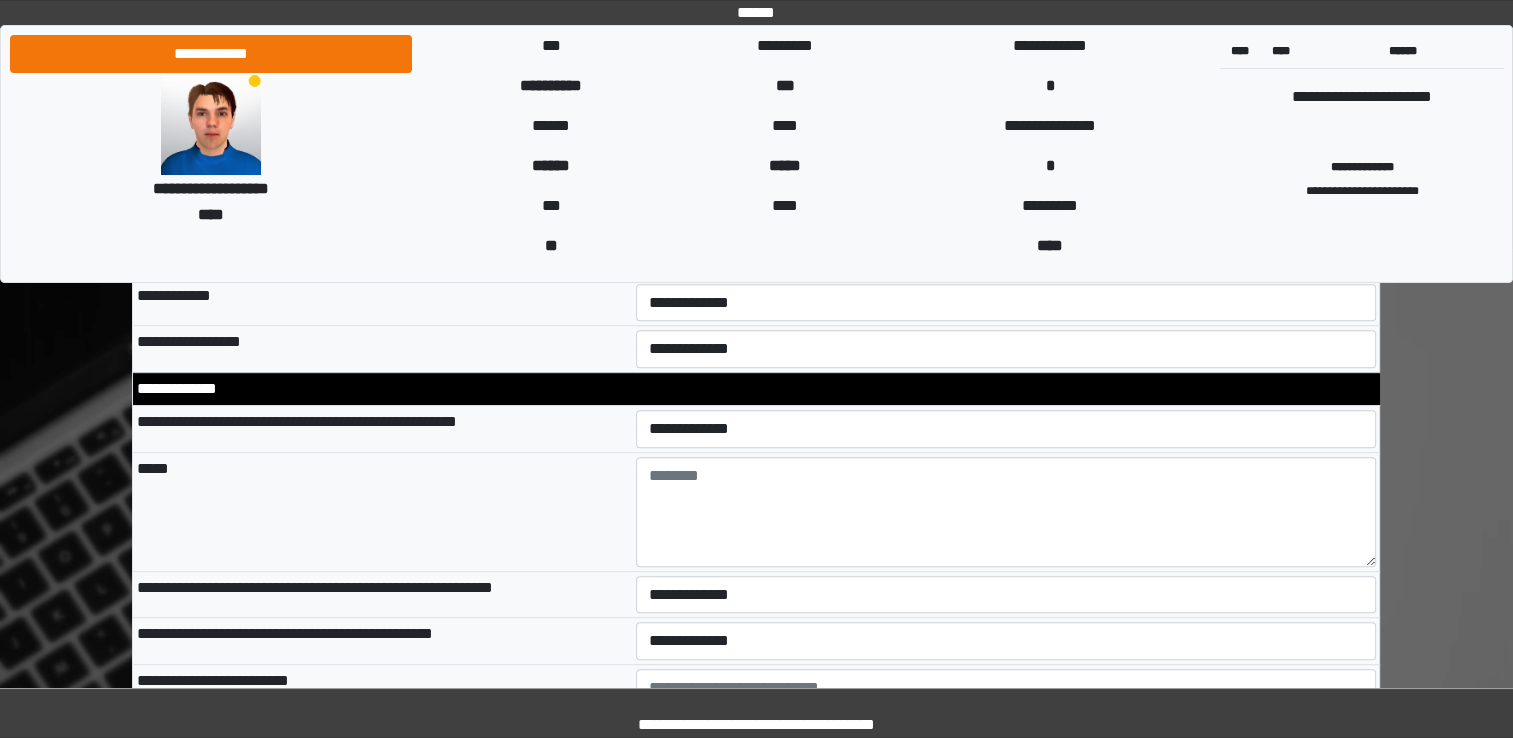 scroll, scrollTop: 8350, scrollLeft: 0, axis: vertical 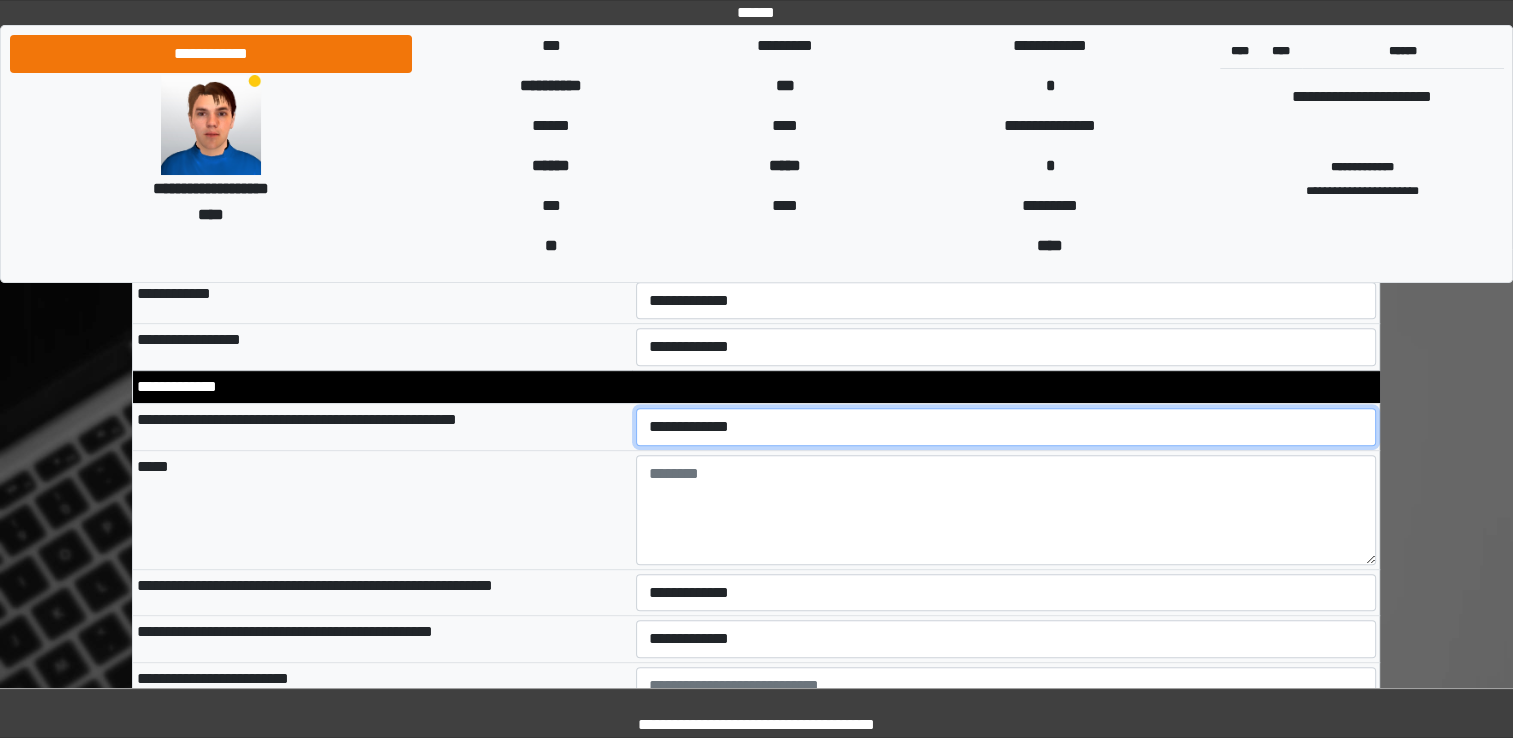 click on "**********" at bounding box center (1006, 427) 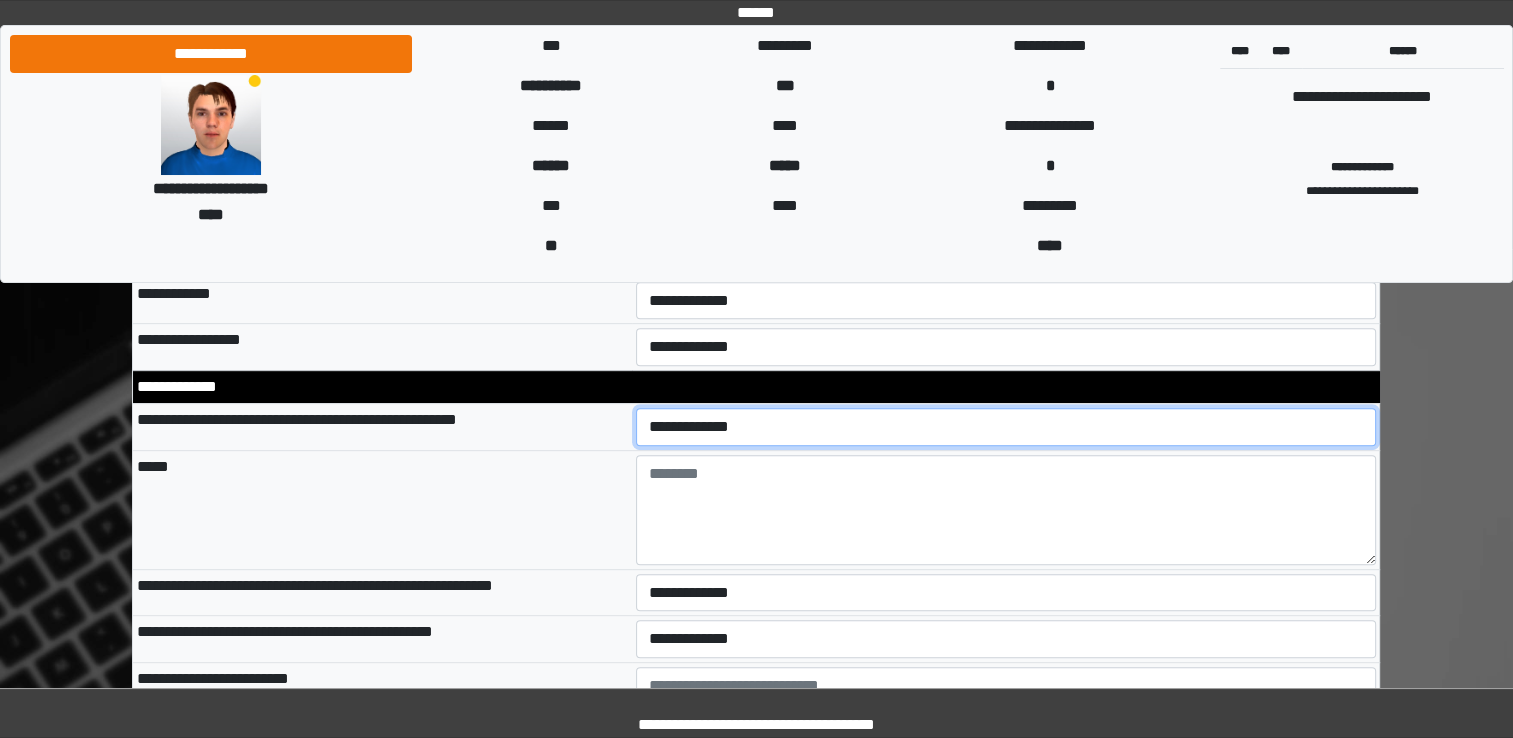 click on "**********" at bounding box center (1006, 427) 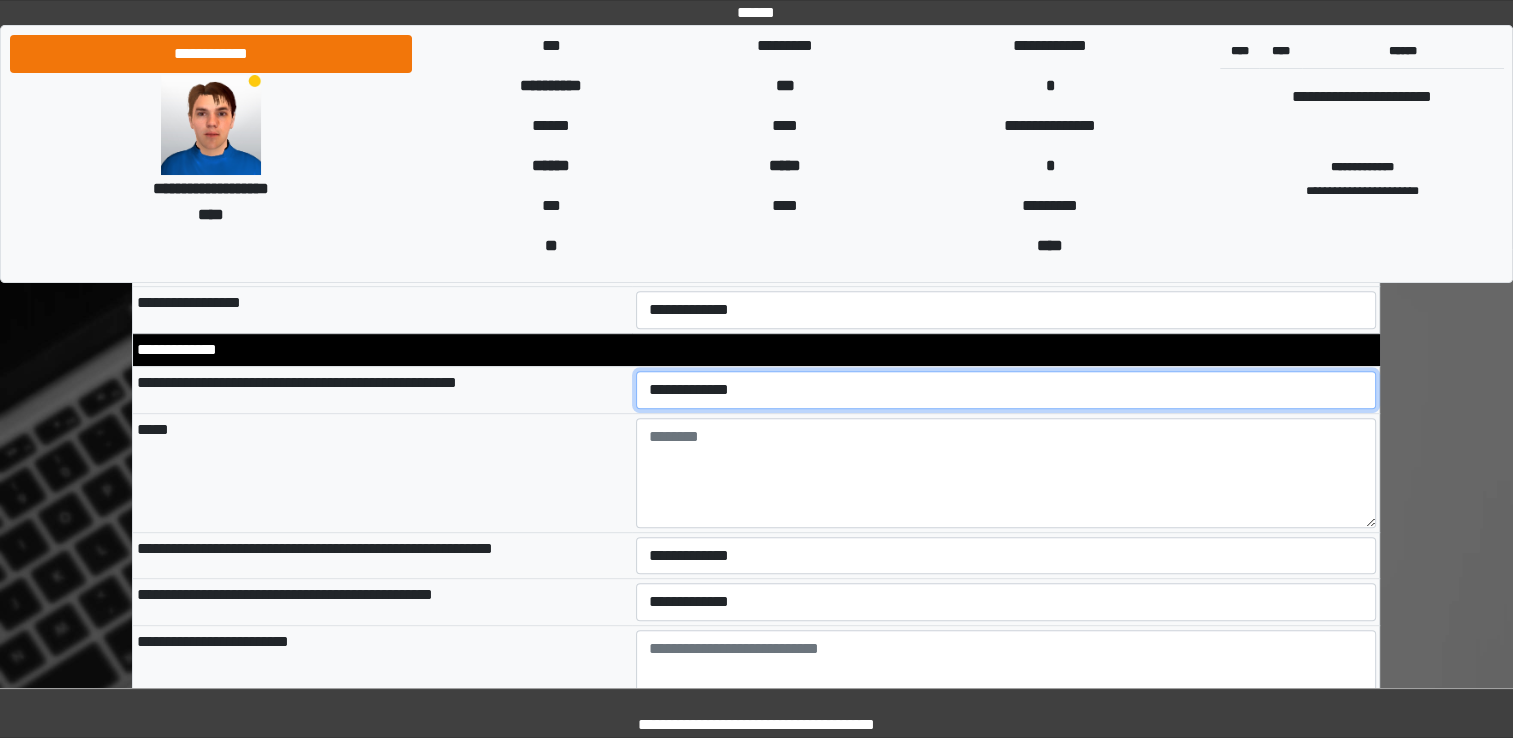 scroll, scrollTop: 8382, scrollLeft: 0, axis: vertical 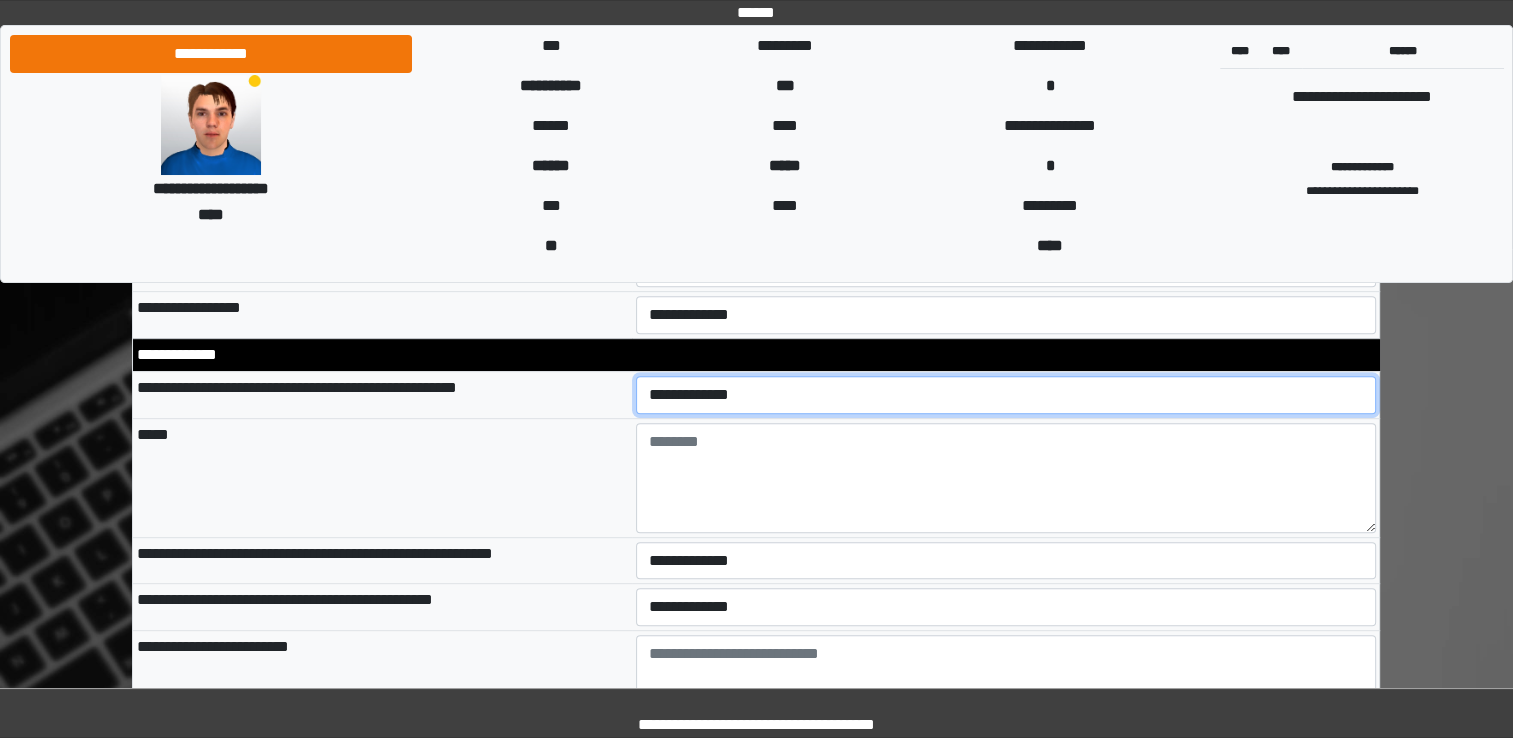 click on "**********" at bounding box center (1006, 395) 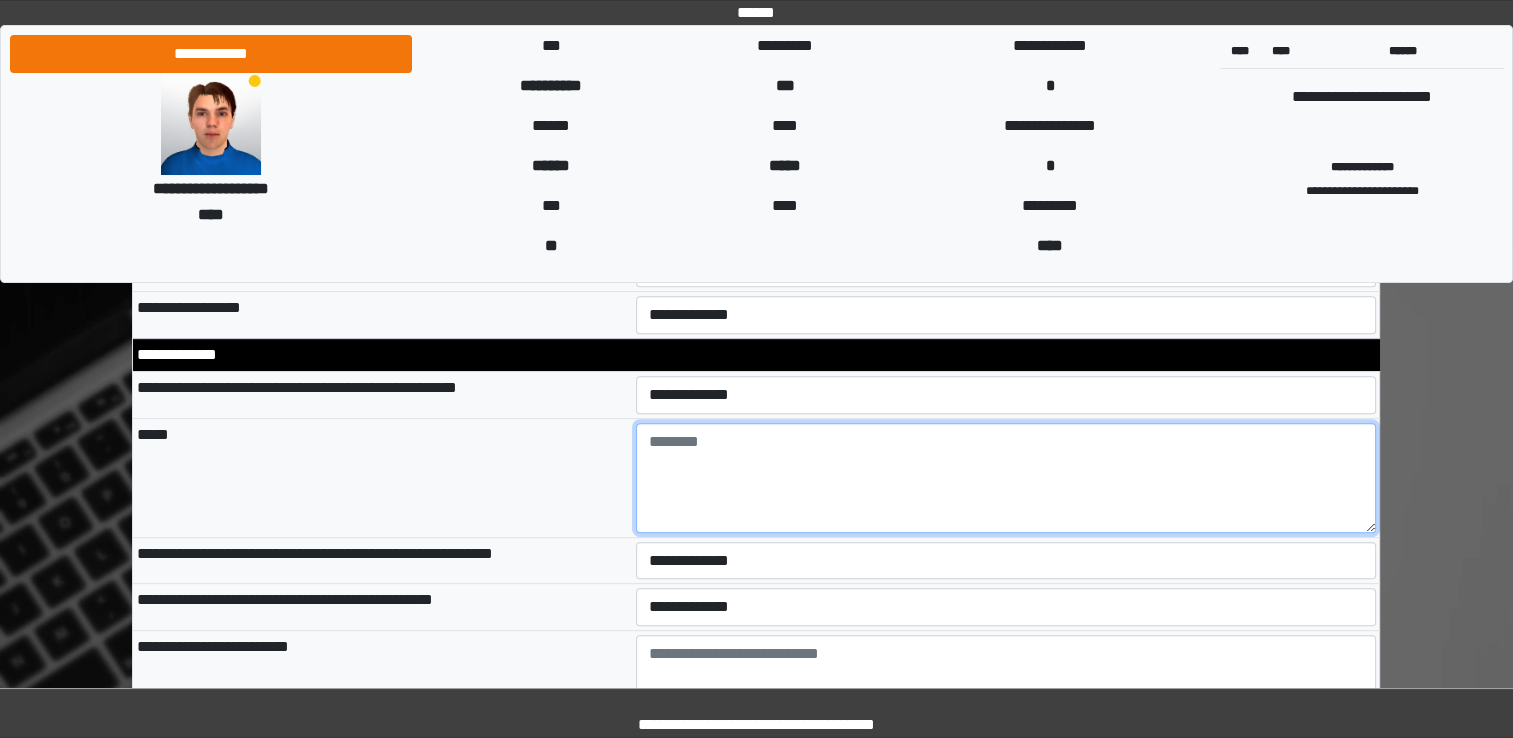 click at bounding box center [1006, 478] 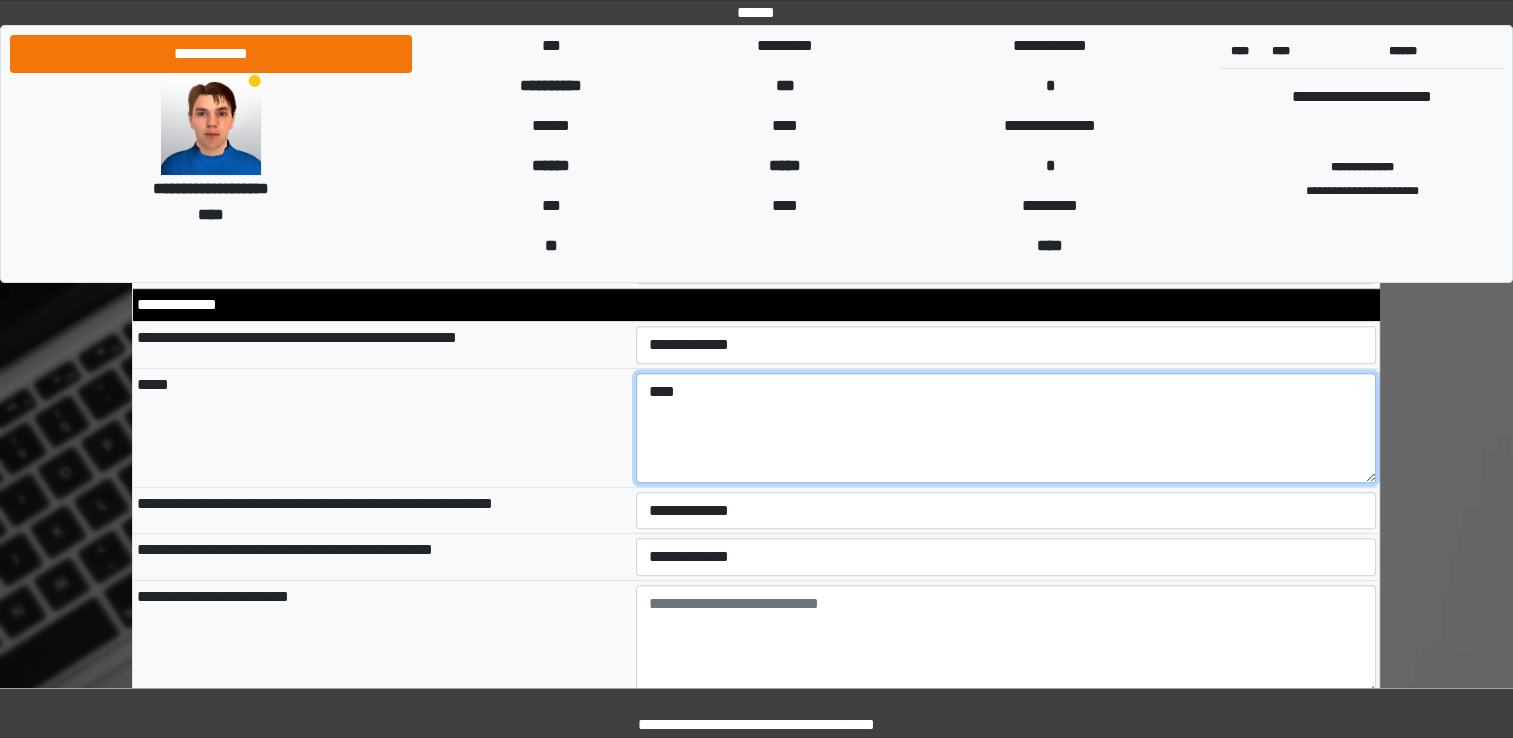 scroll, scrollTop: 8438, scrollLeft: 0, axis: vertical 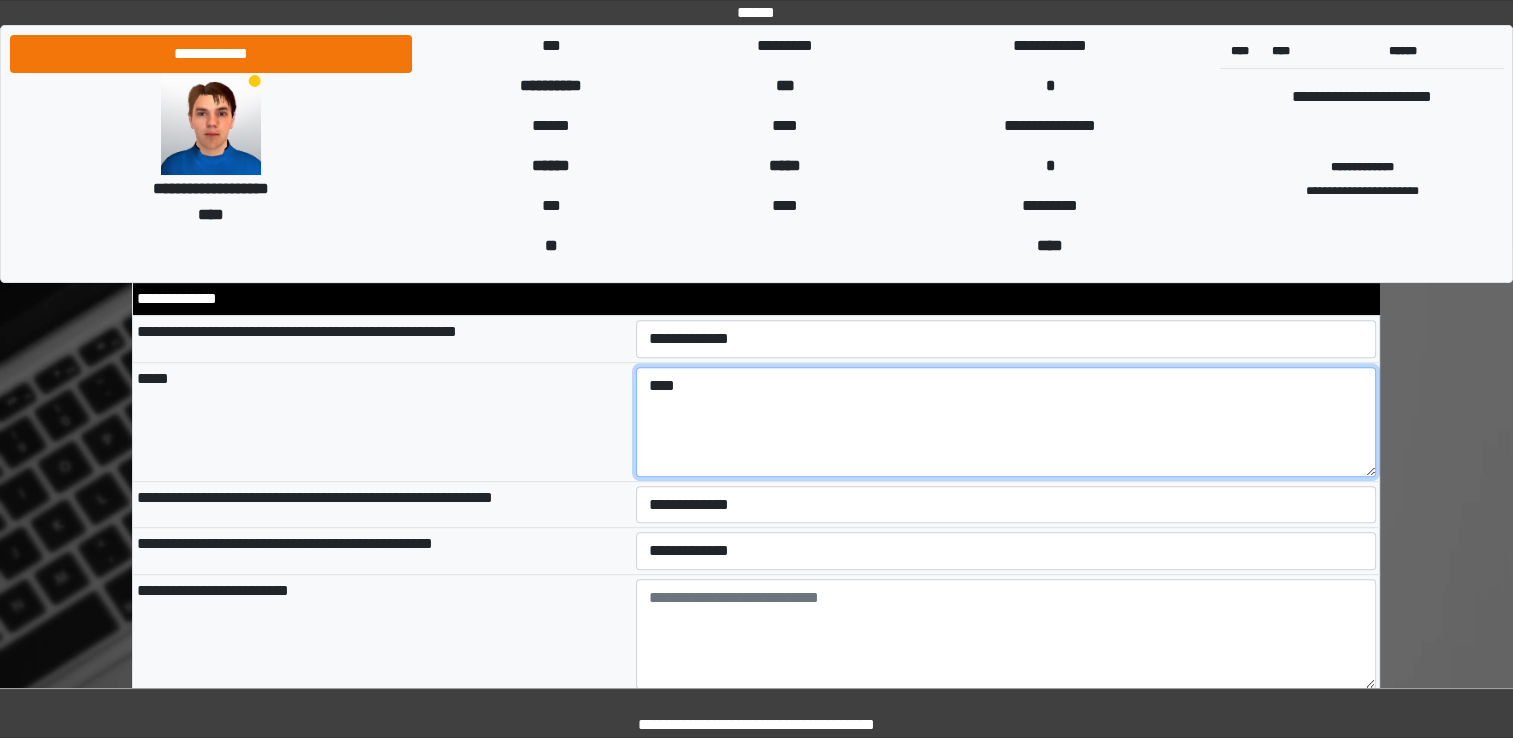 type on "****" 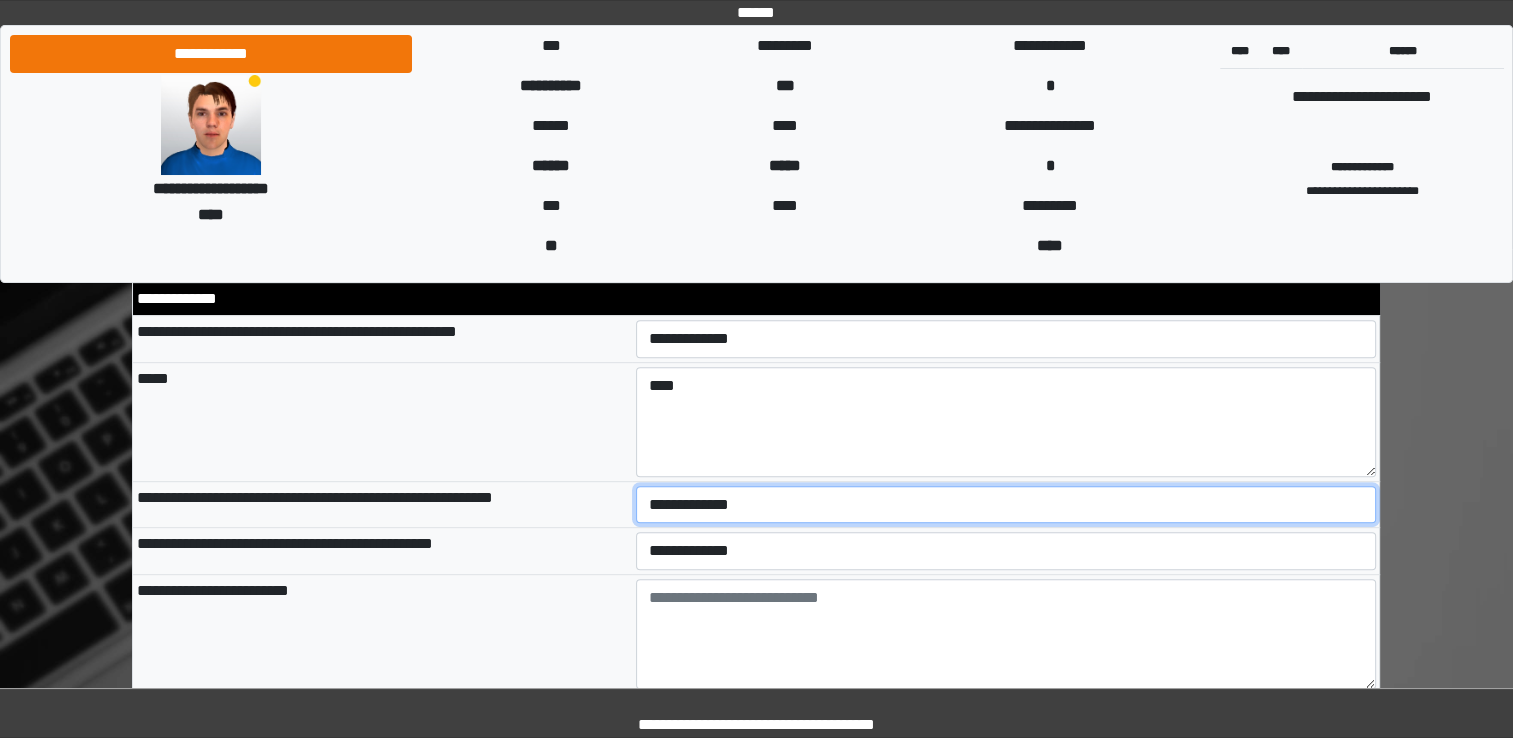 click on "**********" at bounding box center (1006, 505) 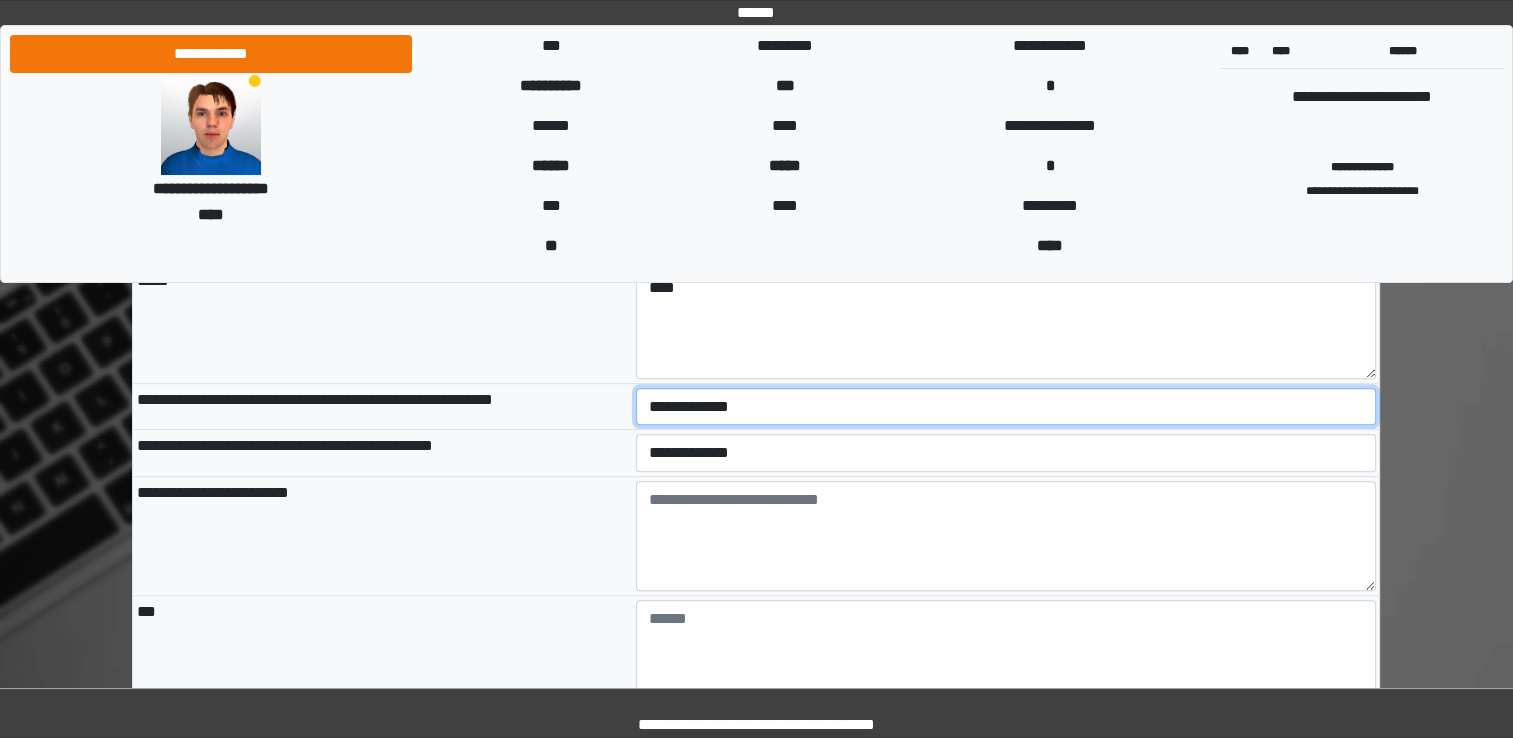 scroll, scrollTop: 8538, scrollLeft: 0, axis: vertical 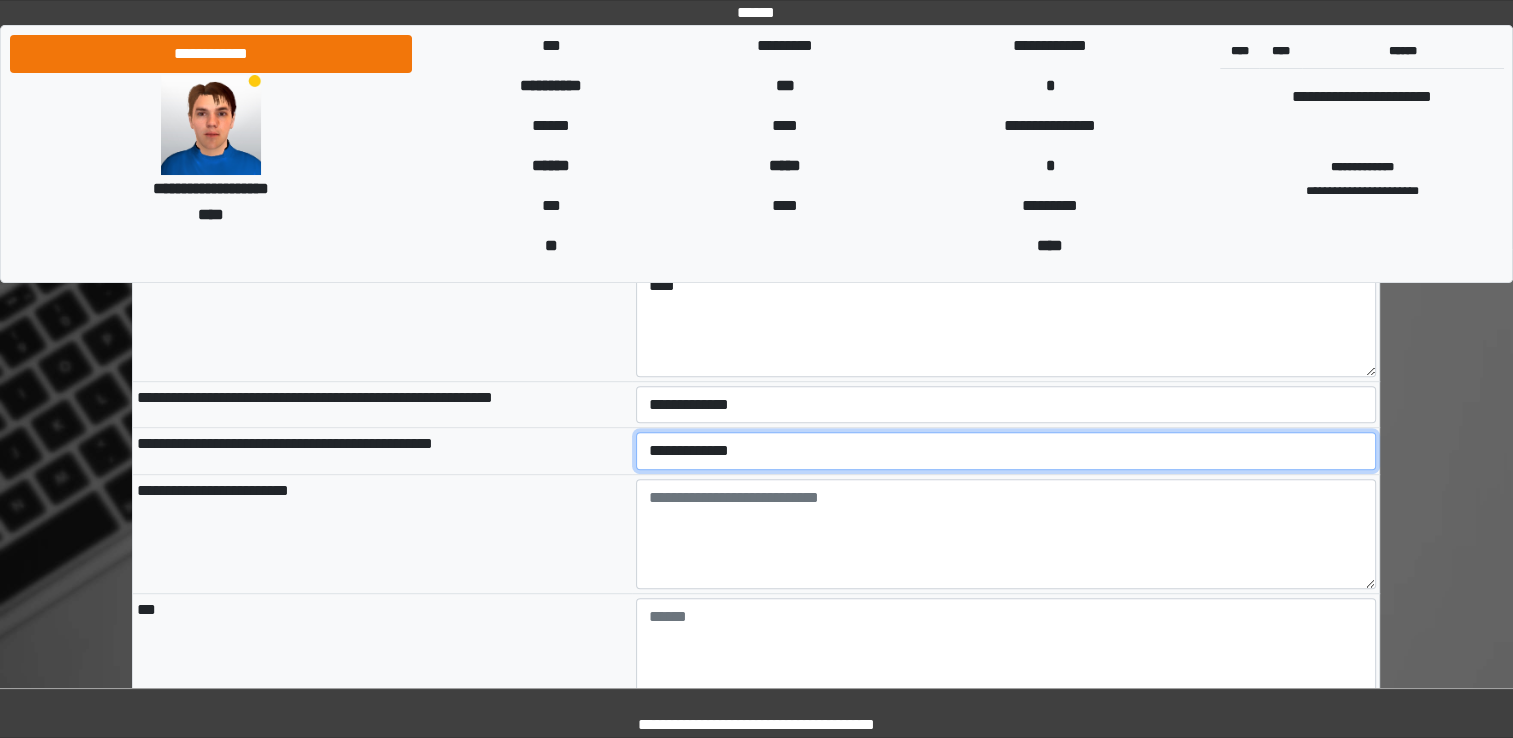 click on "**********" at bounding box center [1006, 451] 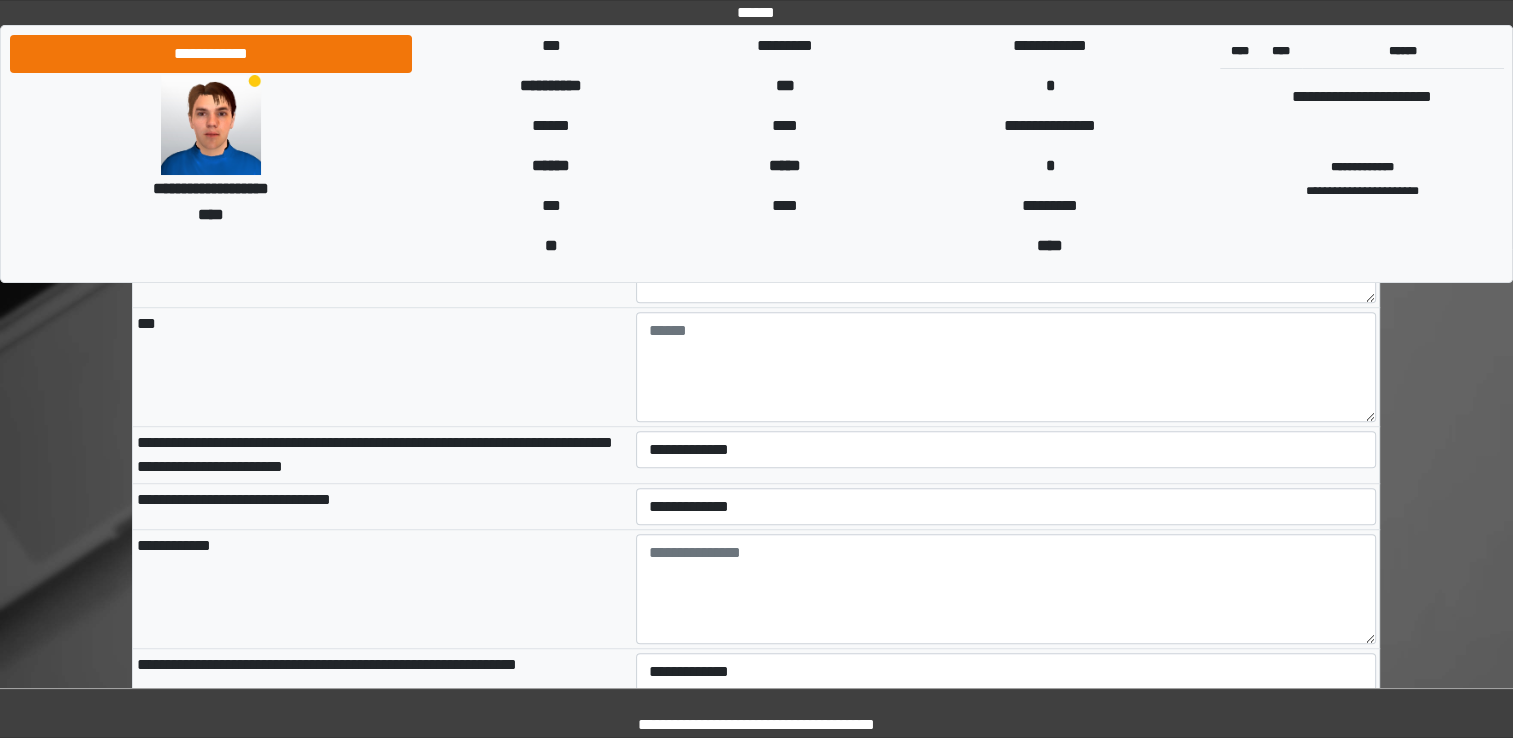 scroll, scrollTop: 8864, scrollLeft: 0, axis: vertical 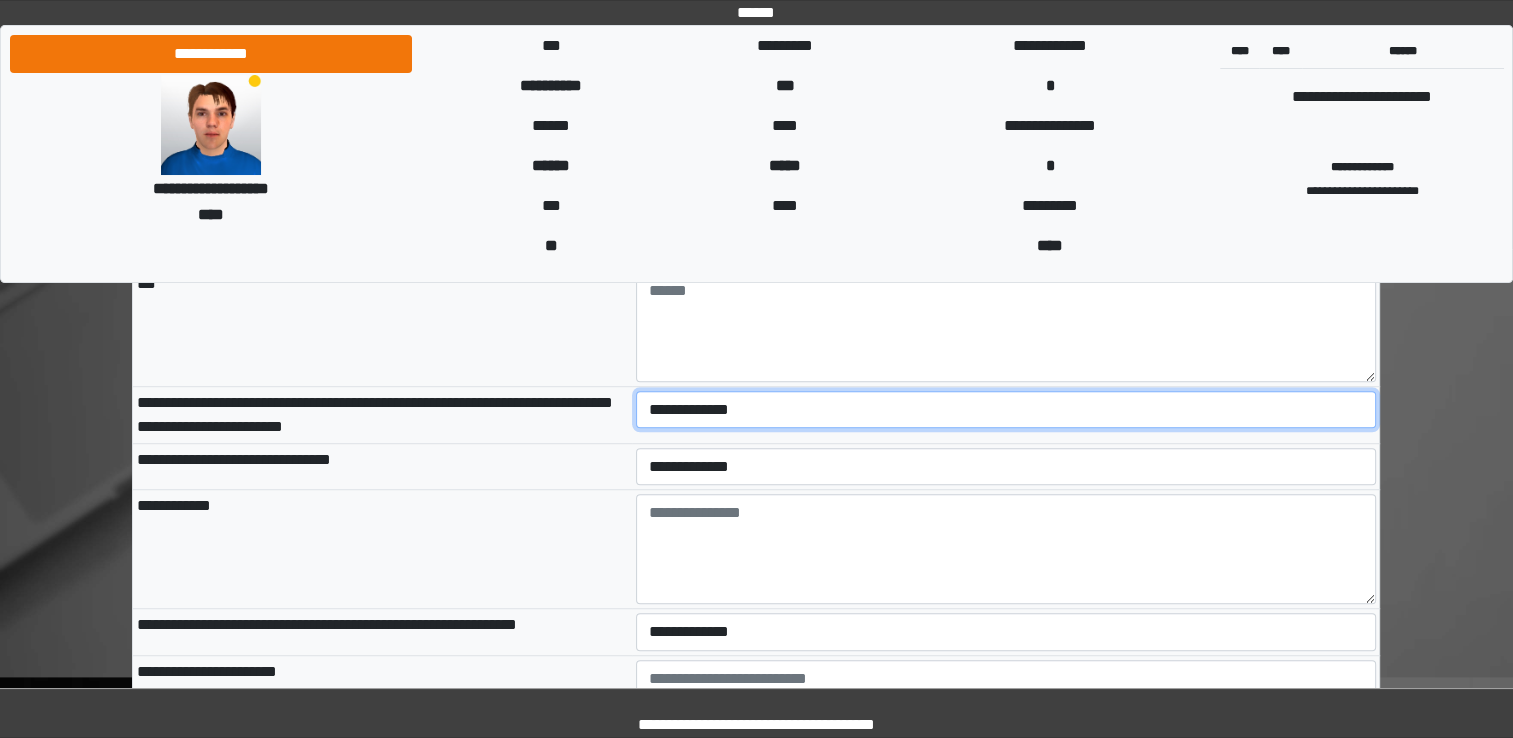 click on "**********" at bounding box center [1006, 410] 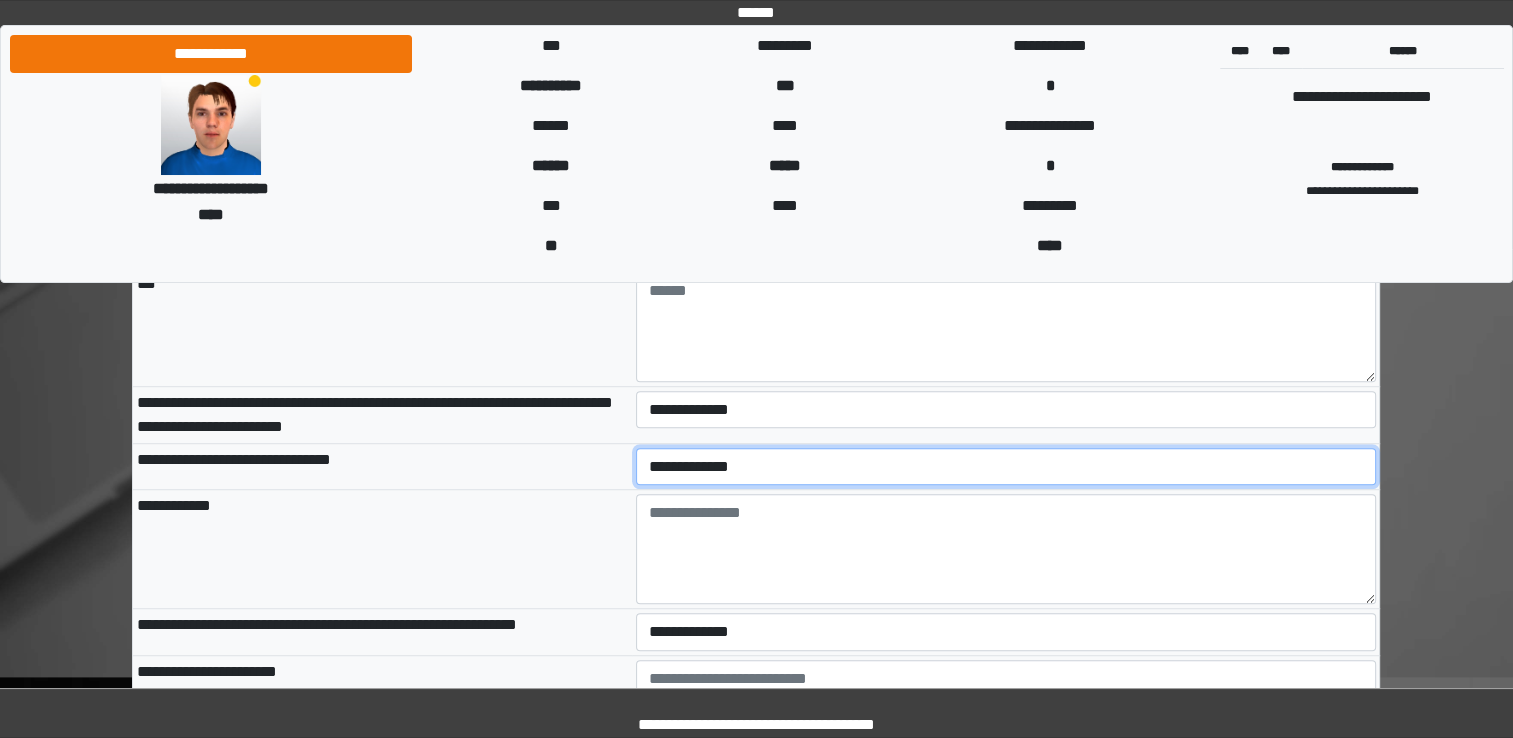 click on "**********" at bounding box center (1006, 467) 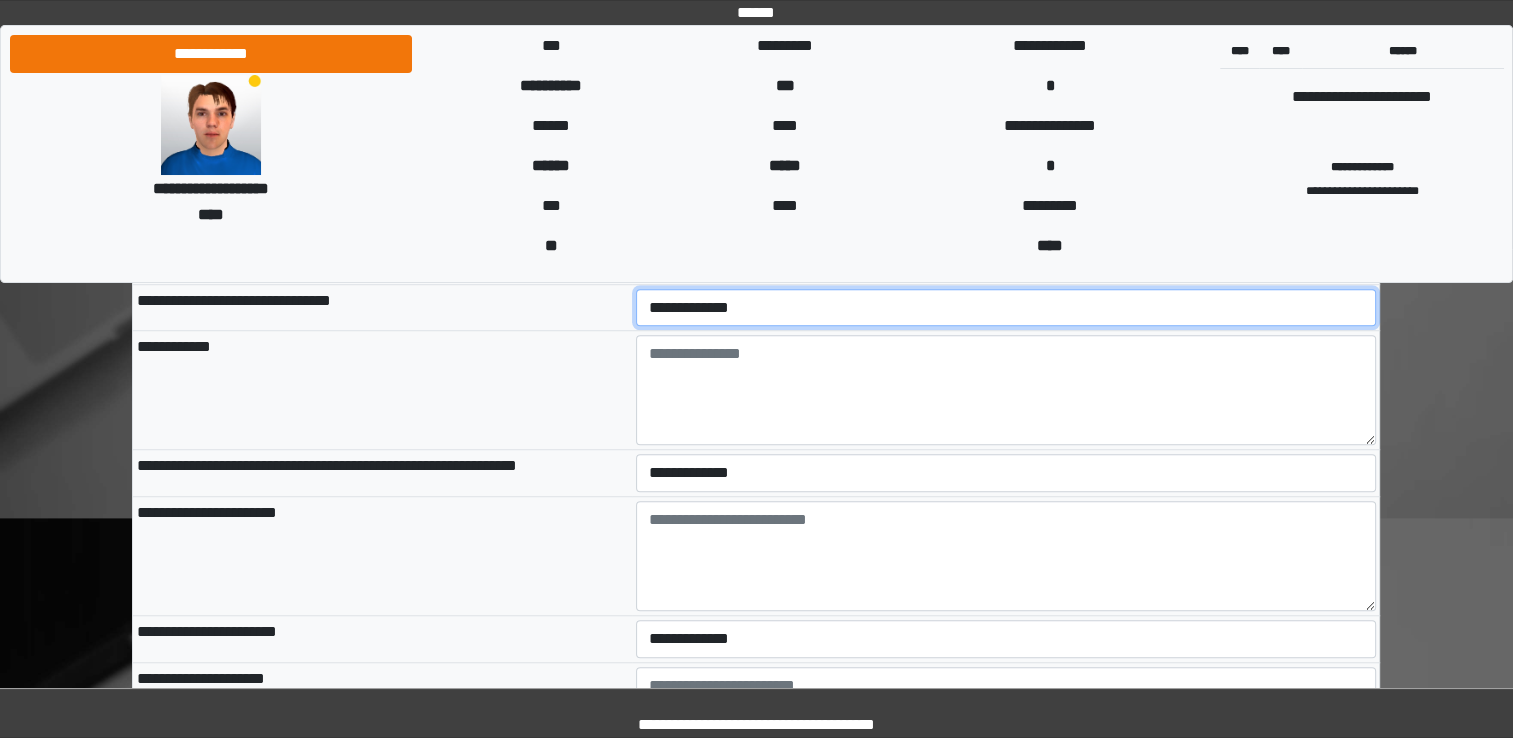 scroll, scrollTop: 9024, scrollLeft: 0, axis: vertical 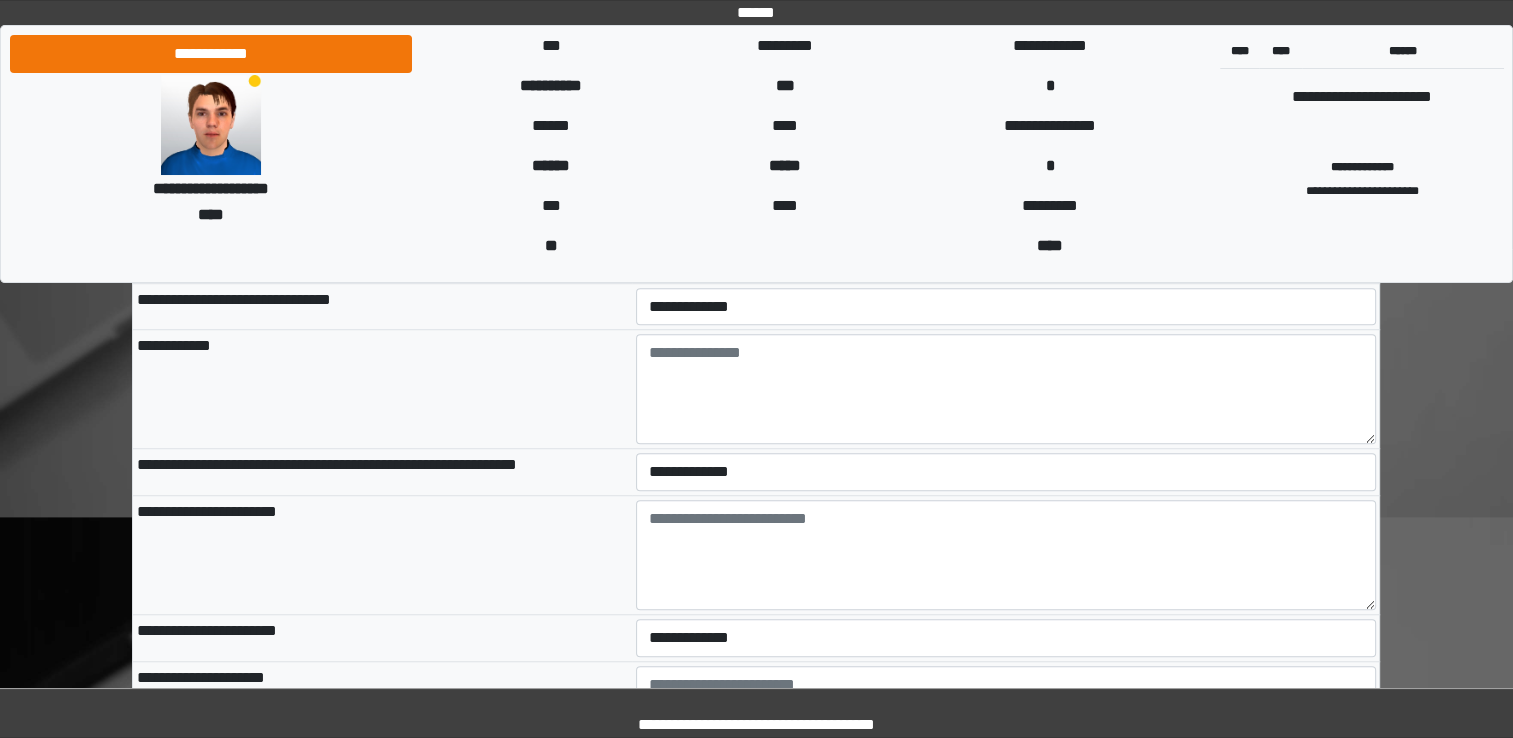 click on "**********" at bounding box center [1006, 472] 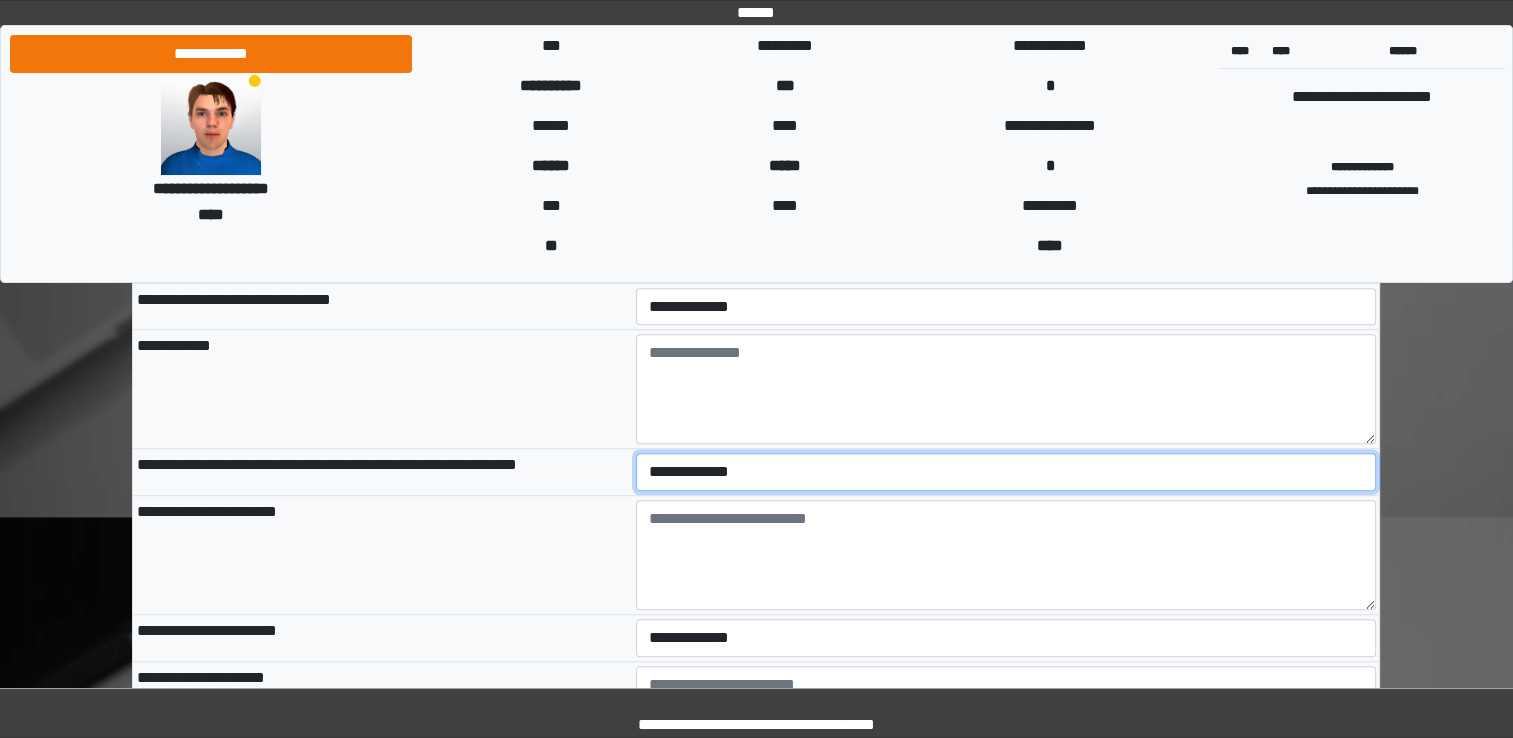 click on "**********" at bounding box center (1006, 472) 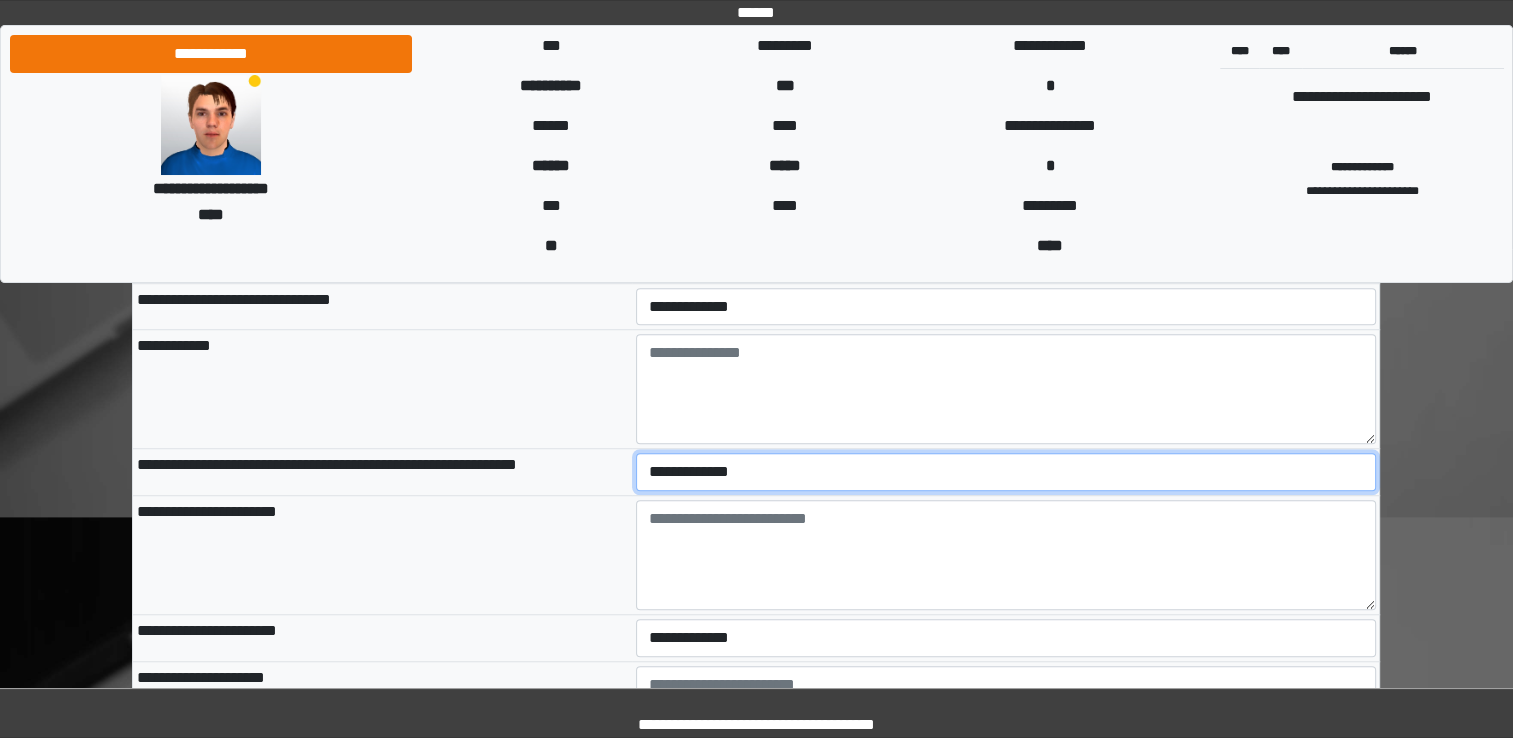 scroll, scrollTop: 9146, scrollLeft: 0, axis: vertical 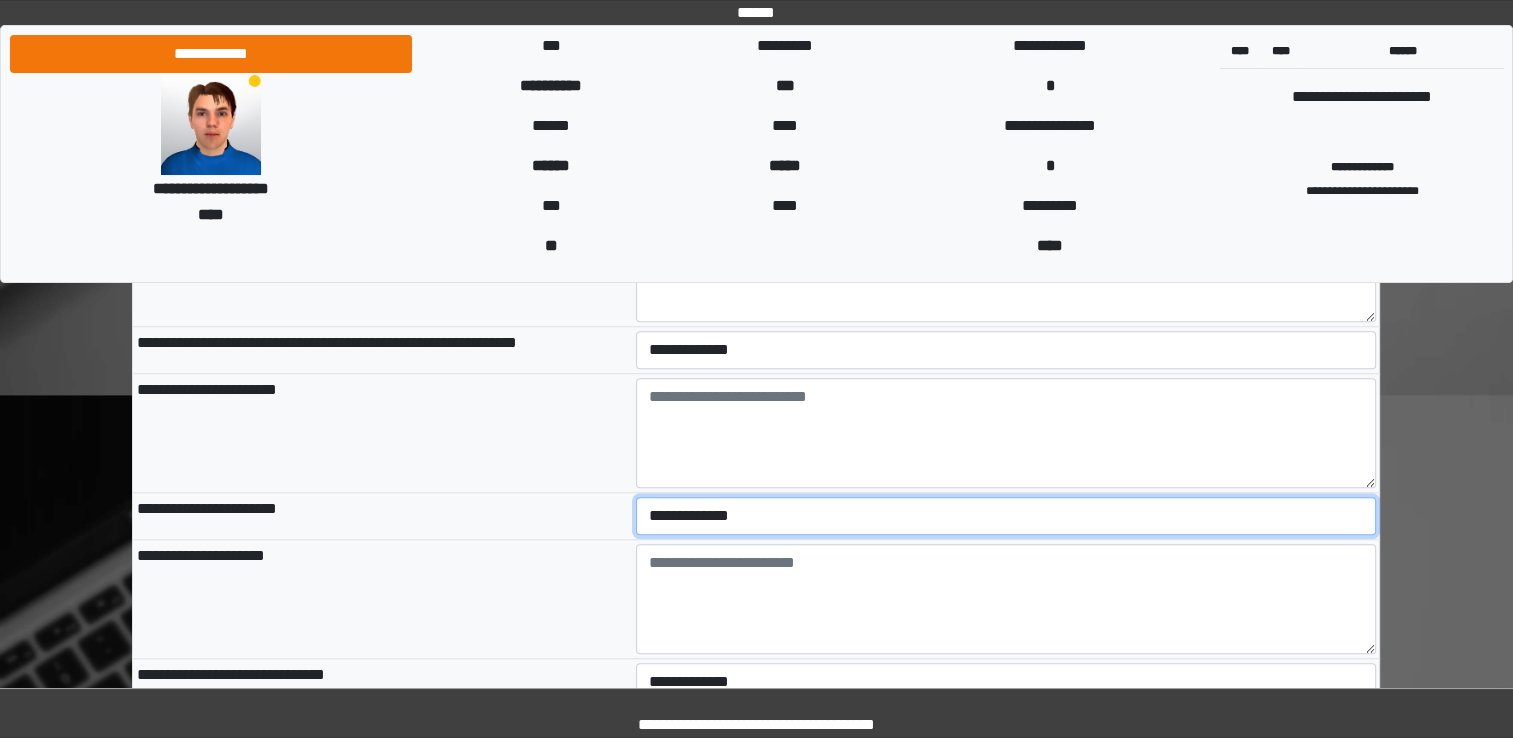 click on "**********" at bounding box center [1006, 516] 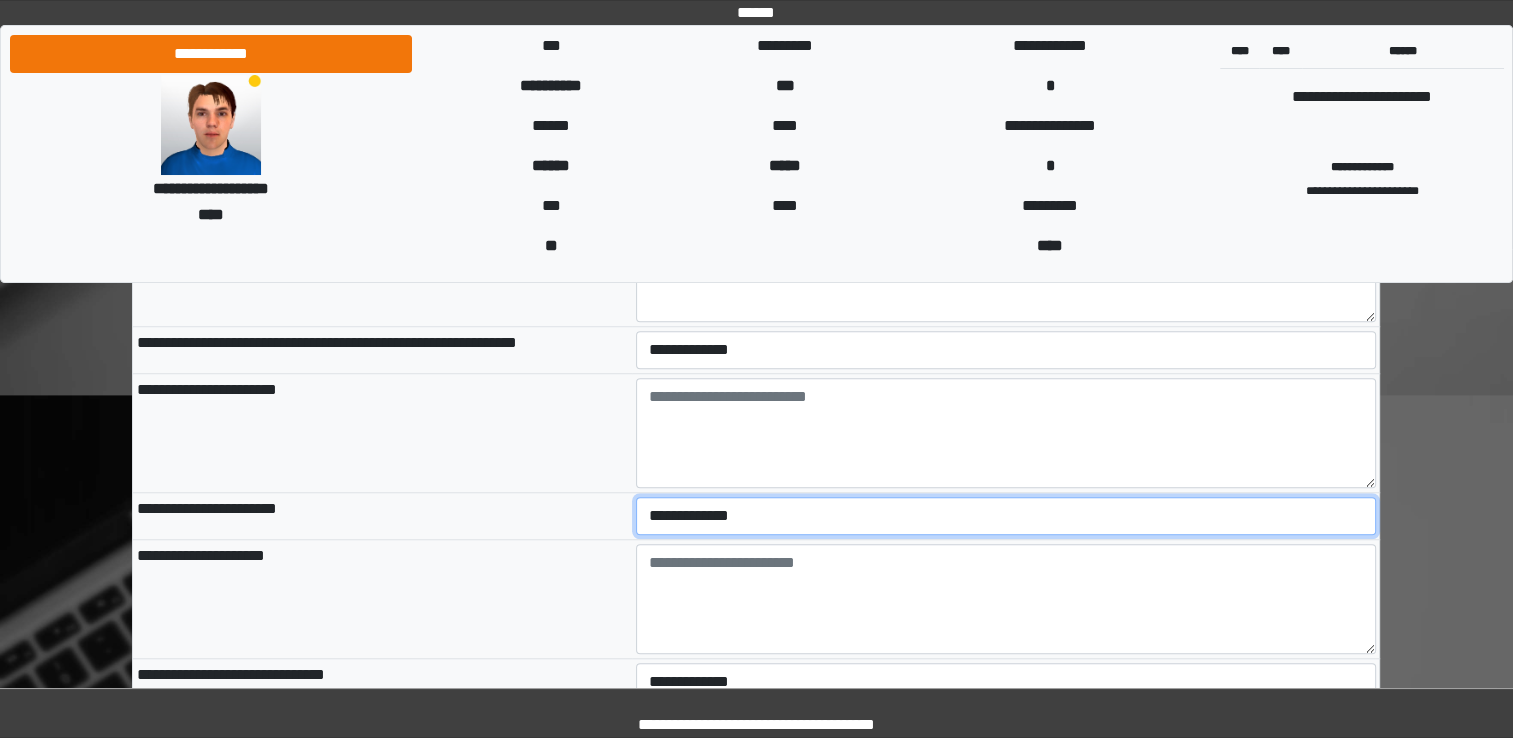 select on "*" 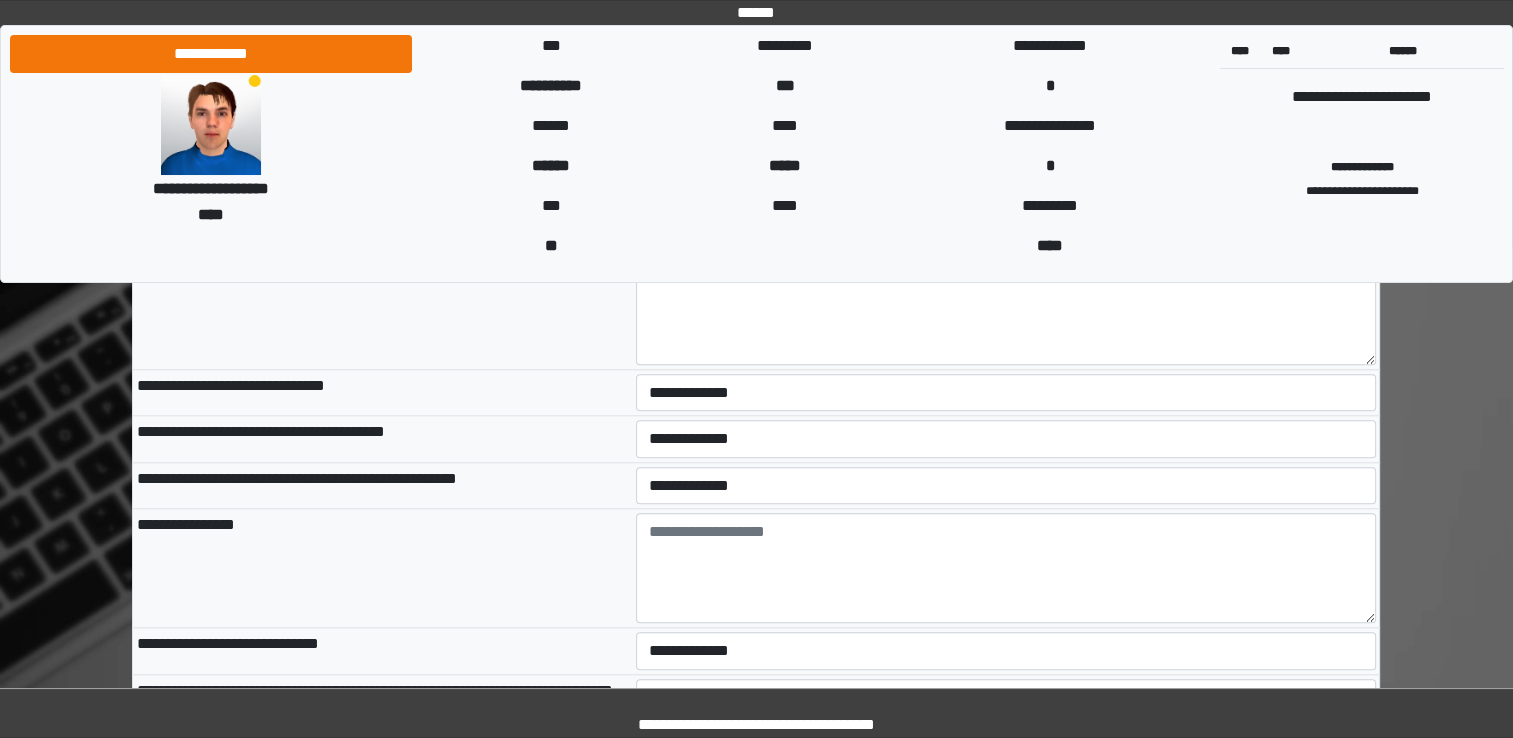 scroll, scrollTop: 9434, scrollLeft: 0, axis: vertical 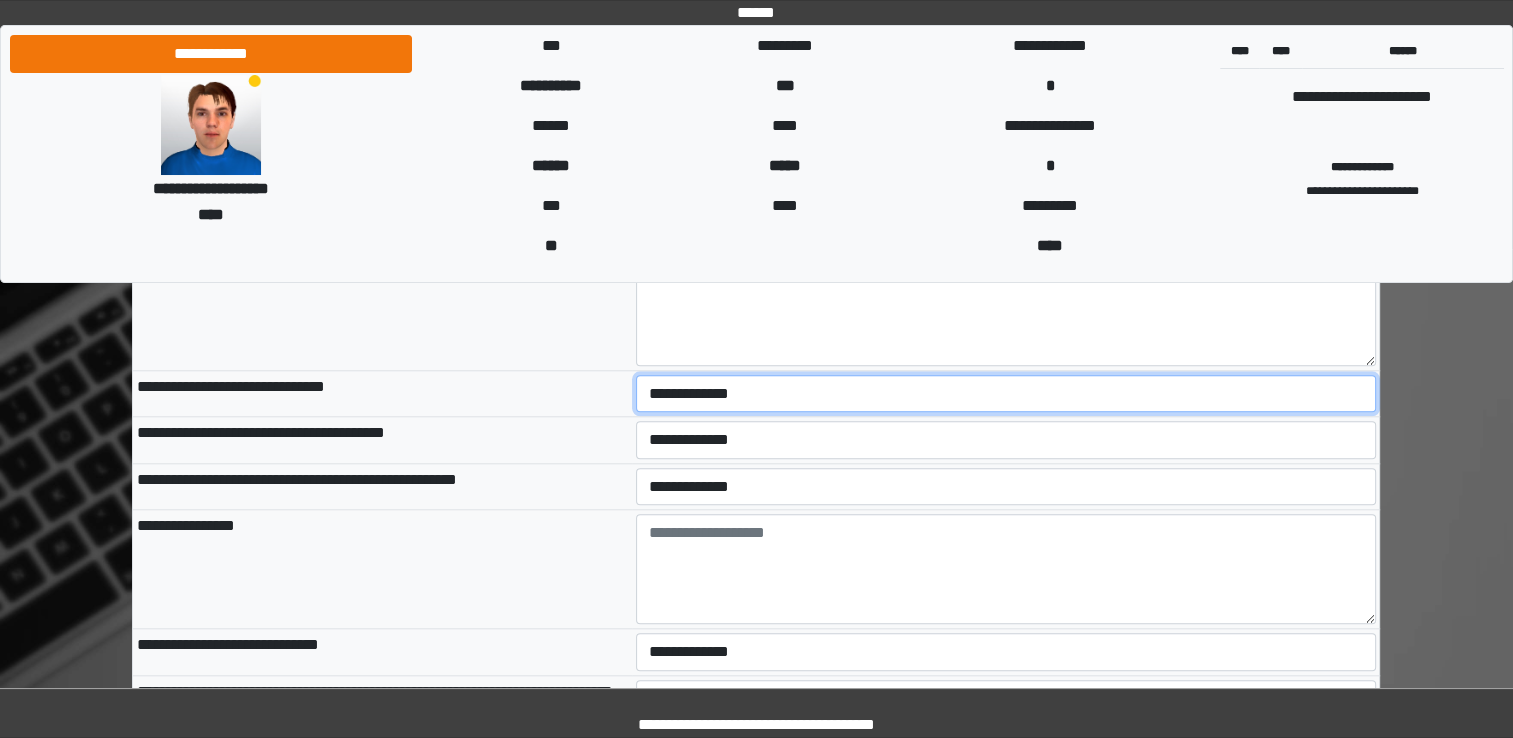 click on "**********" at bounding box center [1006, 394] 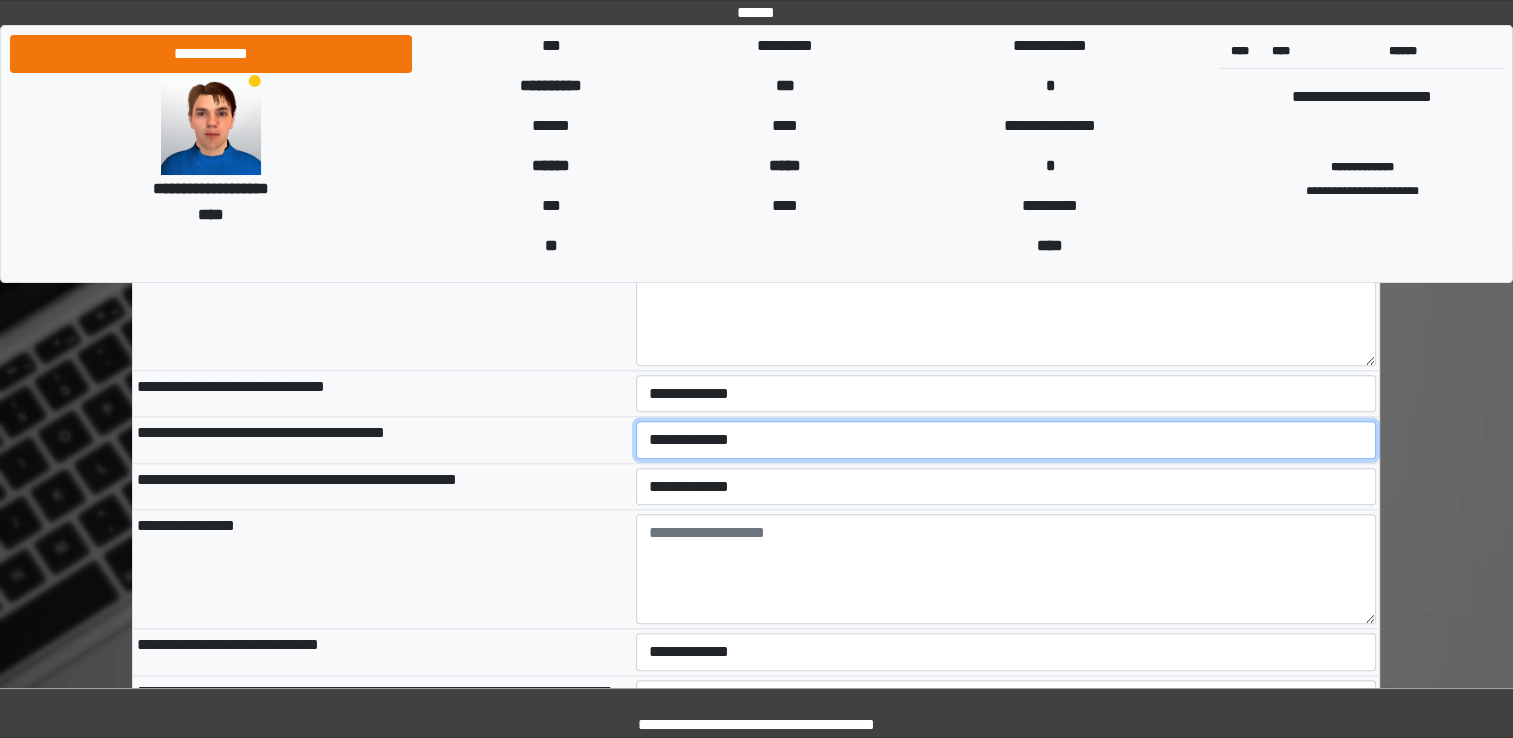 click on "**********" at bounding box center [1006, 440] 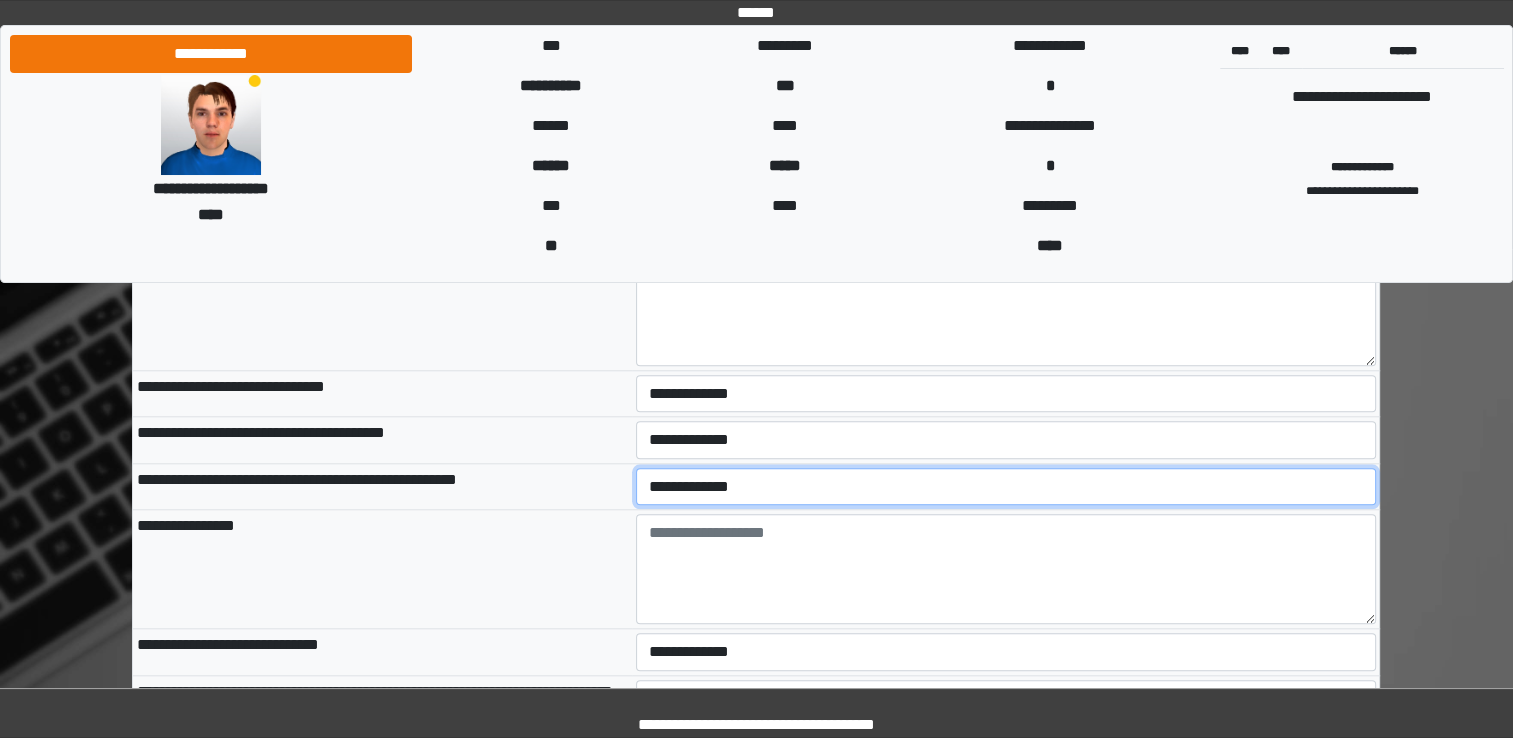click on "**********" at bounding box center (1006, 487) 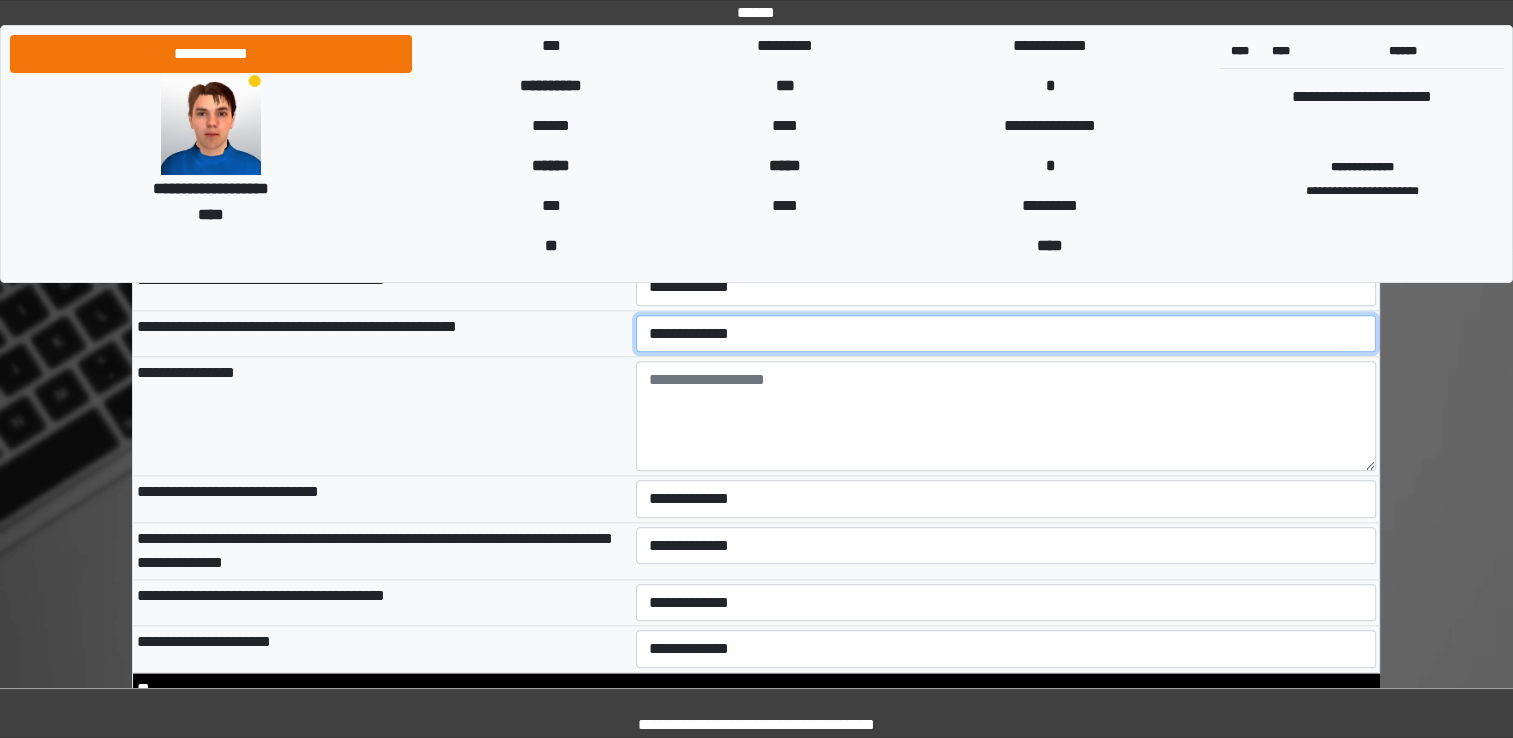 scroll, scrollTop: 9612, scrollLeft: 0, axis: vertical 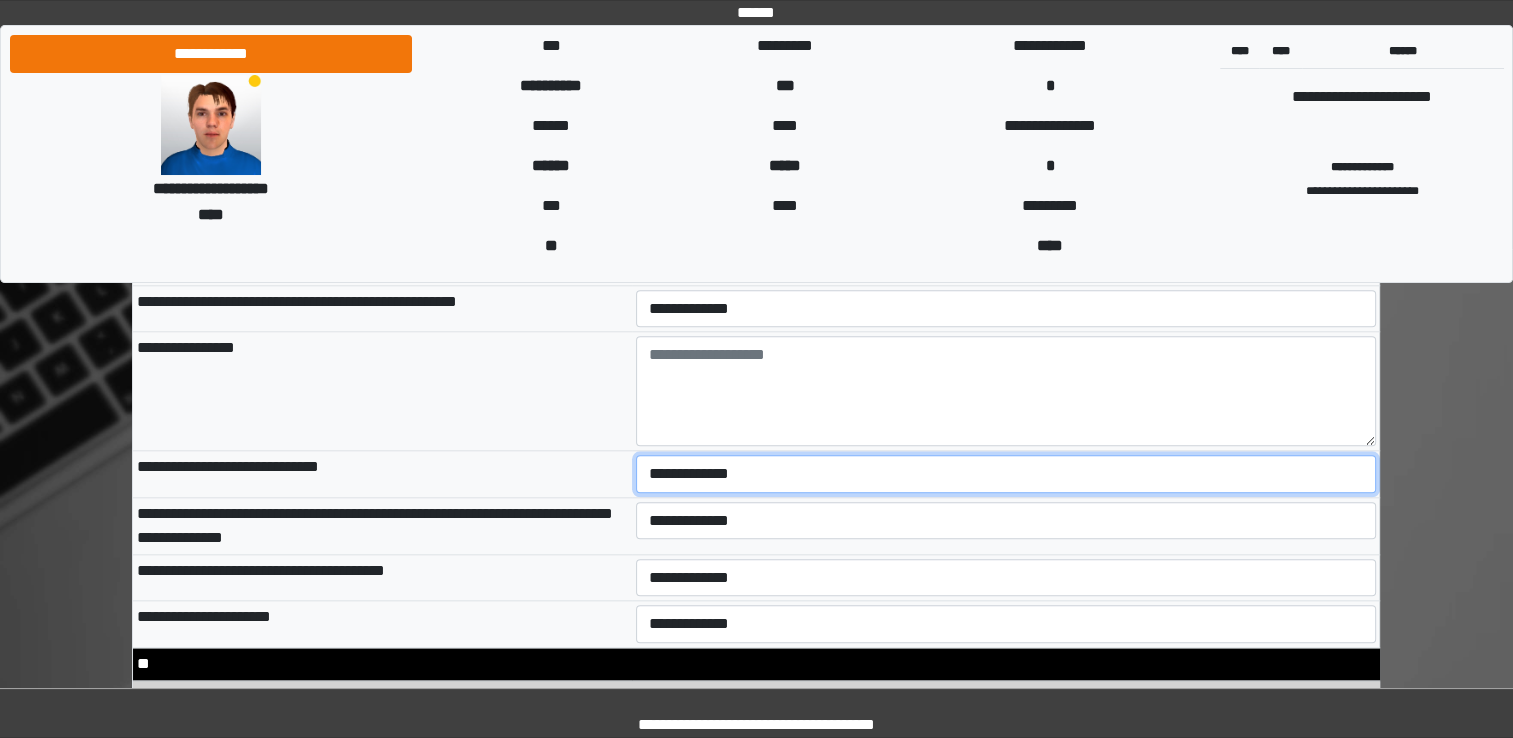 click on "**********" at bounding box center (1006, 474) 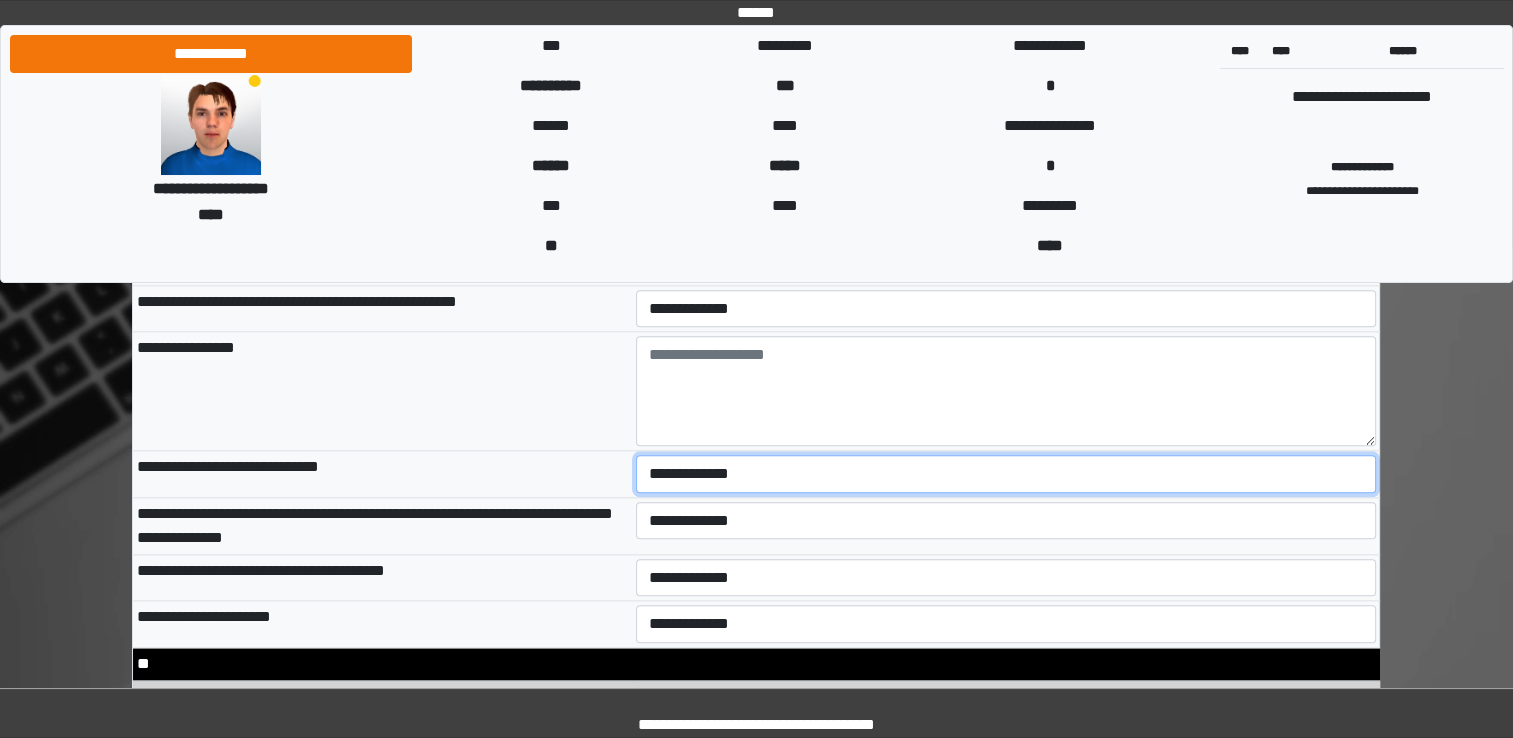select on "*" 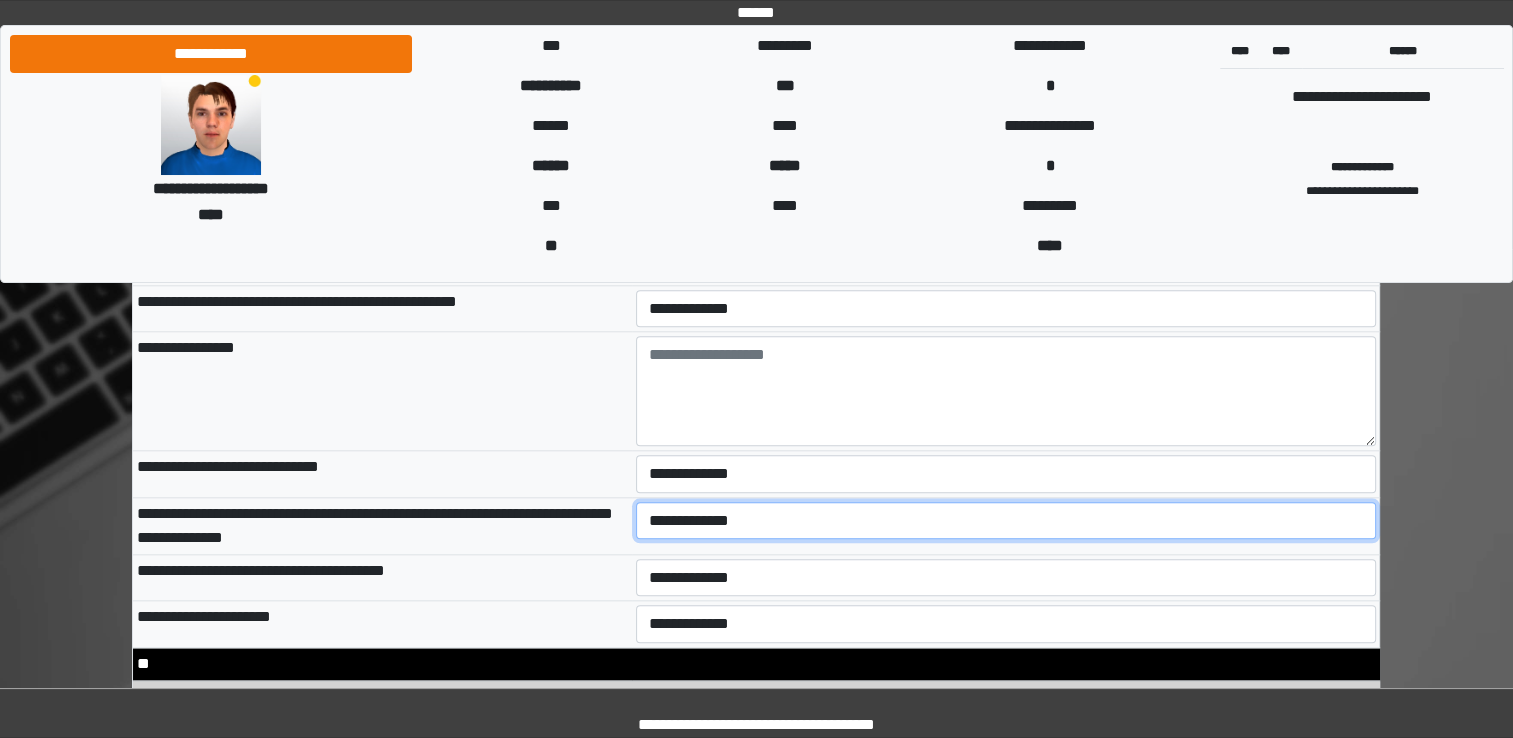 click on "**********" at bounding box center (1006, 521) 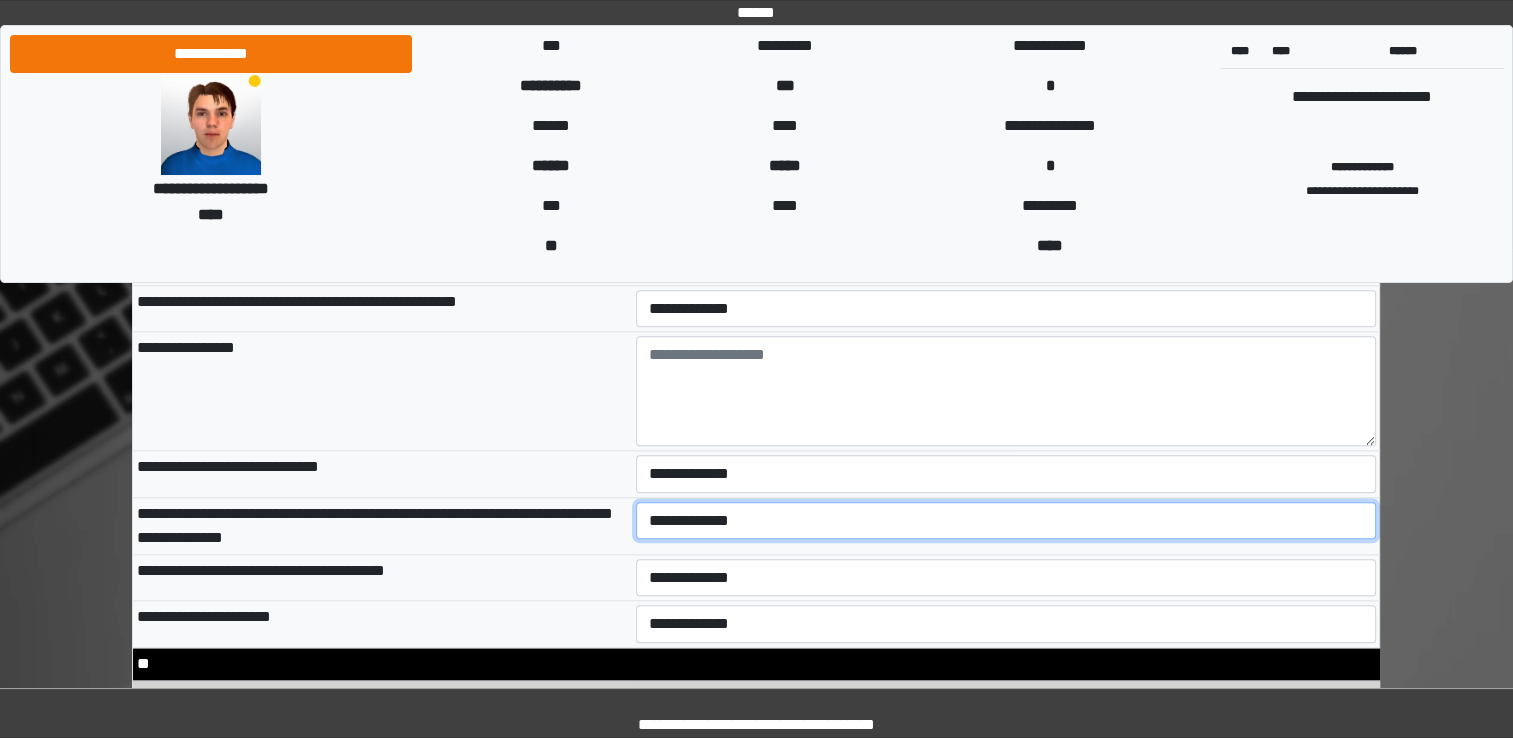 select on "*" 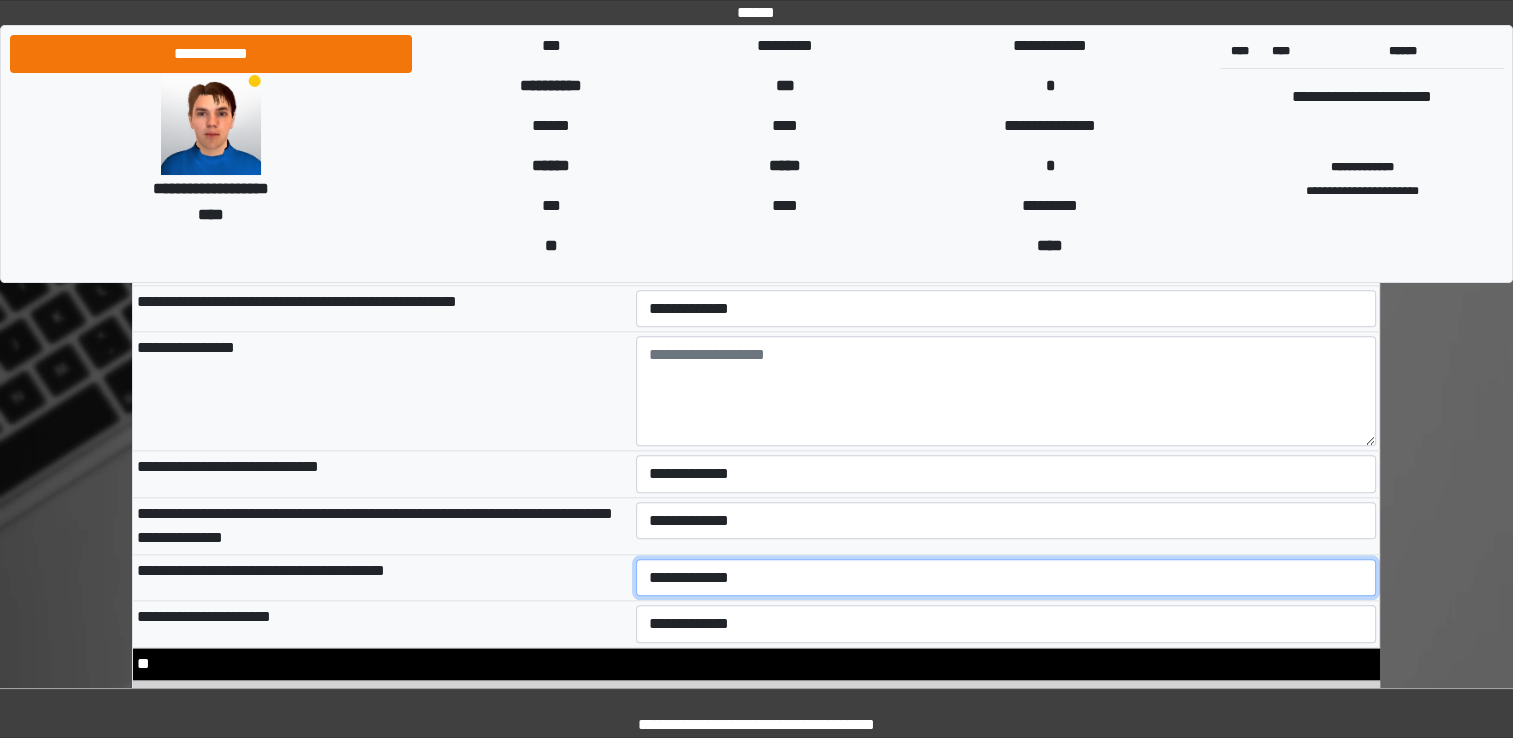 click on "**********" at bounding box center [1006, 578] 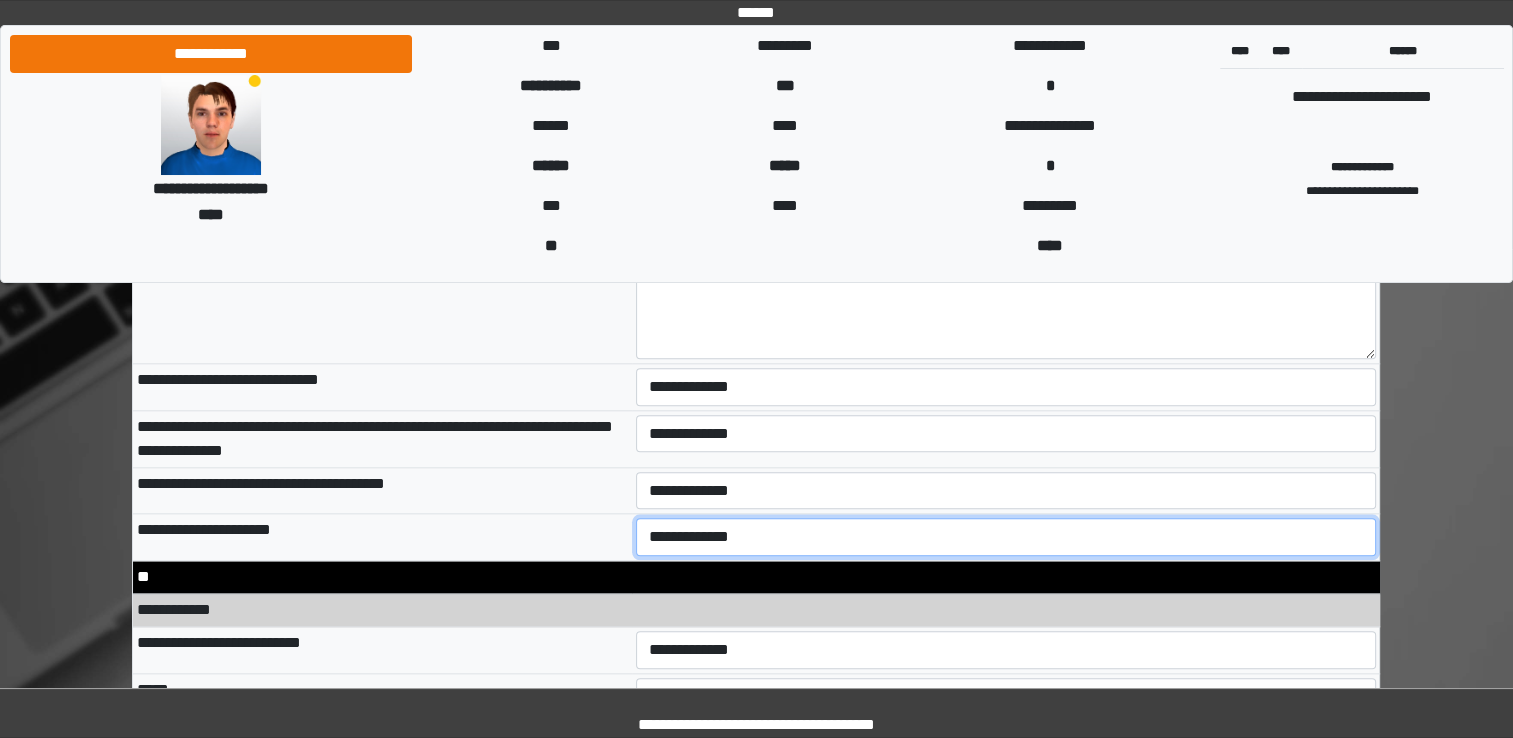 click on "**********" at bounding box center [1006, 537] 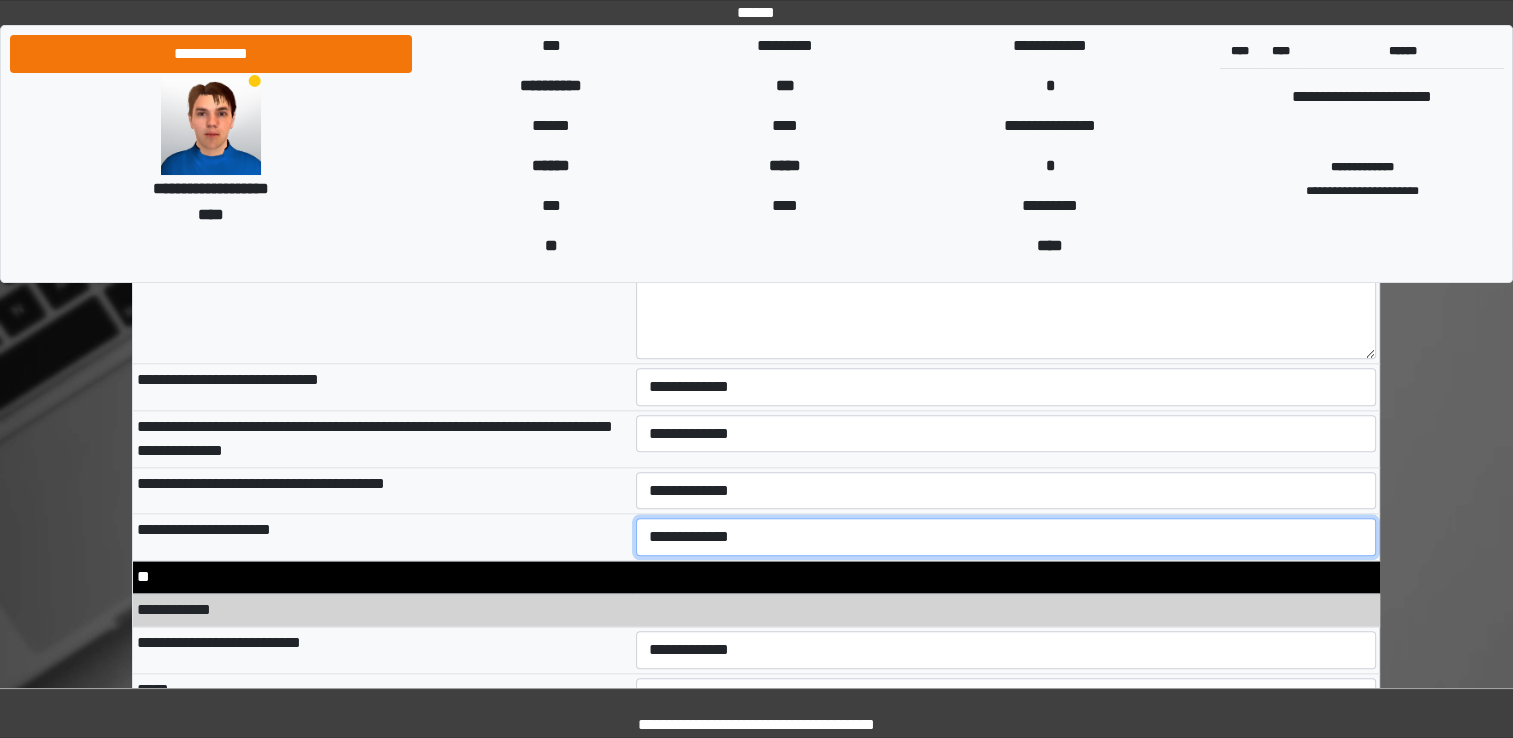 select on "*" 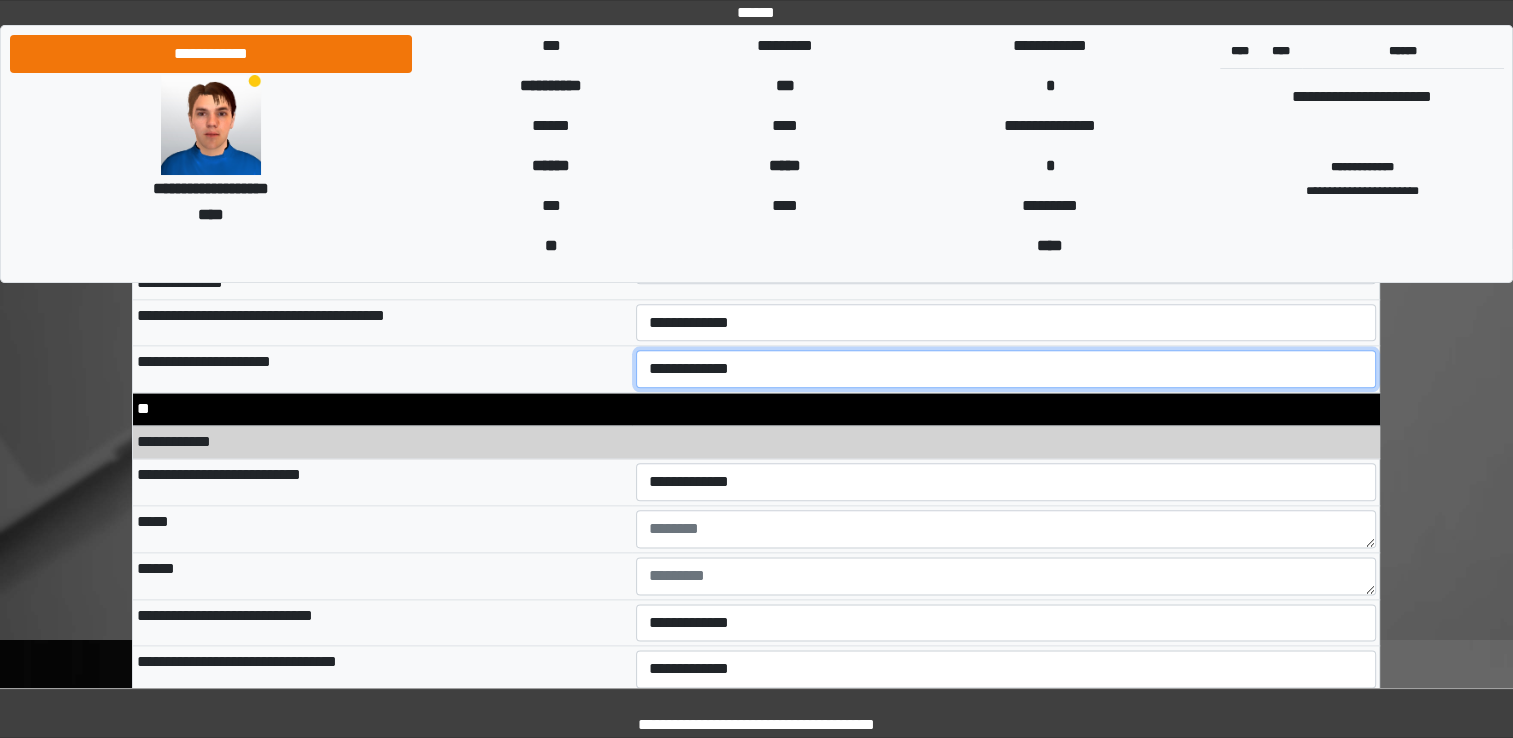 scroll, scrollTop: 9886, scrollLeft: 0, axis: vertical 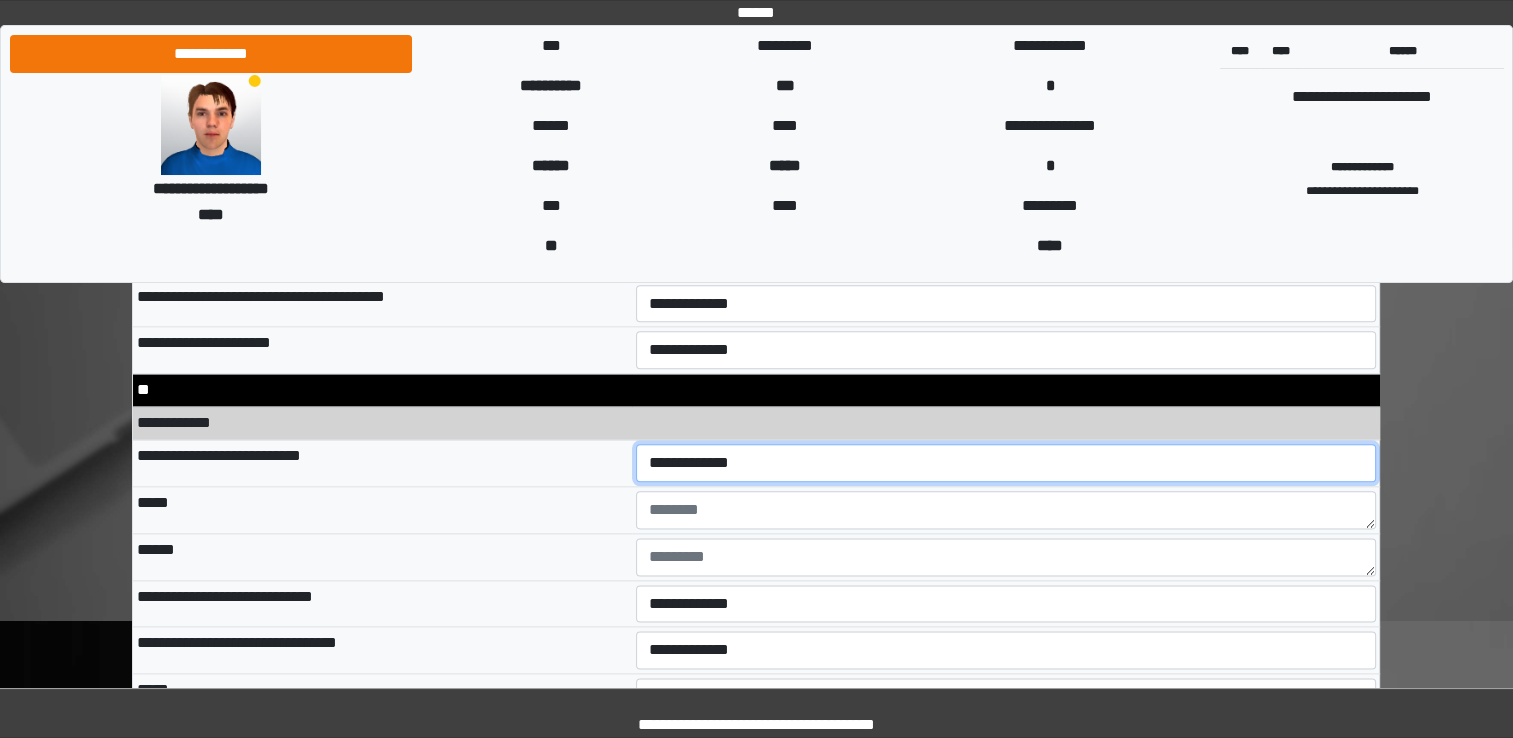 click on "**********" at bounding box center [1006, 463] 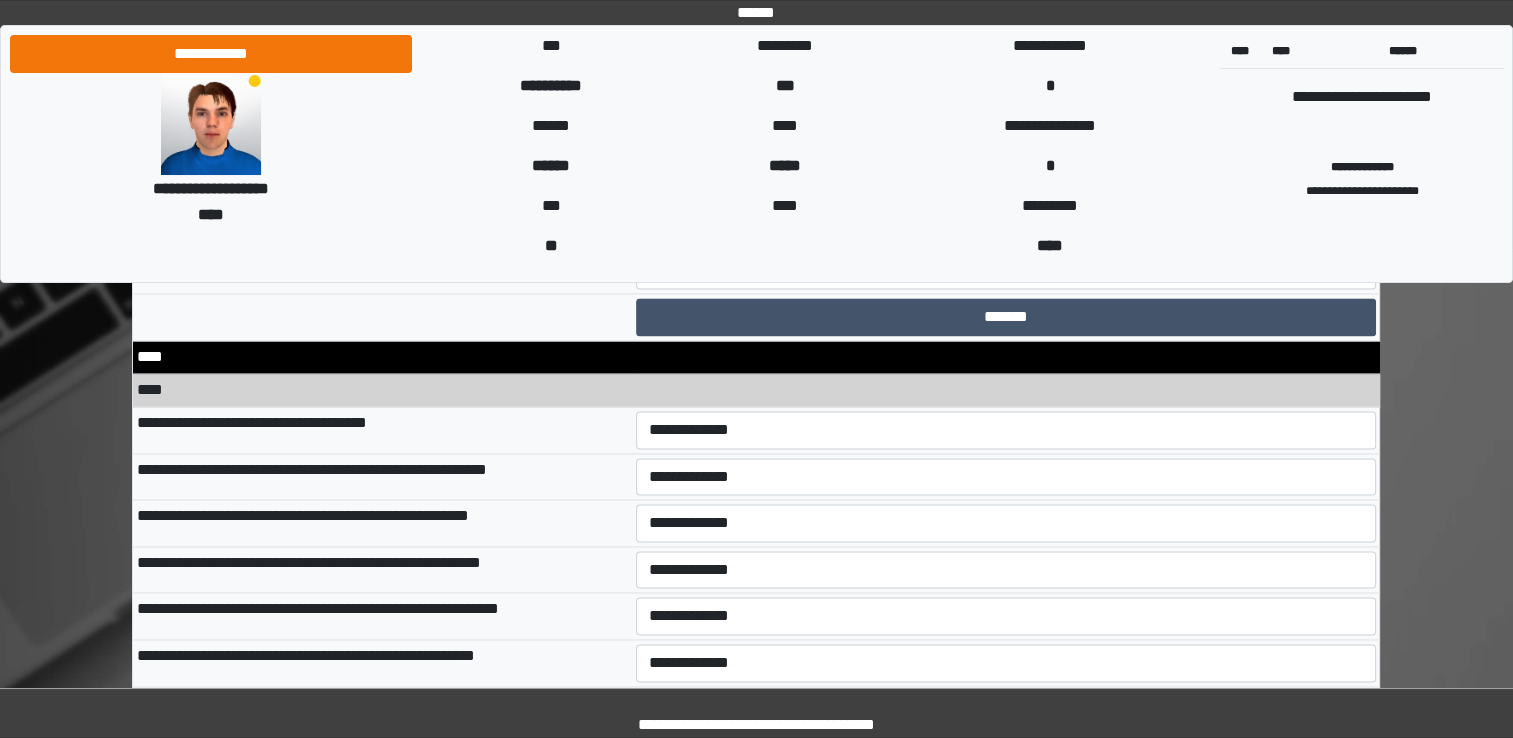 scroll, scrollTop: 10674, scrollLeft: 0, axis: vertical 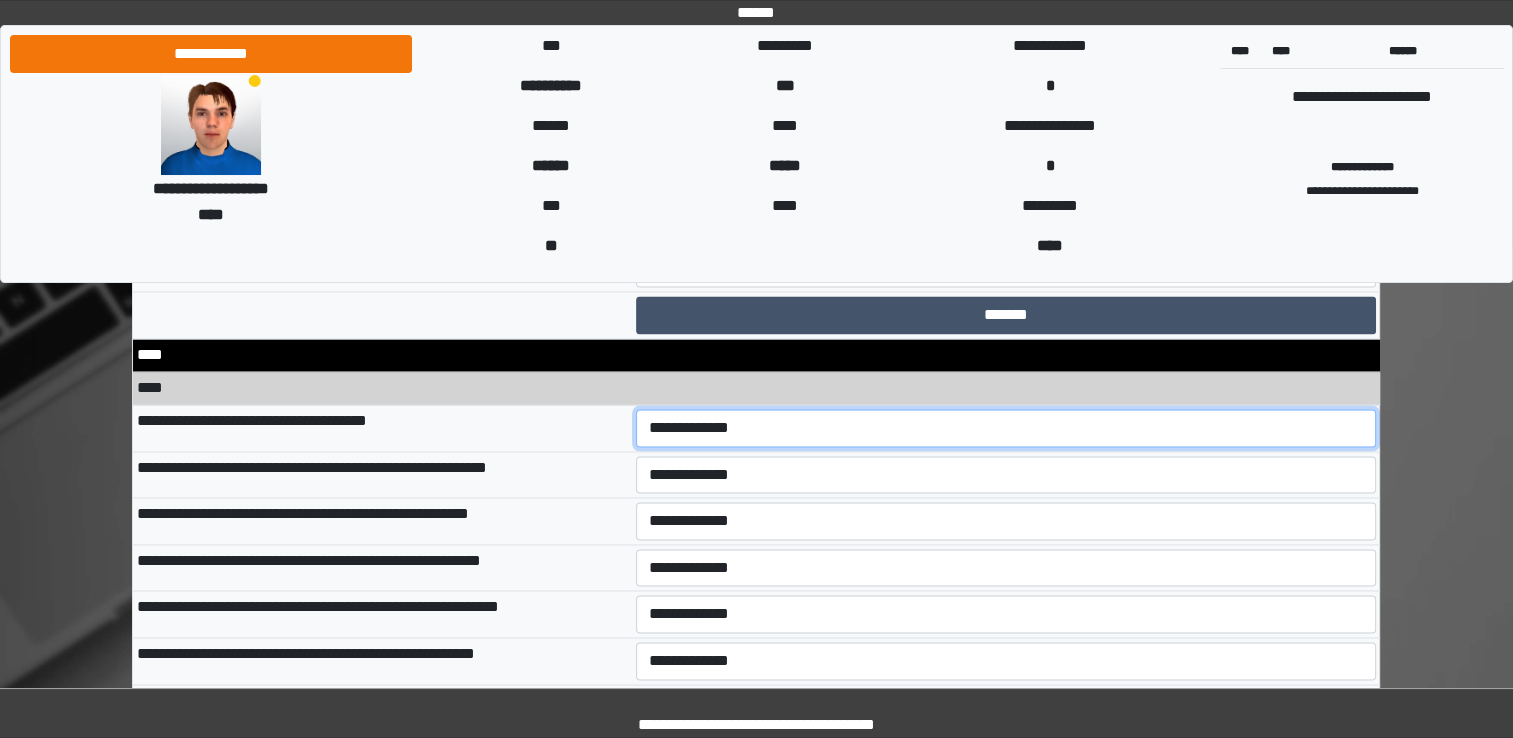 click on "**********" at bounding box center [1006, 428] 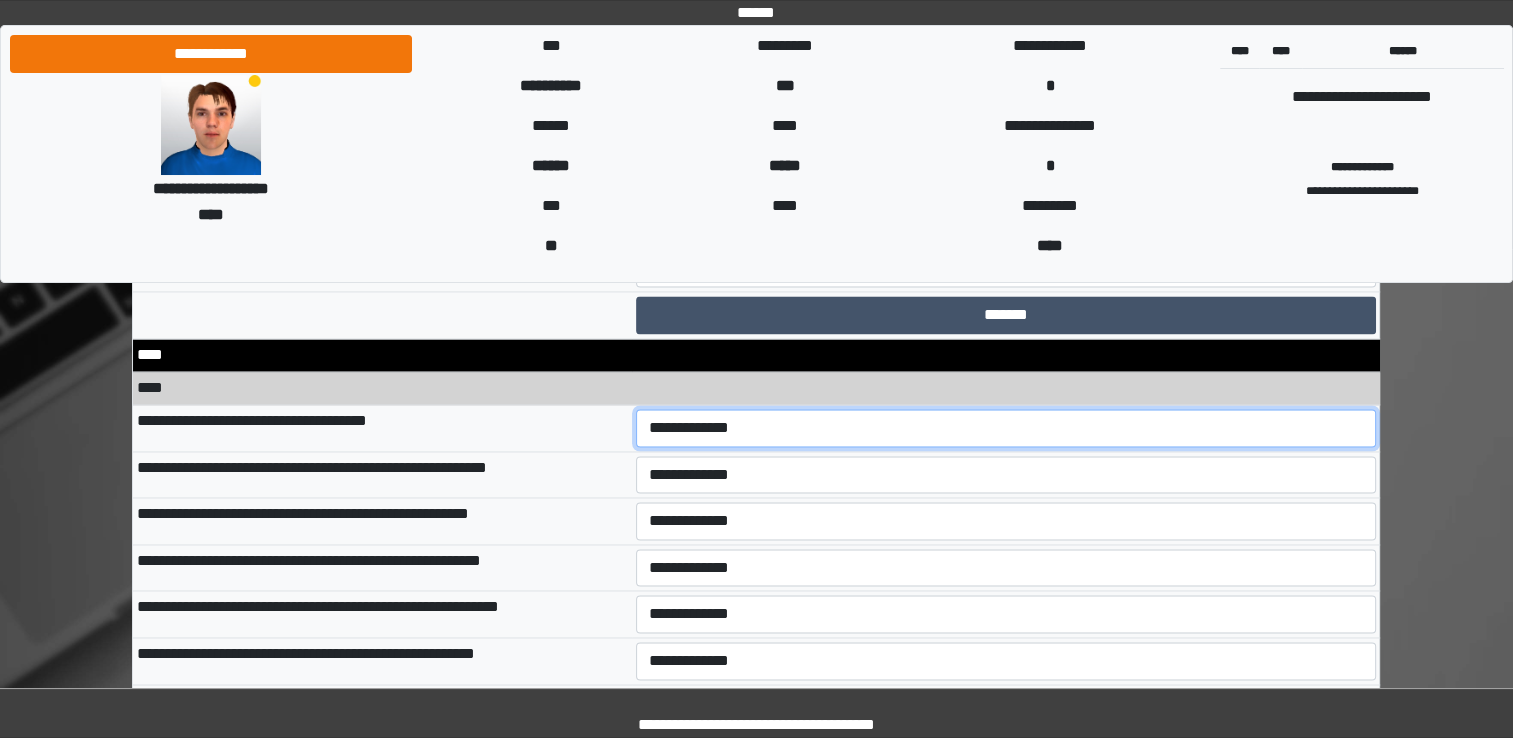 click on "**********" at bounding box center [1006, 428] 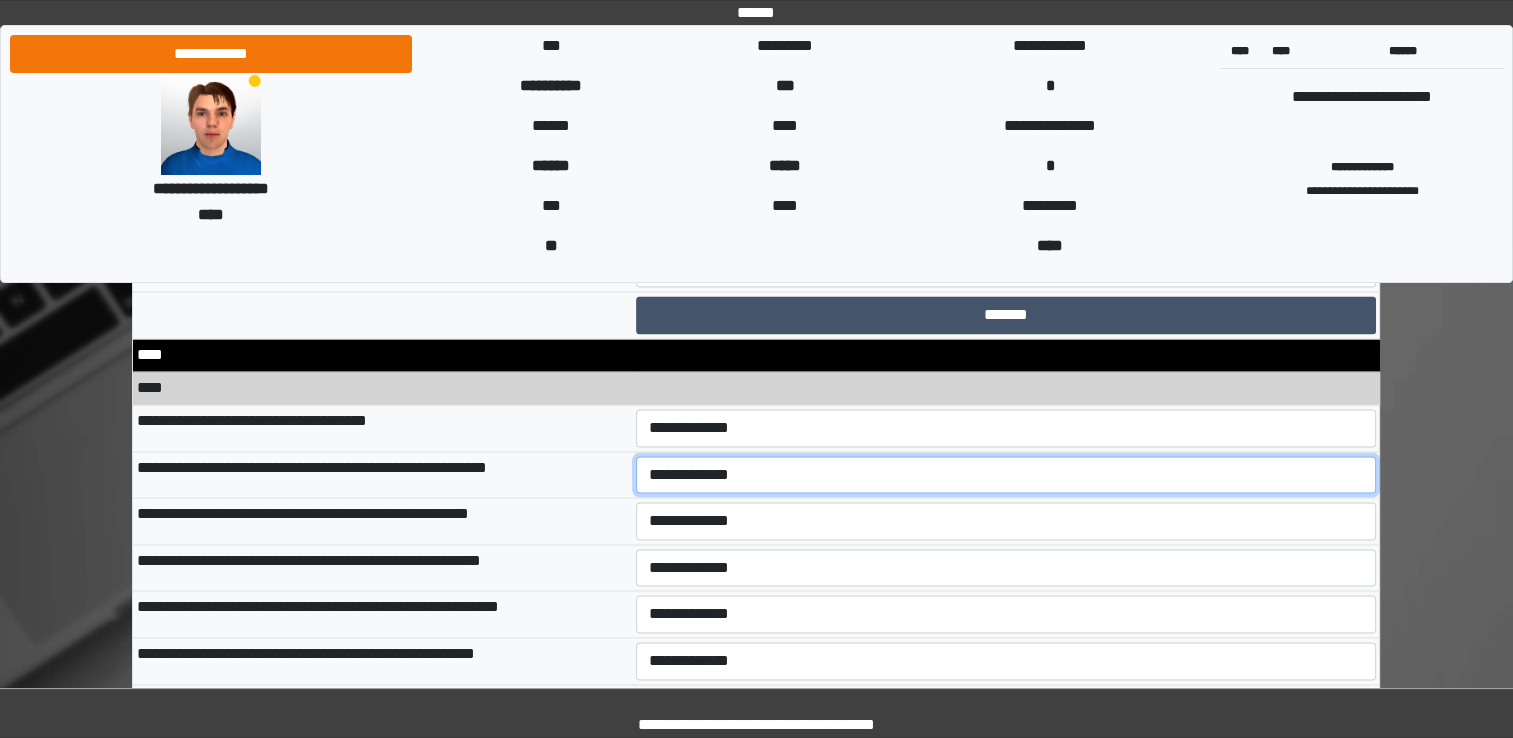 click on "**********" at bounding box center [1006, 475] 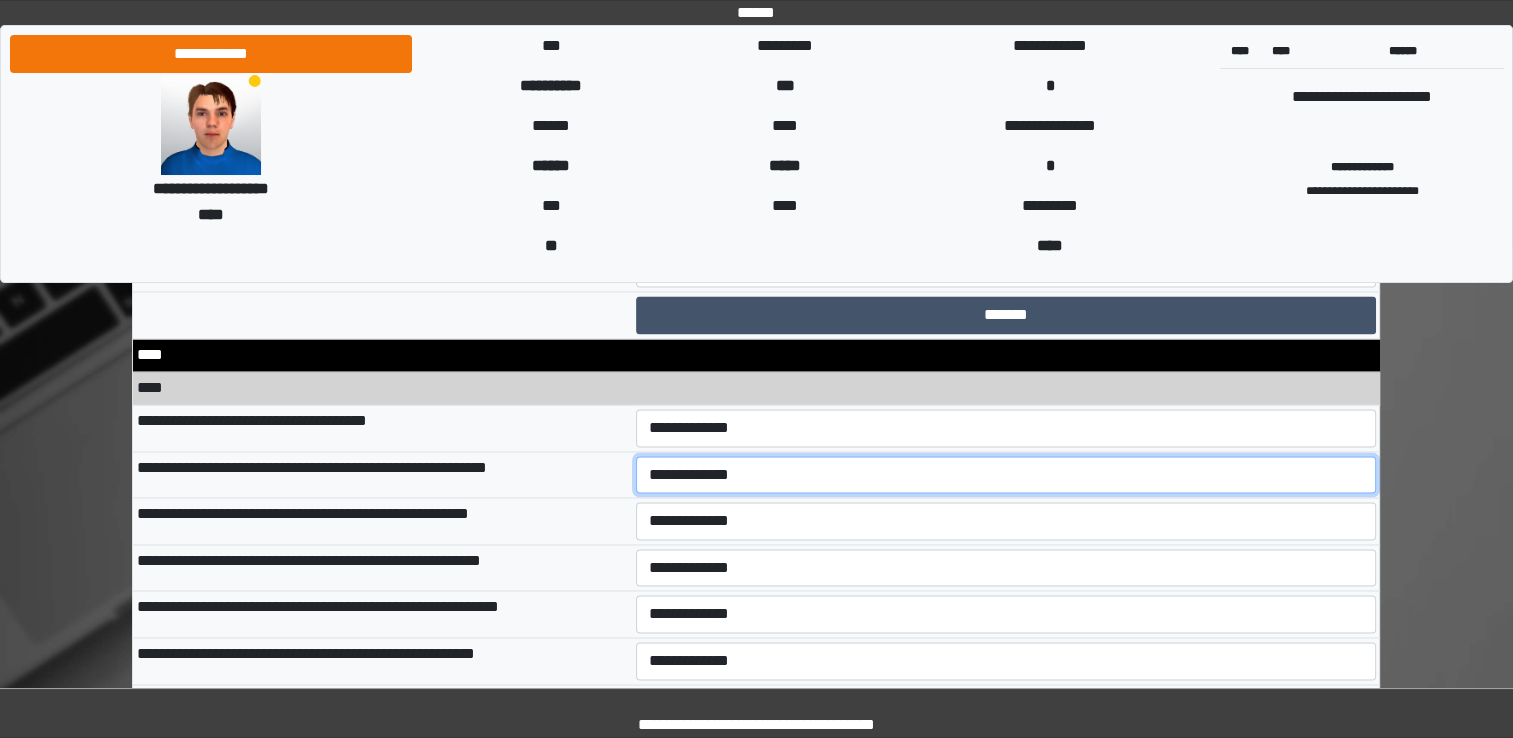 select on "*" 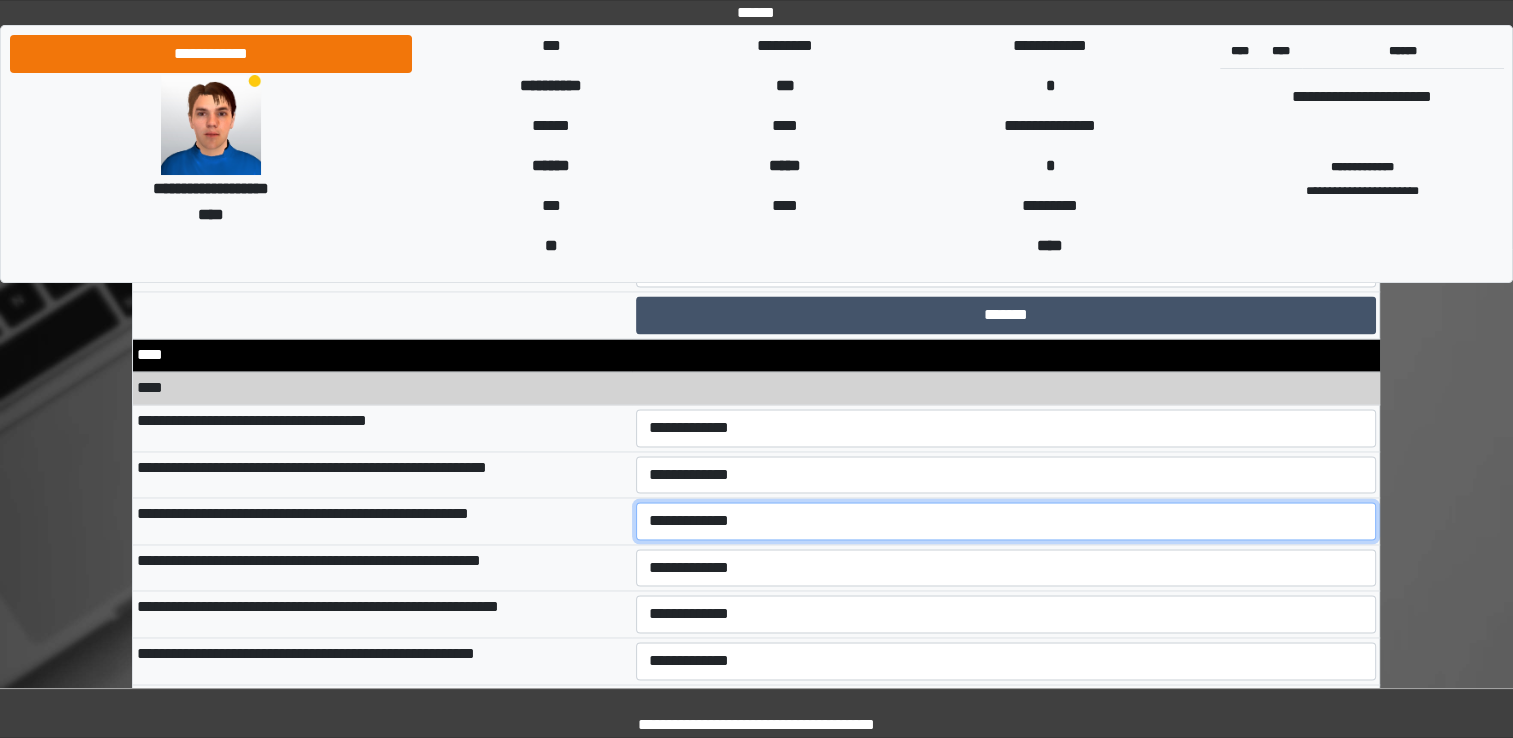 click on "**********" at bounding box center [1006, 521] 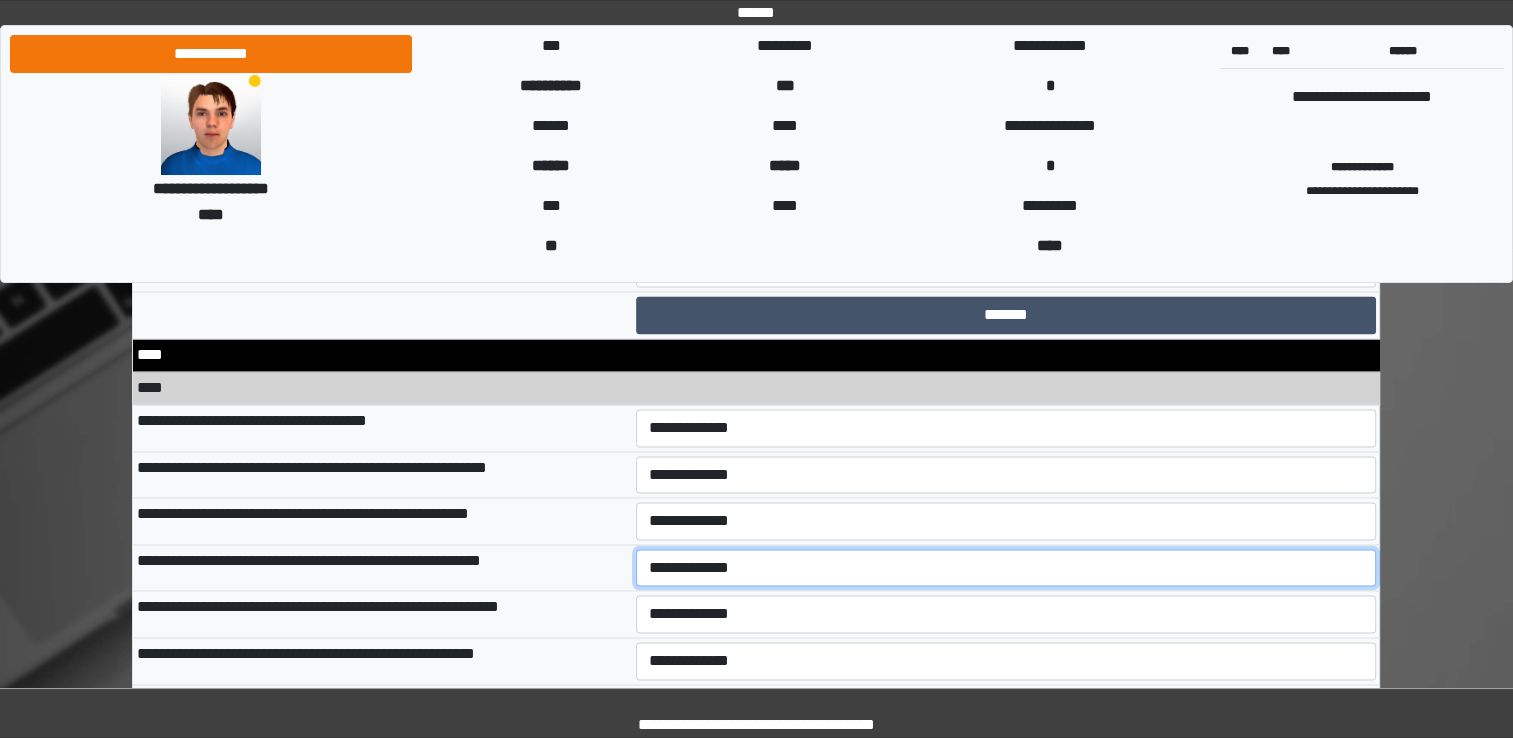 click on "**********" at bounding box center (1006, 568) 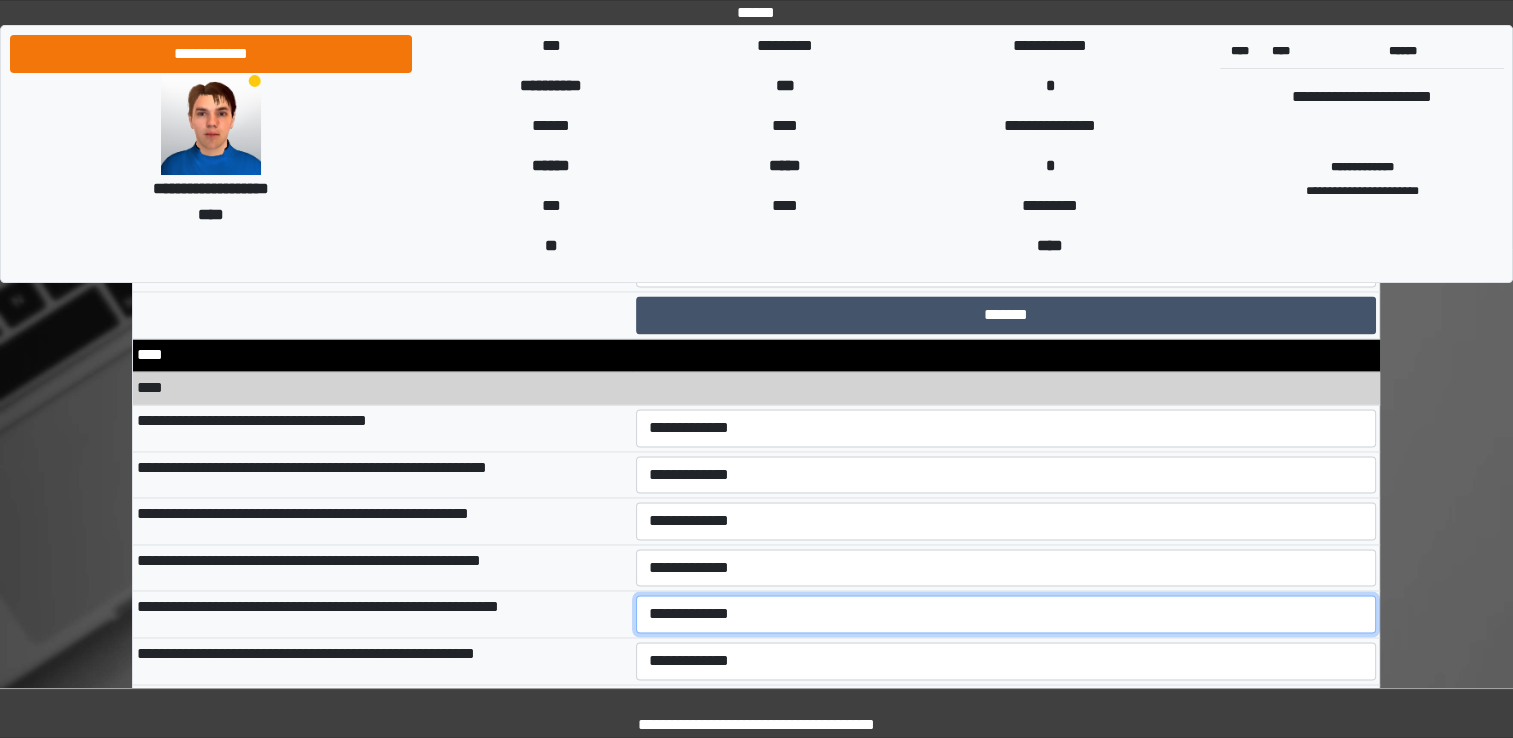 click on "**********" at bounding box center (1006, 614) 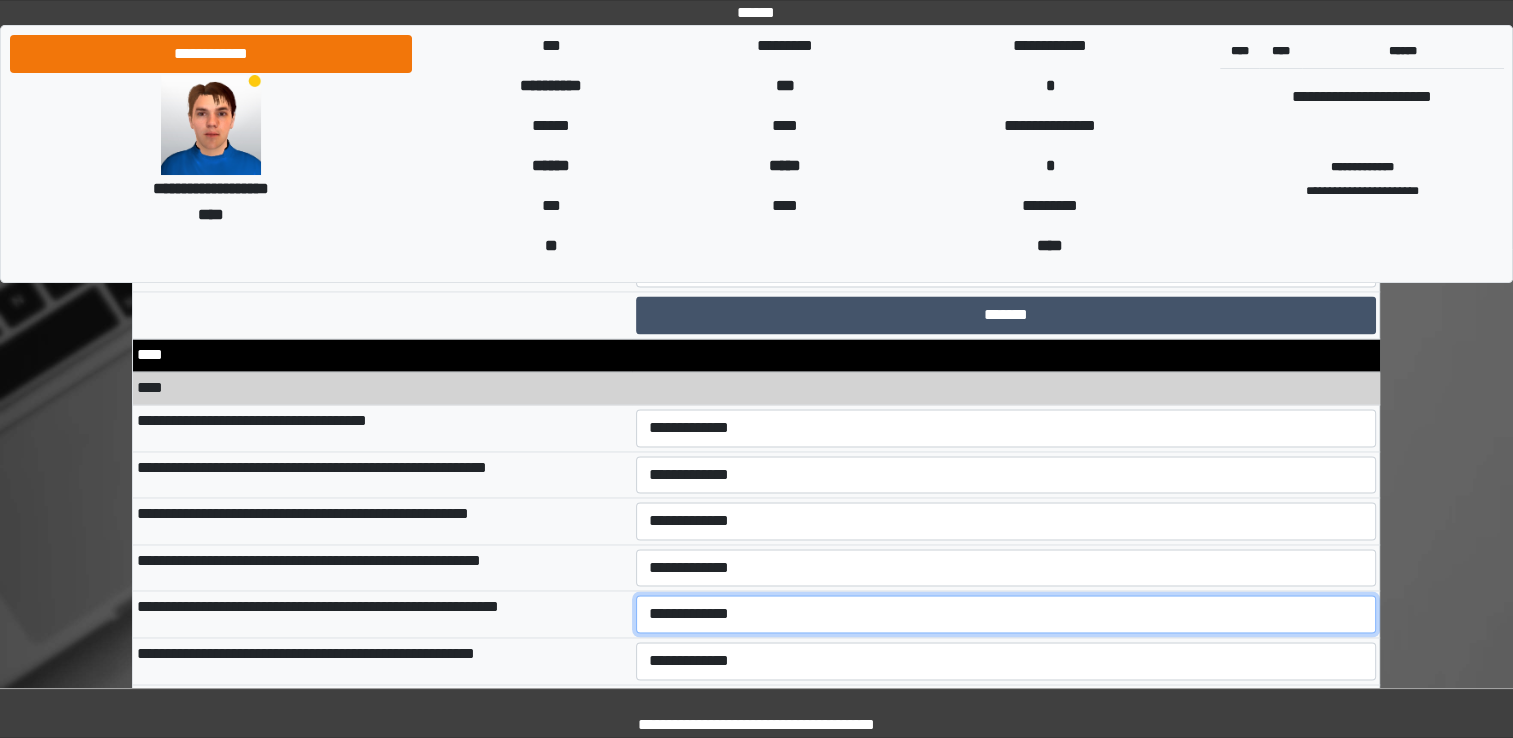 select on "*" 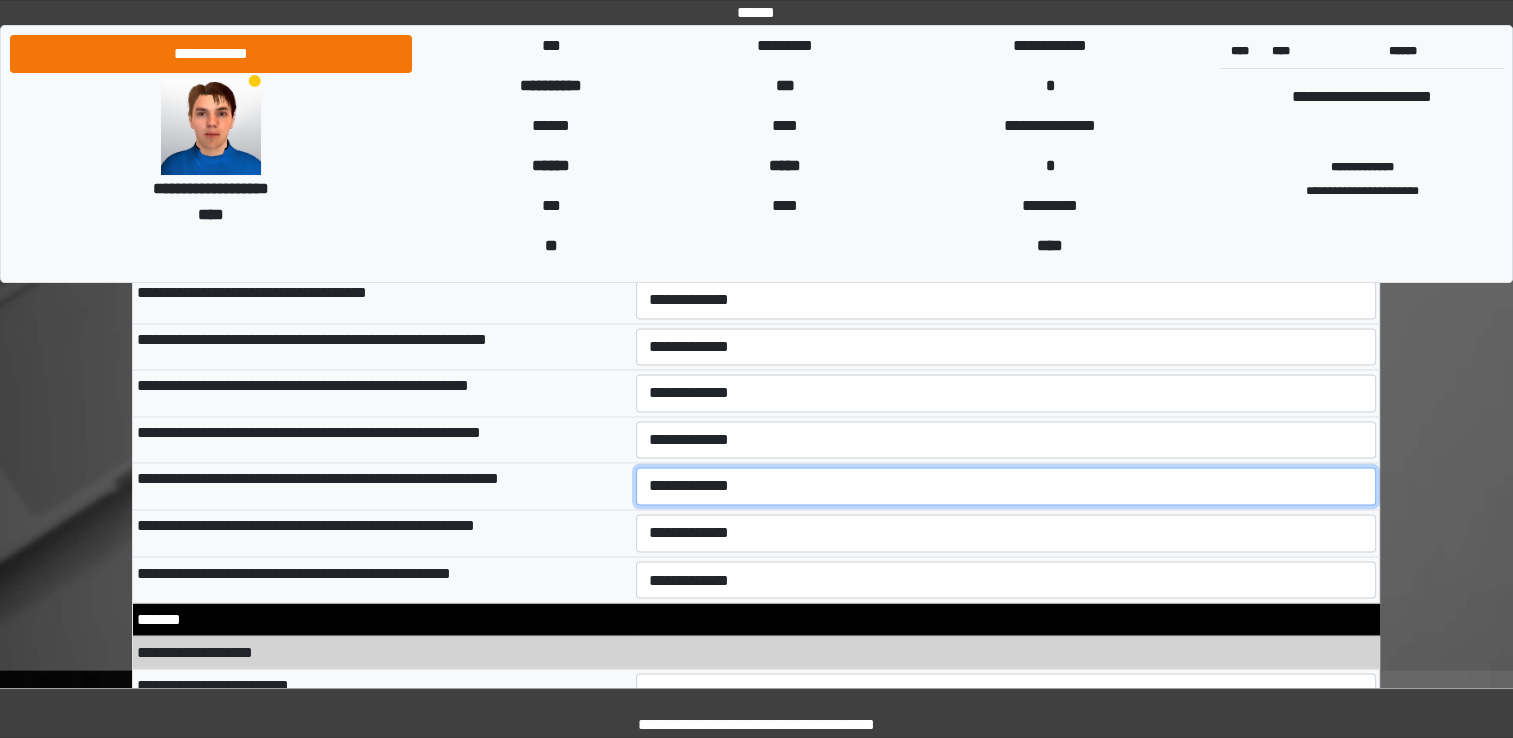 scroll, scrollTop: 10823, scrollLeft: 0, axis: vertical 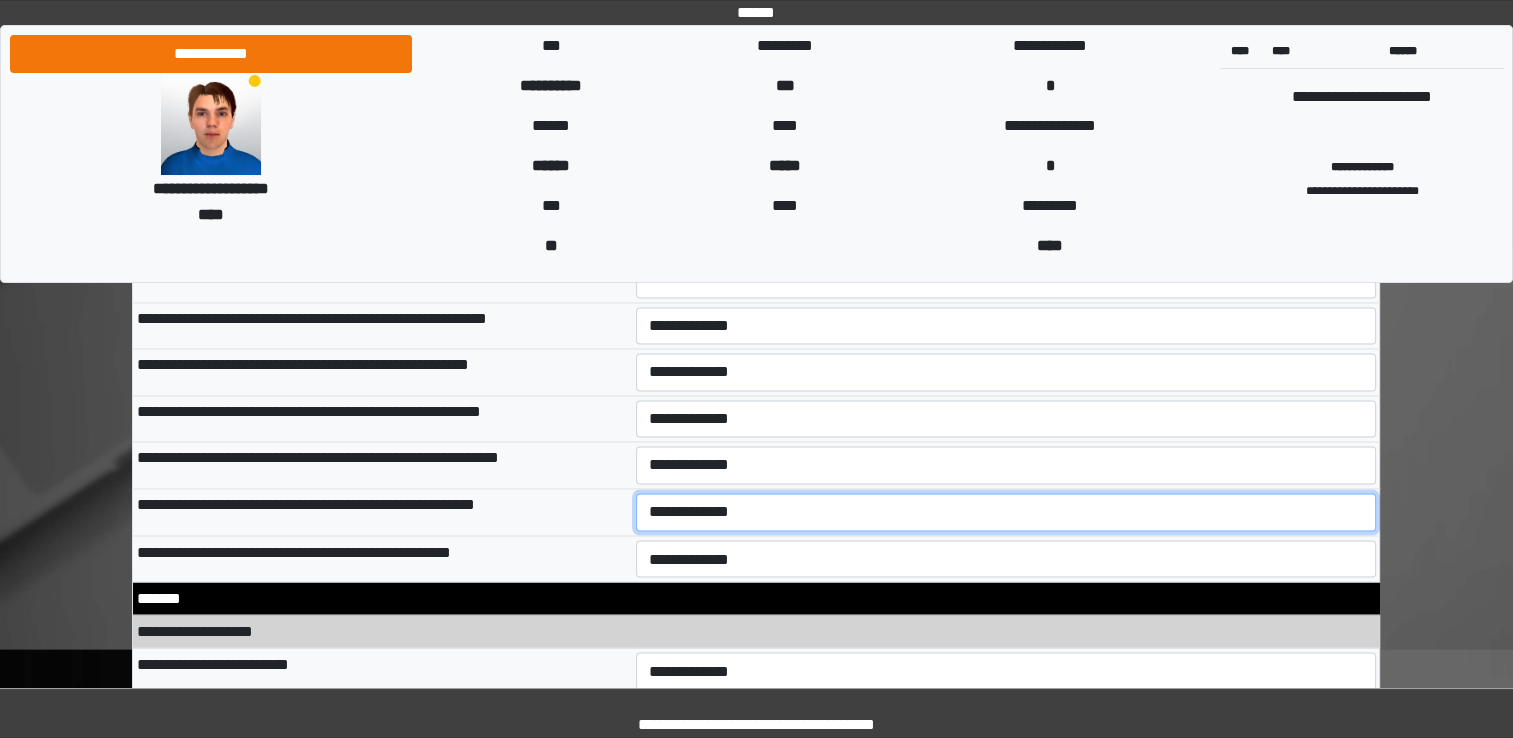 click on "**********" at bounding box center [1006, 512] 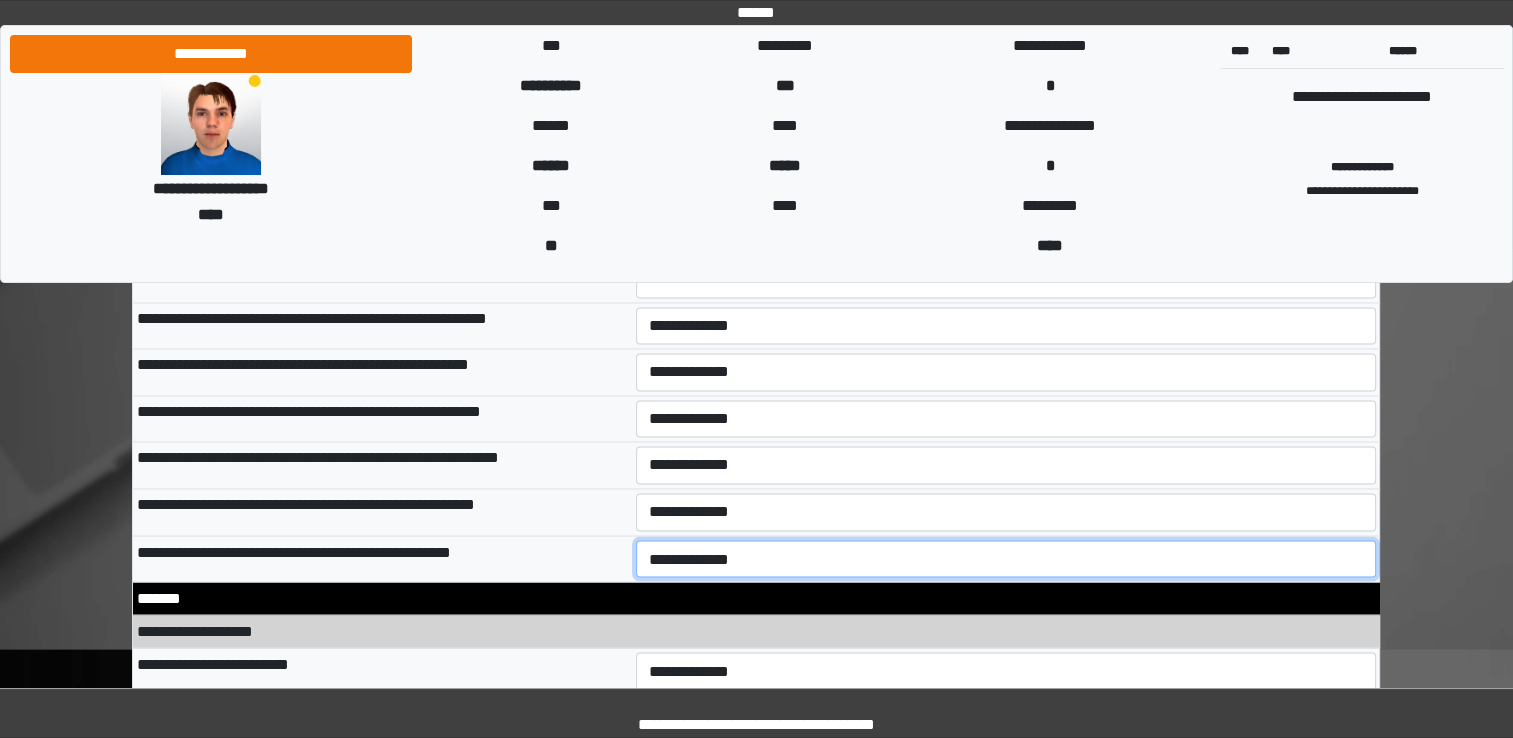click on "**********" at bounding box center (1006, 559) 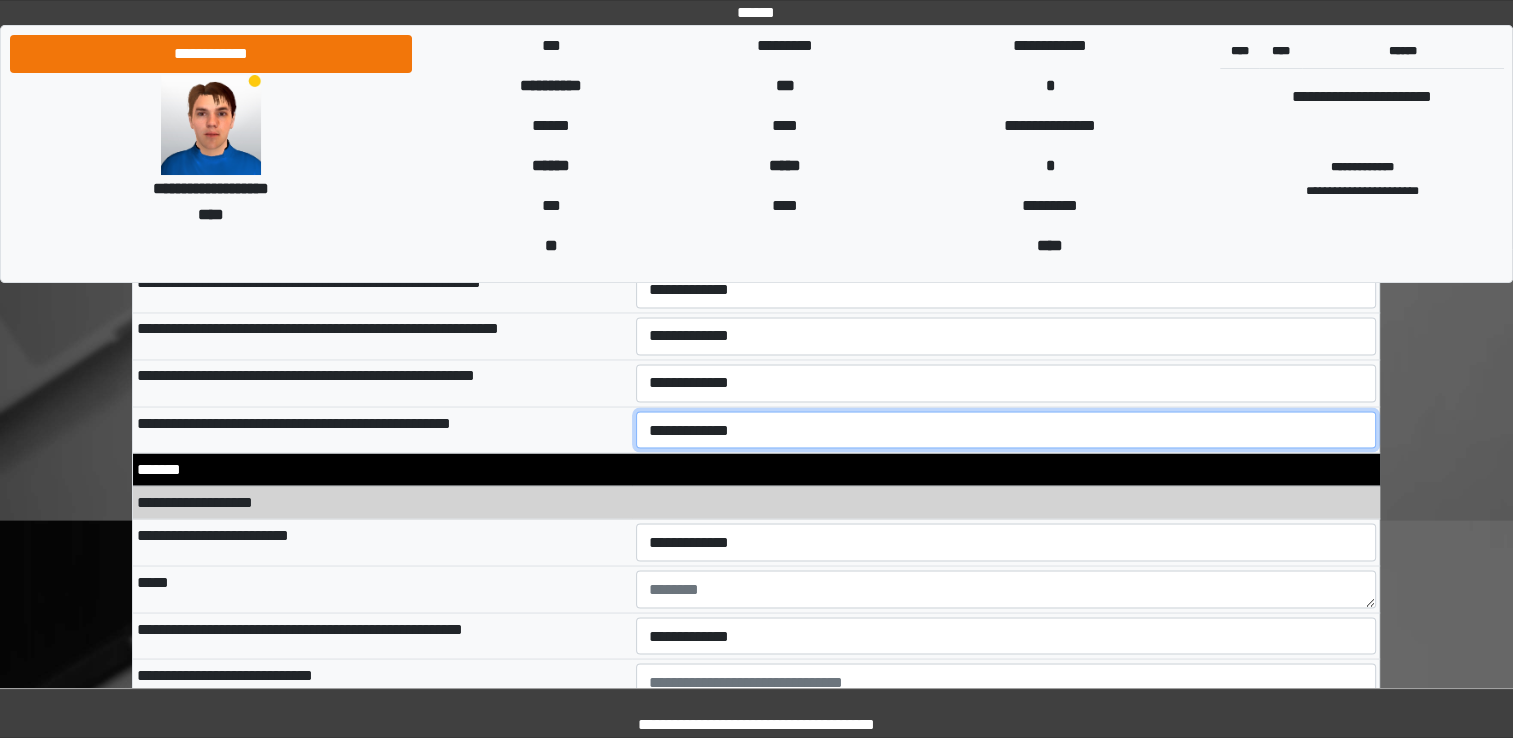 scroll, scrollTop: 11008, scrollLeft: 0, axis: vertical 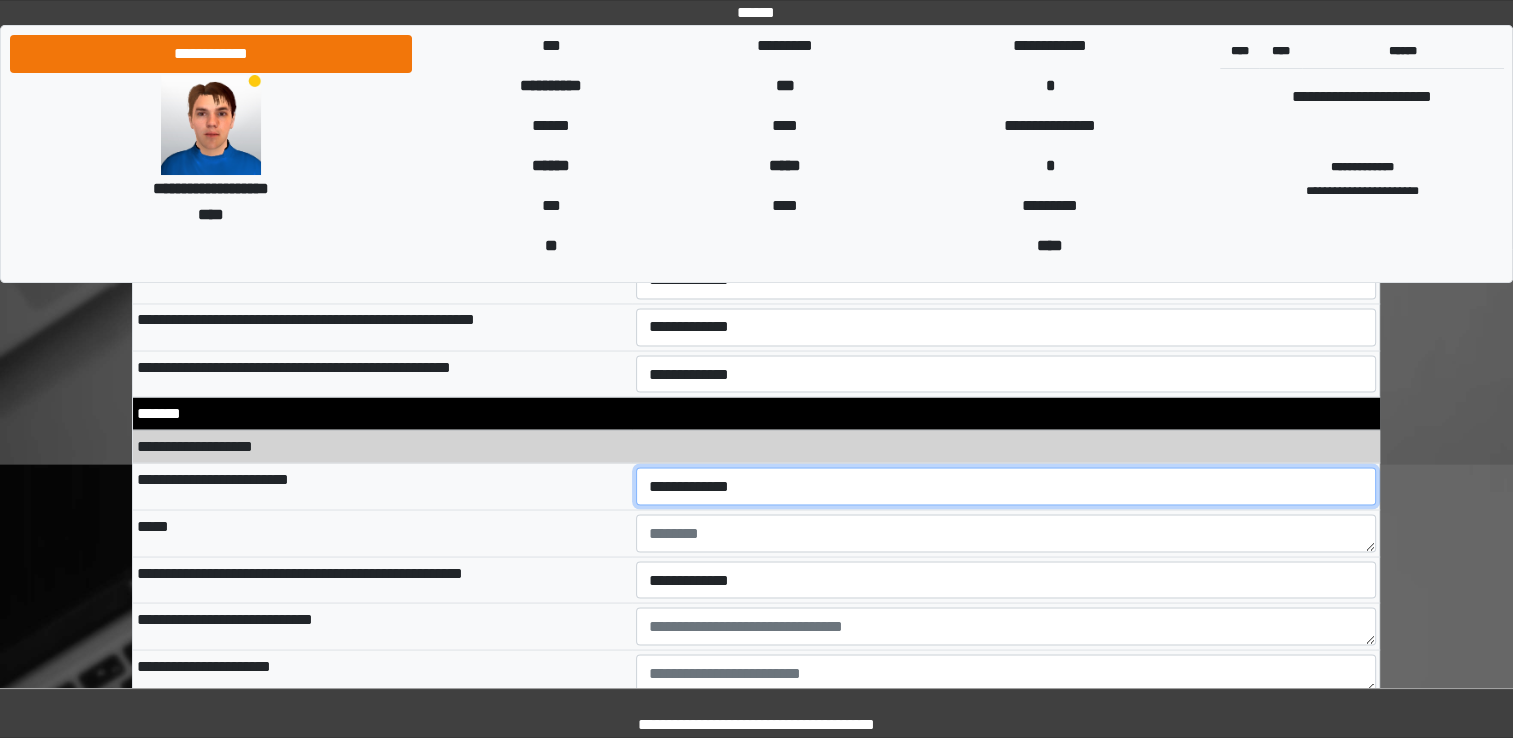 click on "**********" at bounding box center (1006, 486) 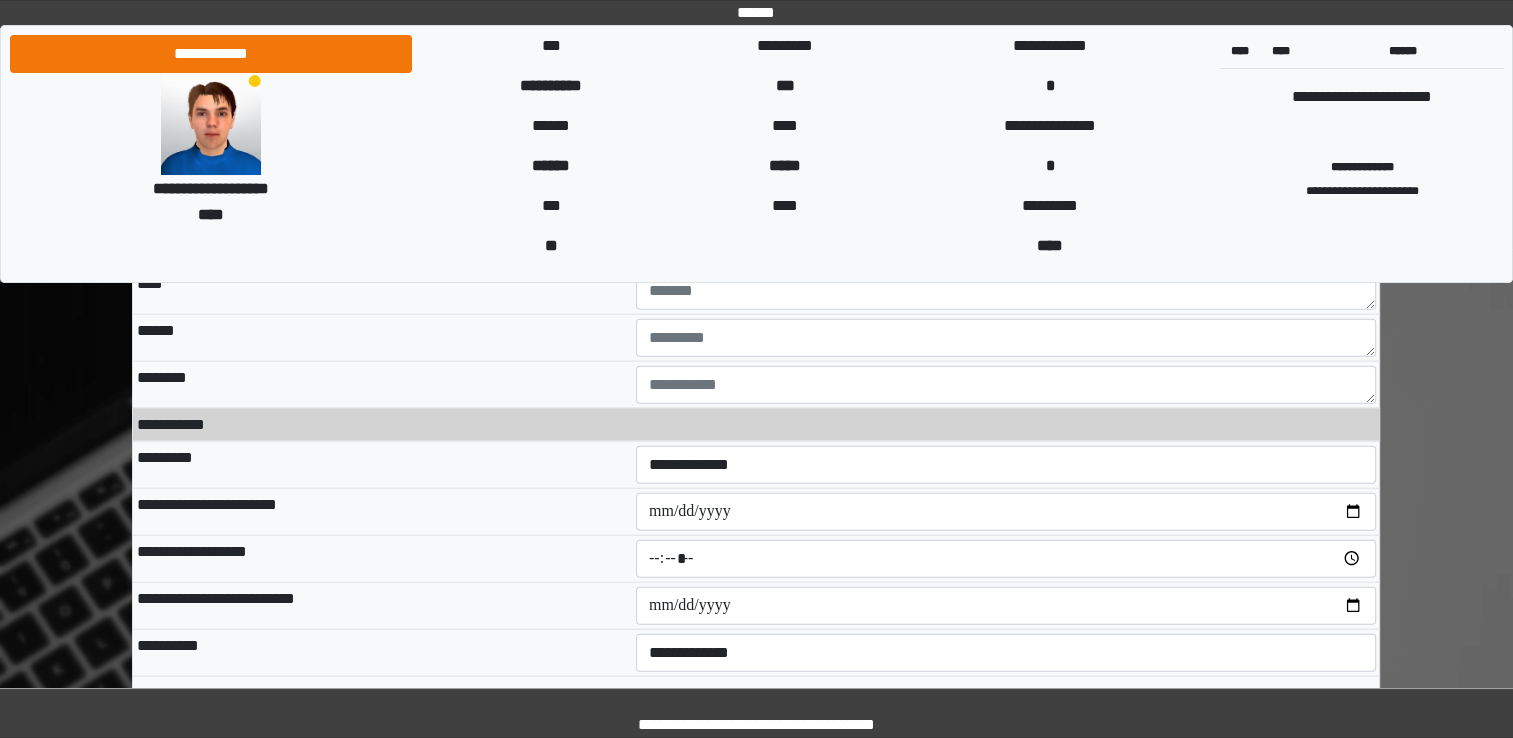 scroll, scrollTop: 12154, scrollLeft: 0, axis: vertical 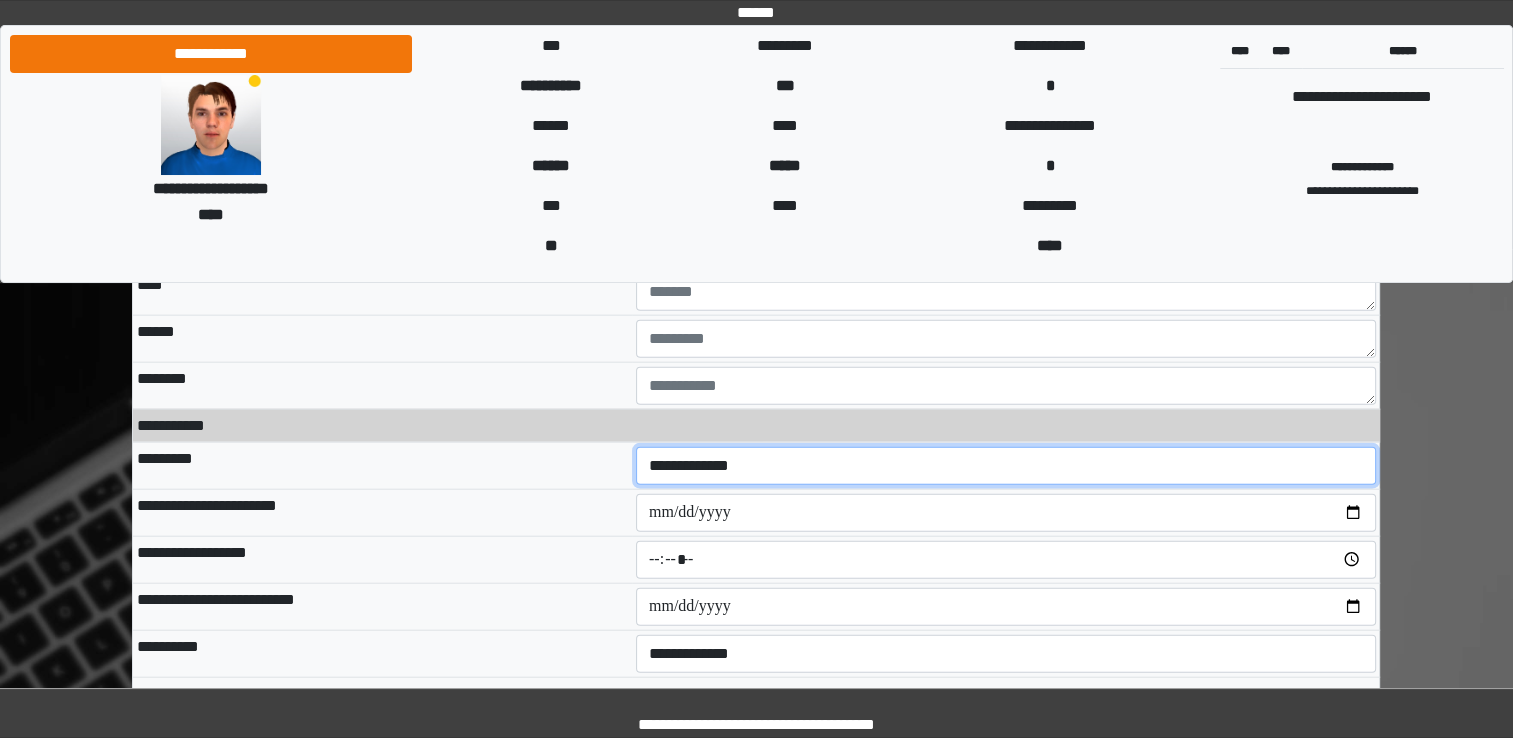 click on "**********" at bounding box center (1006, 466) 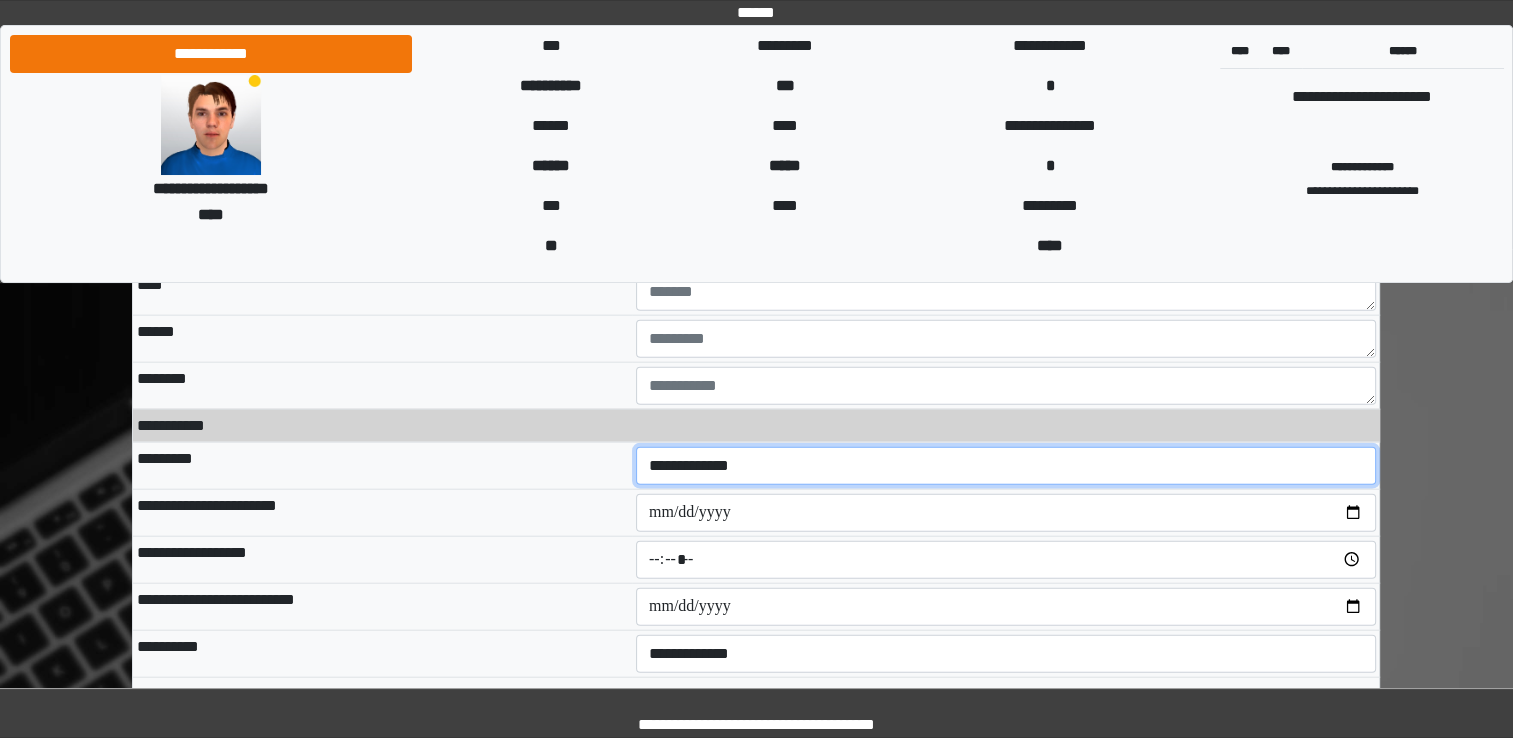 select on "**" 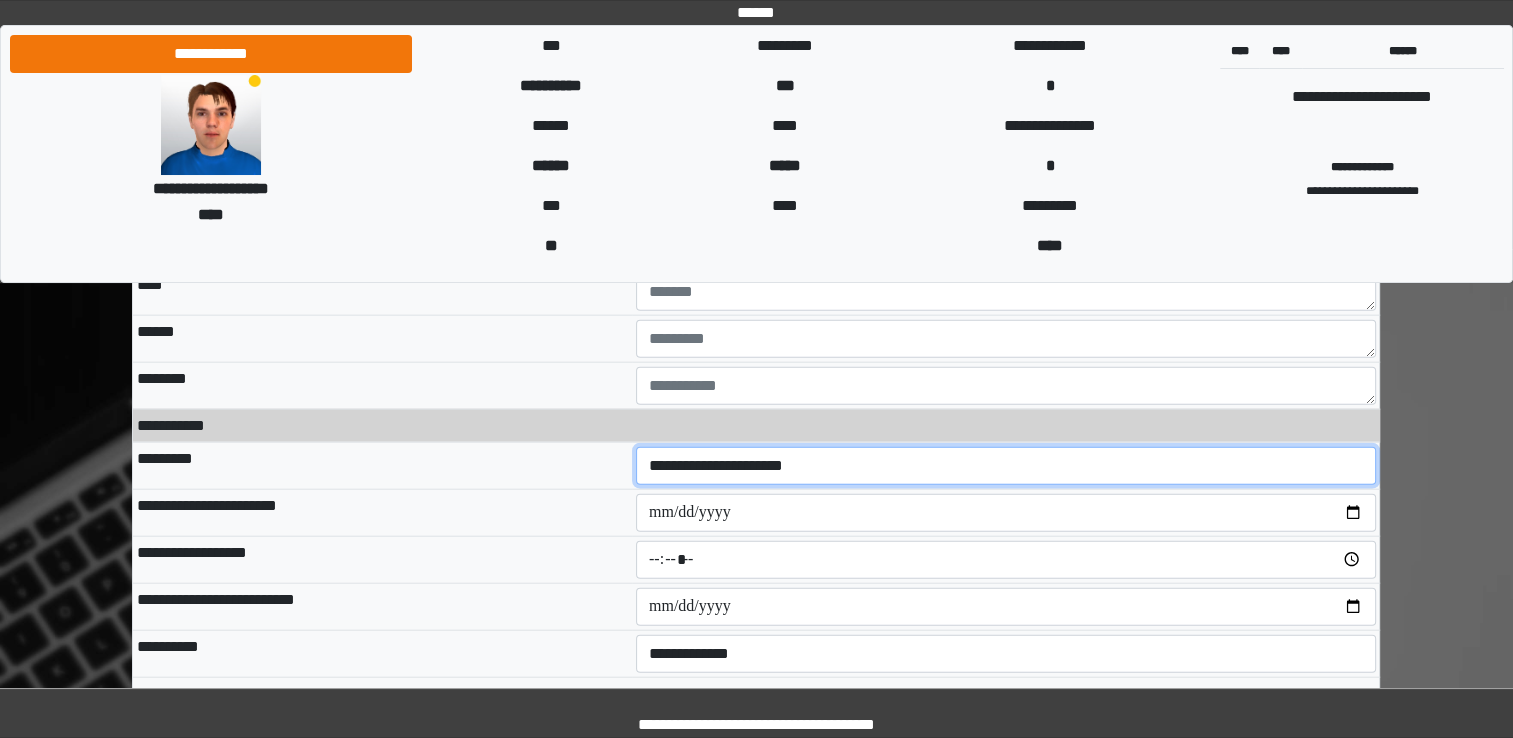 click on "**********" at bounding box center (1006, 466) 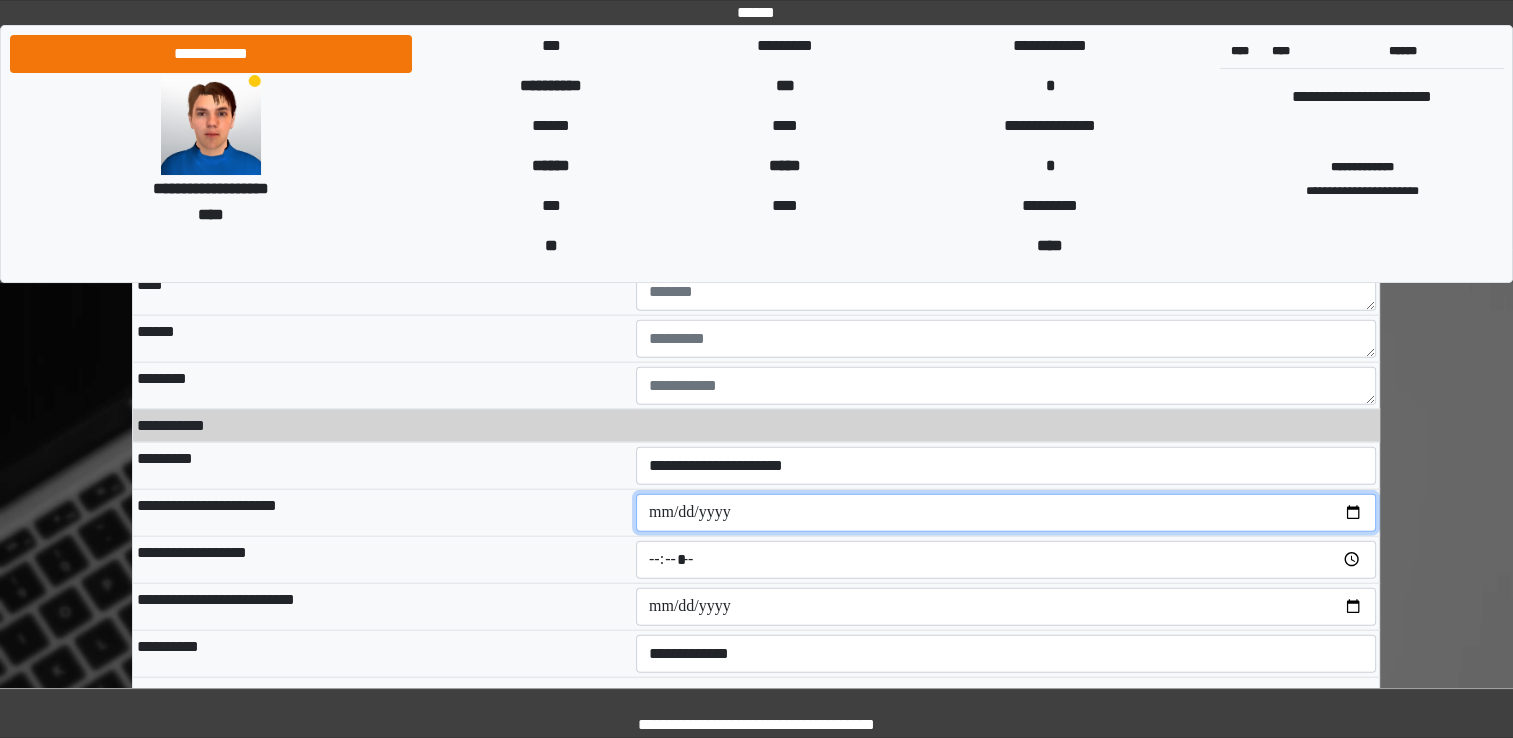 click at bounding box center (1006, 513) 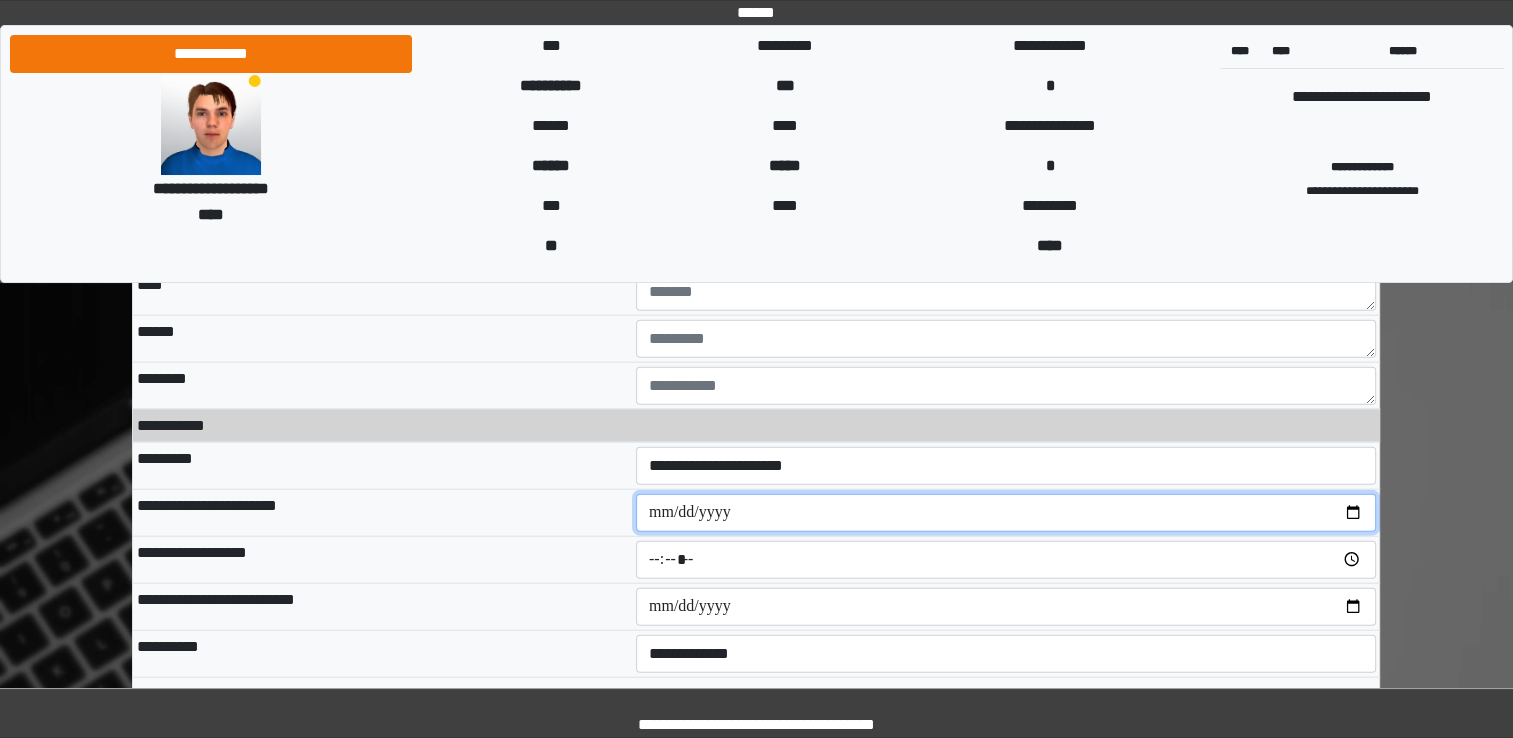 type on "**********" 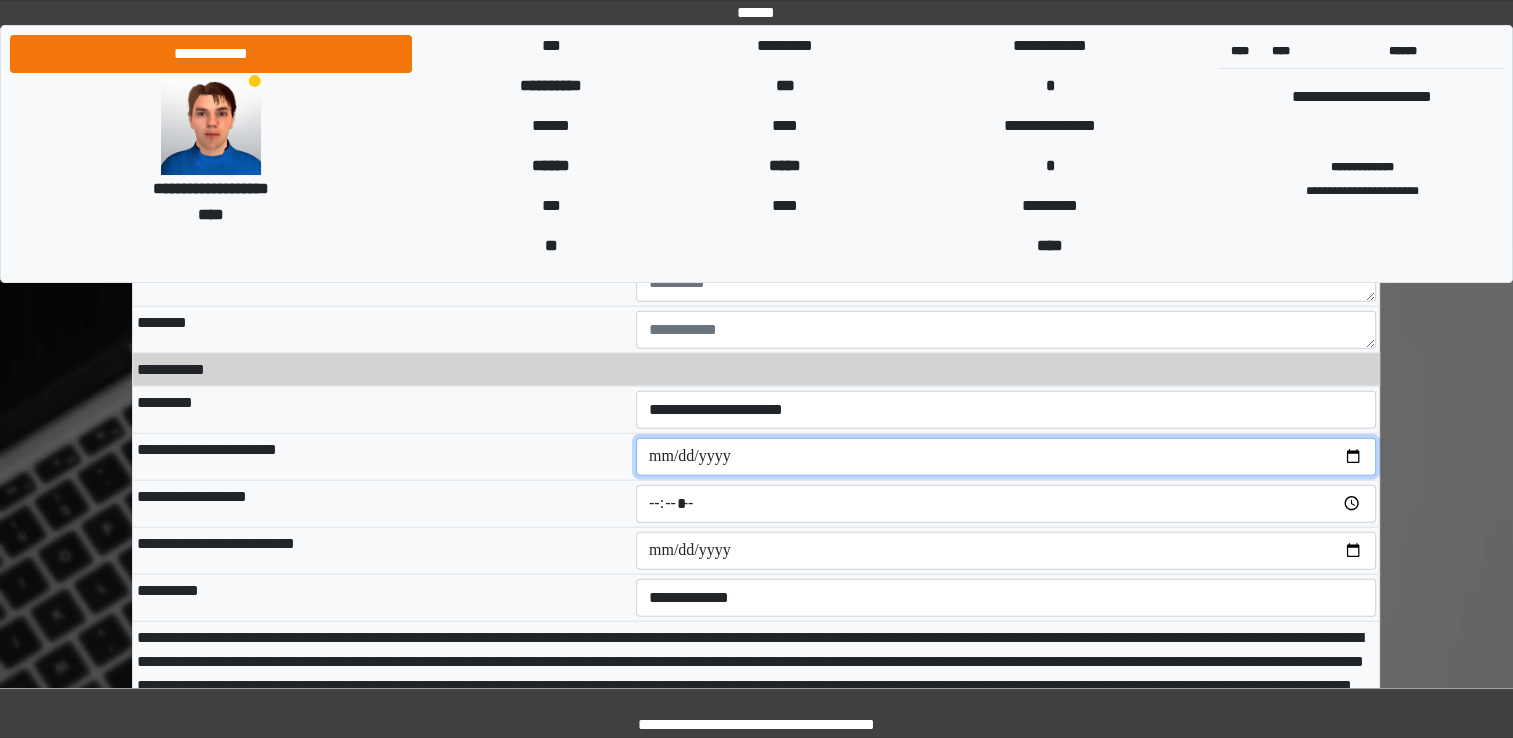 scroll, scrollTop: 12288, scrollLeft: 0, axis: vertical 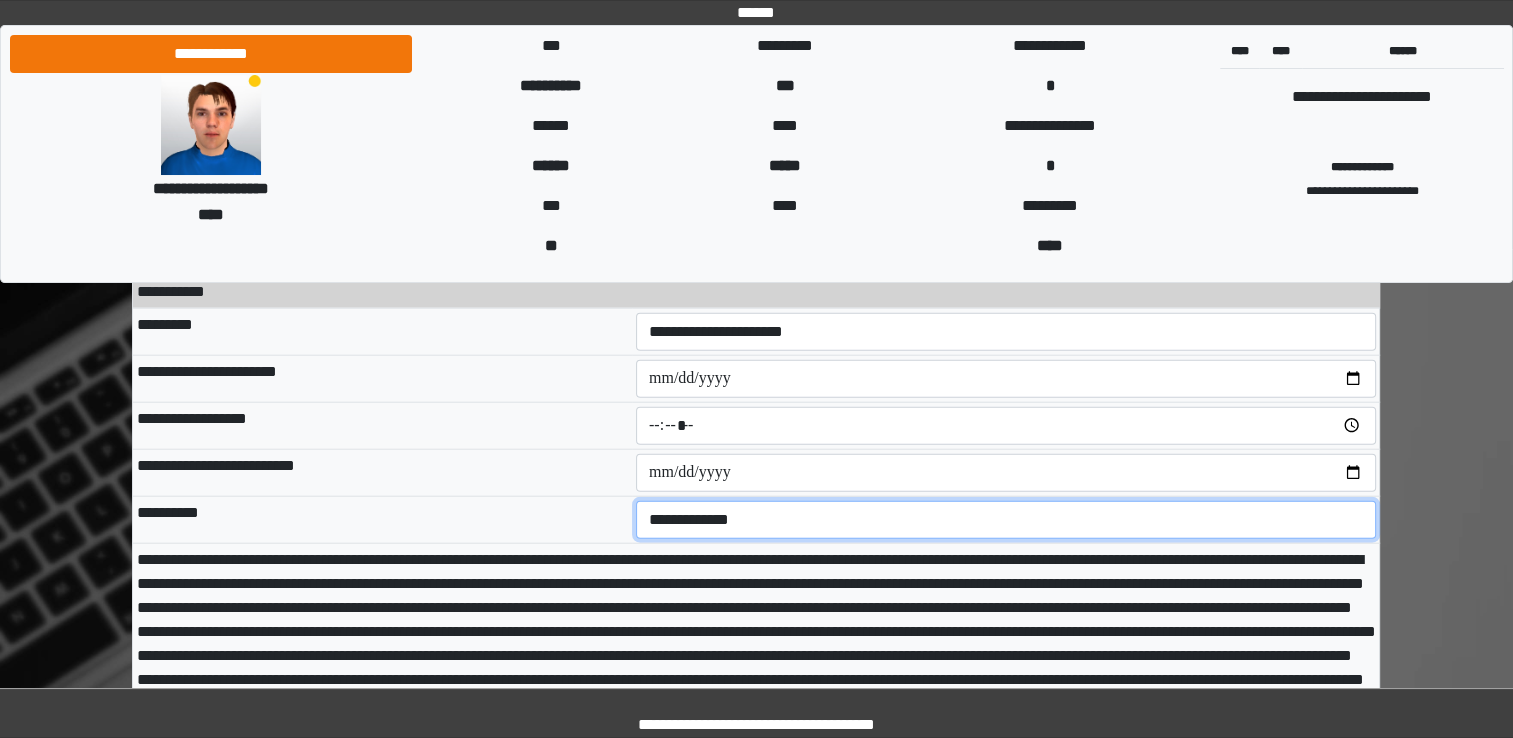 click on "**********" at bounding box center [1006, 520] 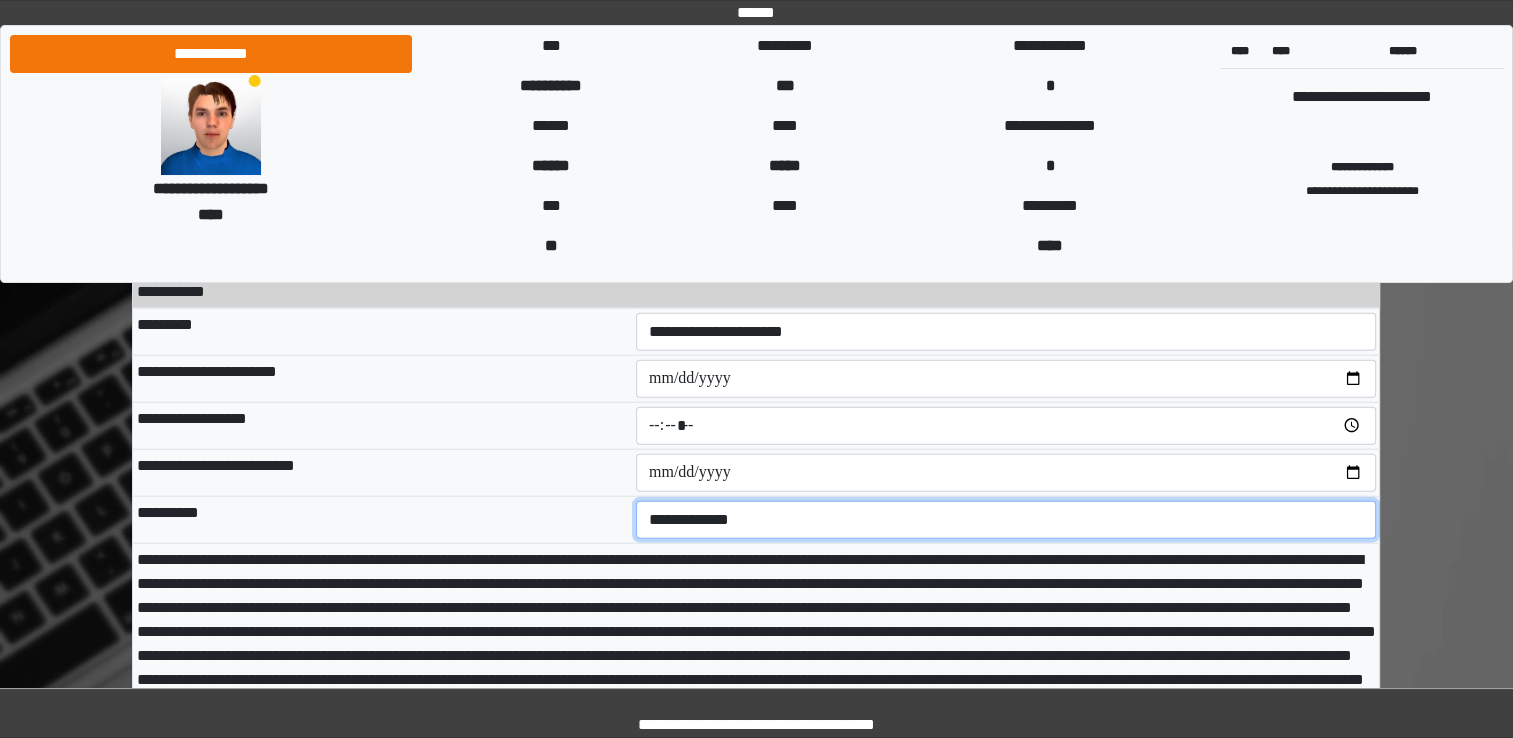 select on "****" 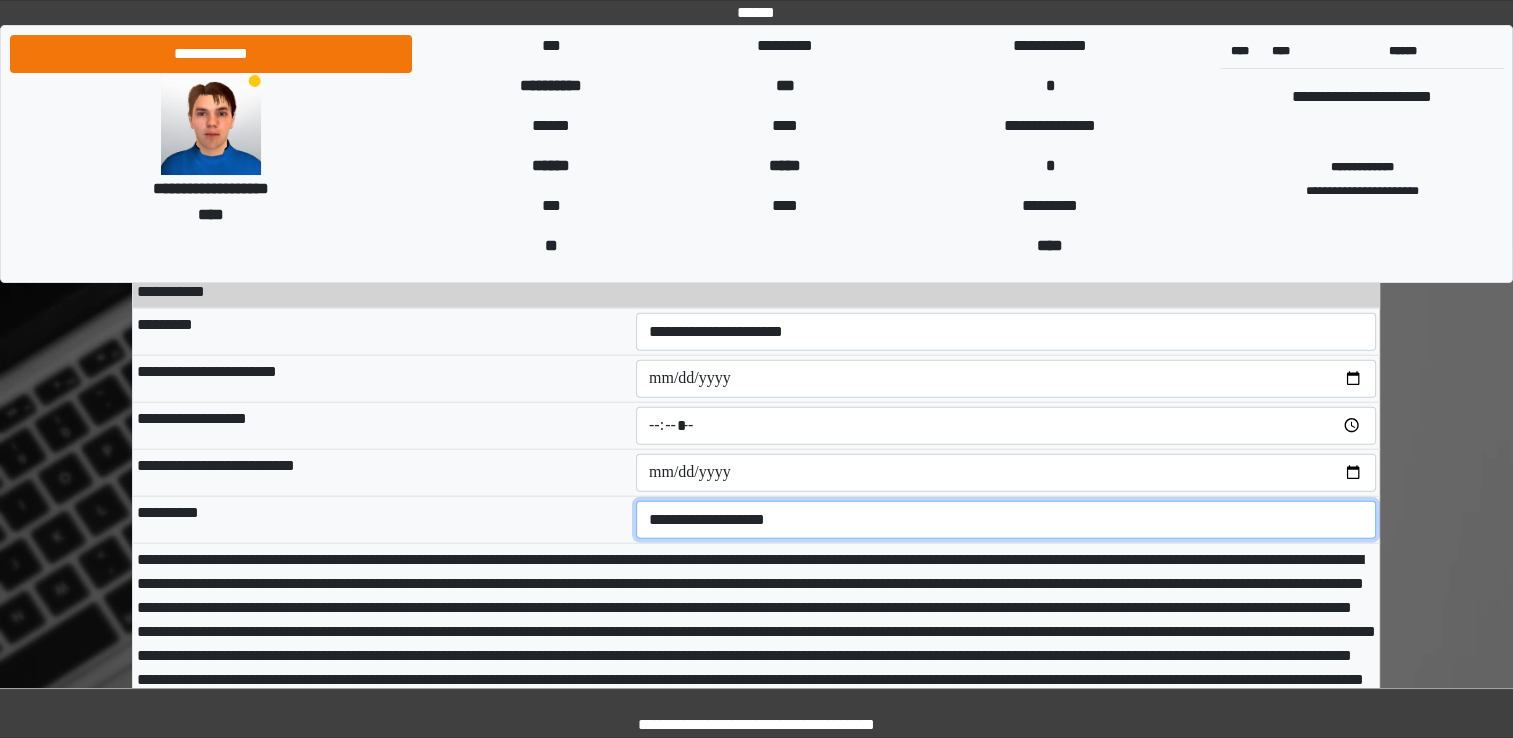 click on "**********" at bounding box center (1006, 520) 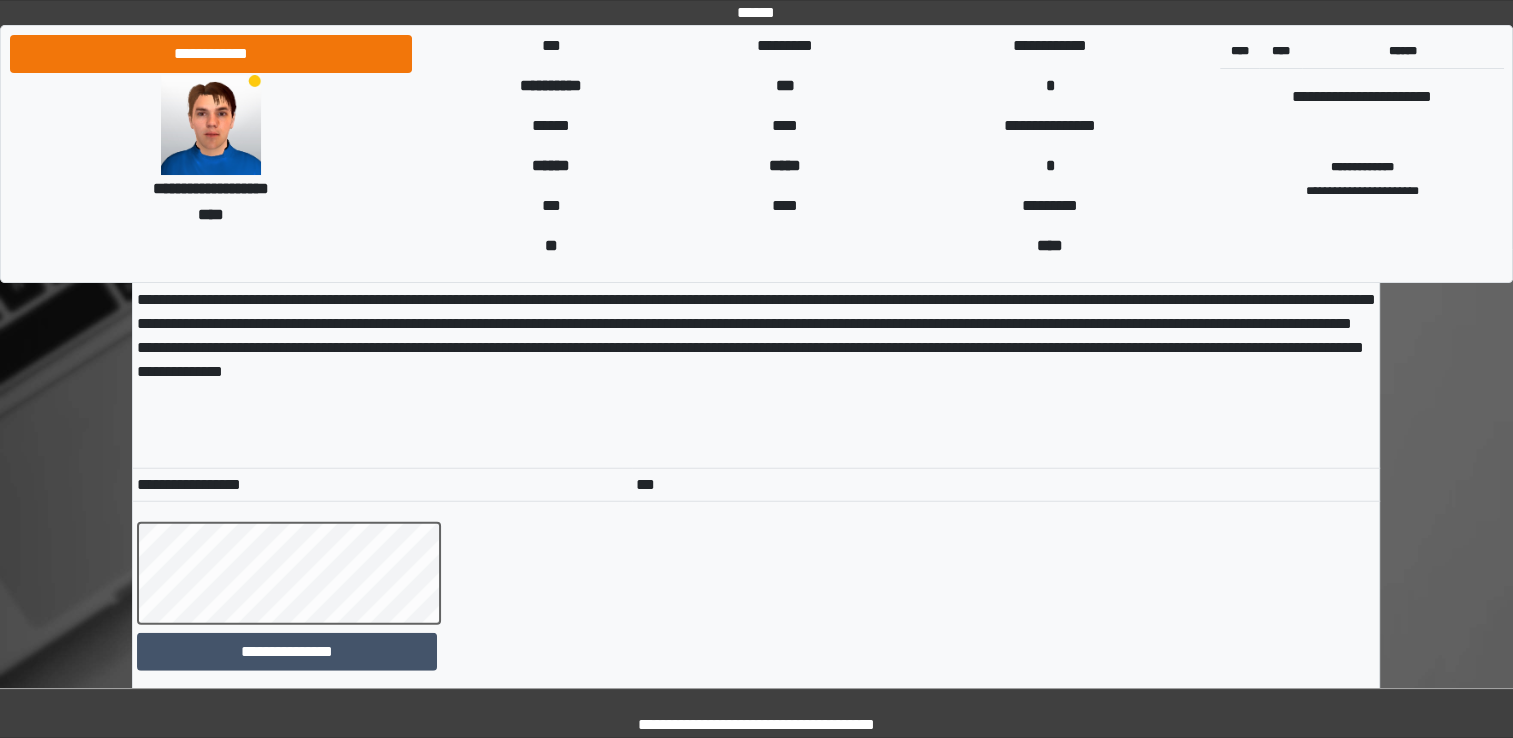 scroll, scrollTop: 12716, scrollLeft: 0, axis: vertical 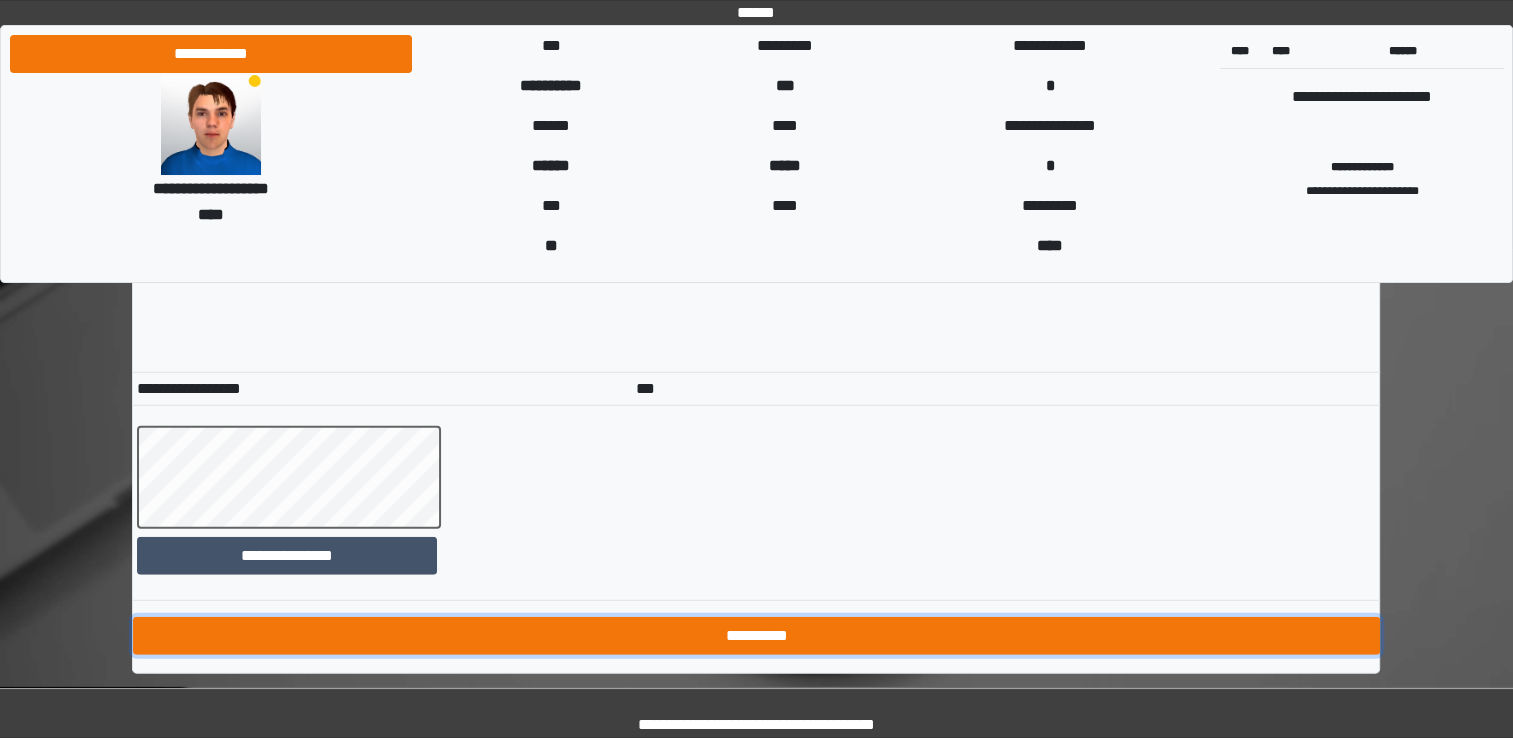 click on "**********" at bounding box center (756, 636) 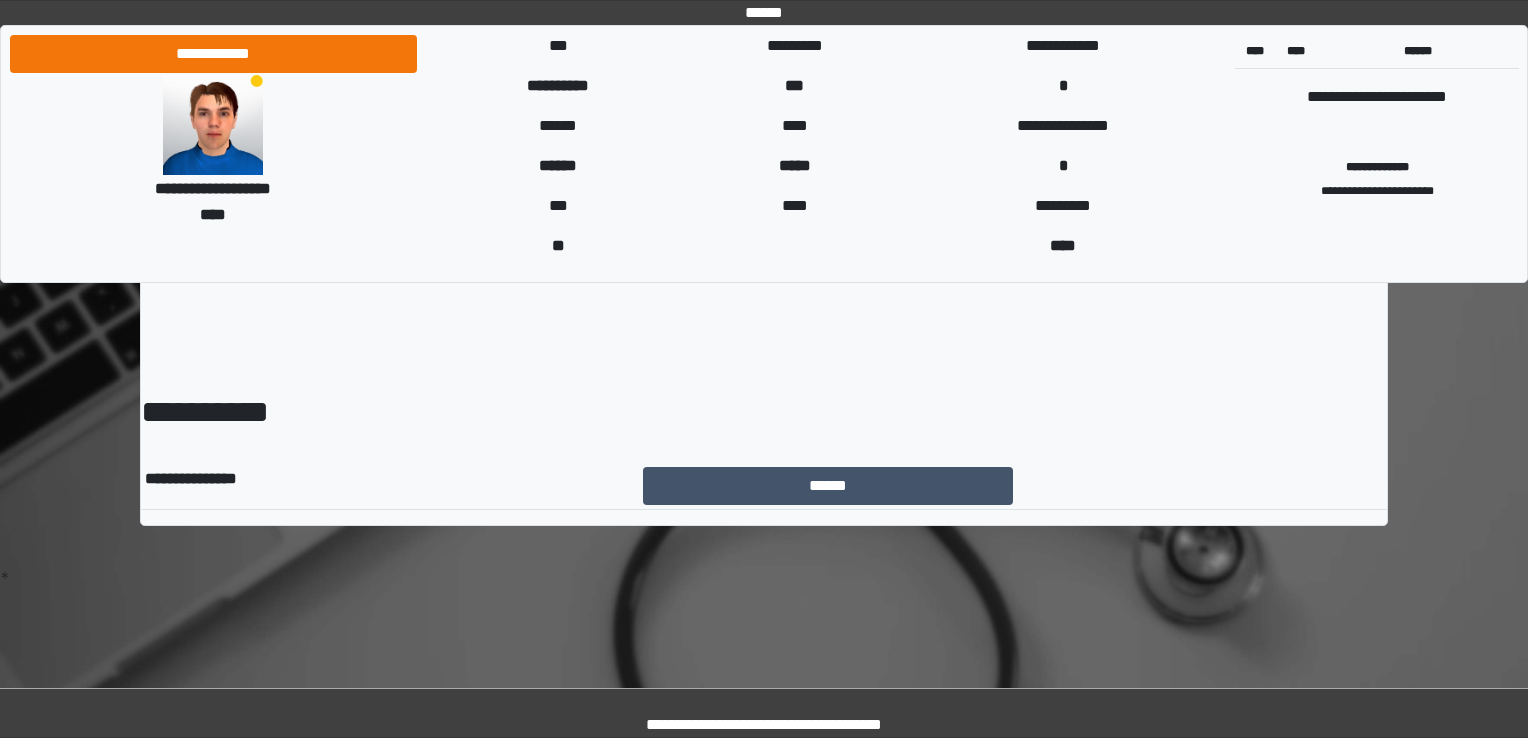 scroll, scrollTop: 0, scrollLeft: 0, axis: both 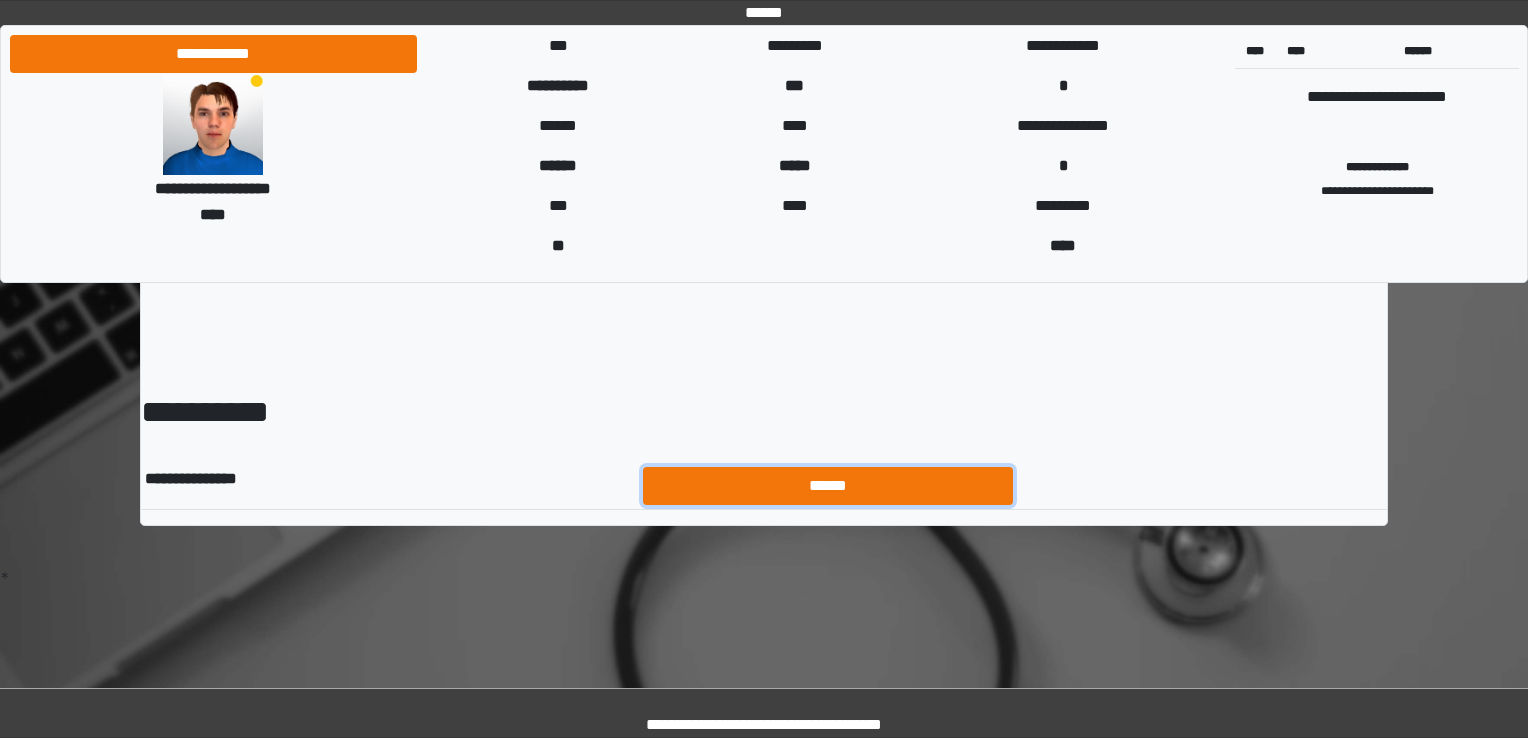 click on "******" at bounding box center (828, 486) 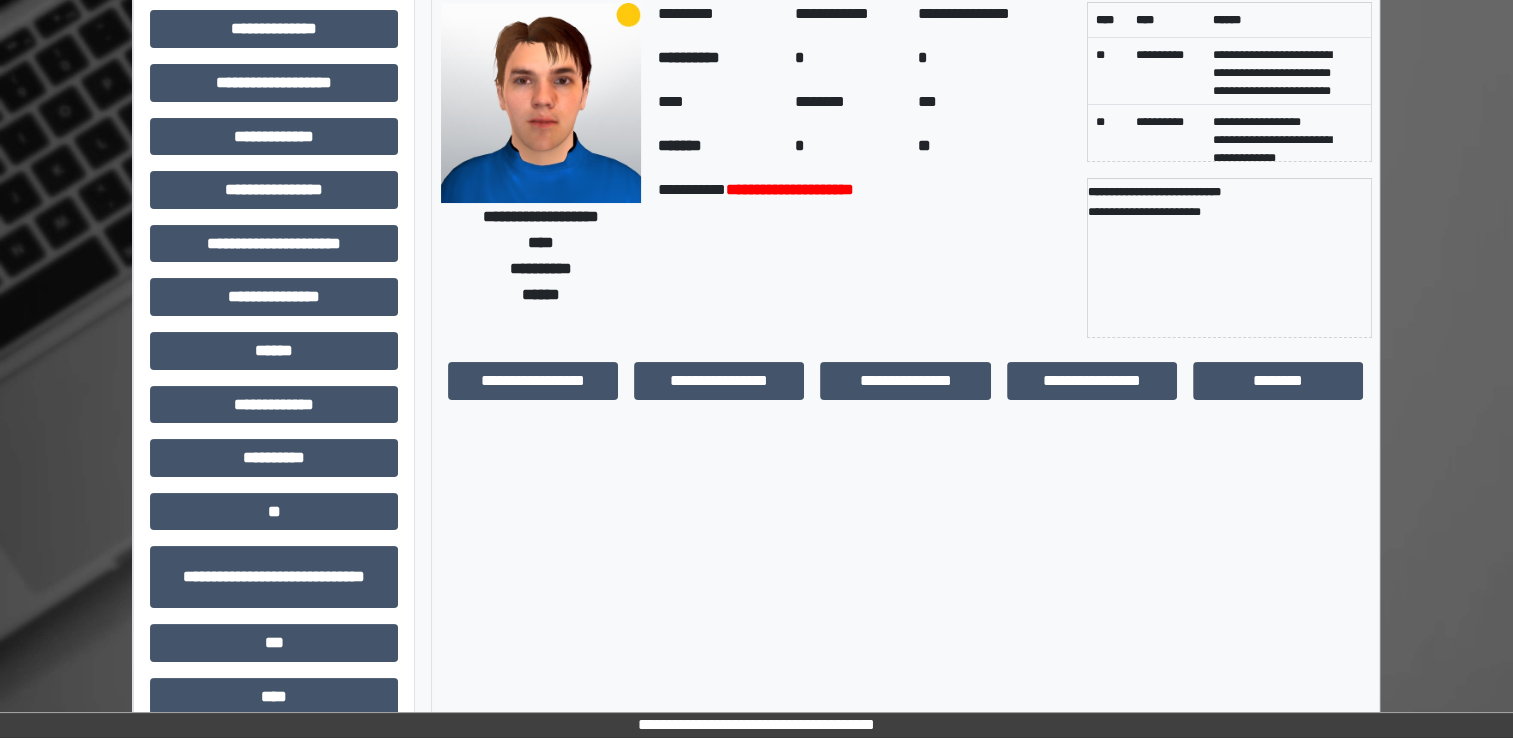 scroll, scrollTop: 108, scrollLeft: 0, axis: vertical 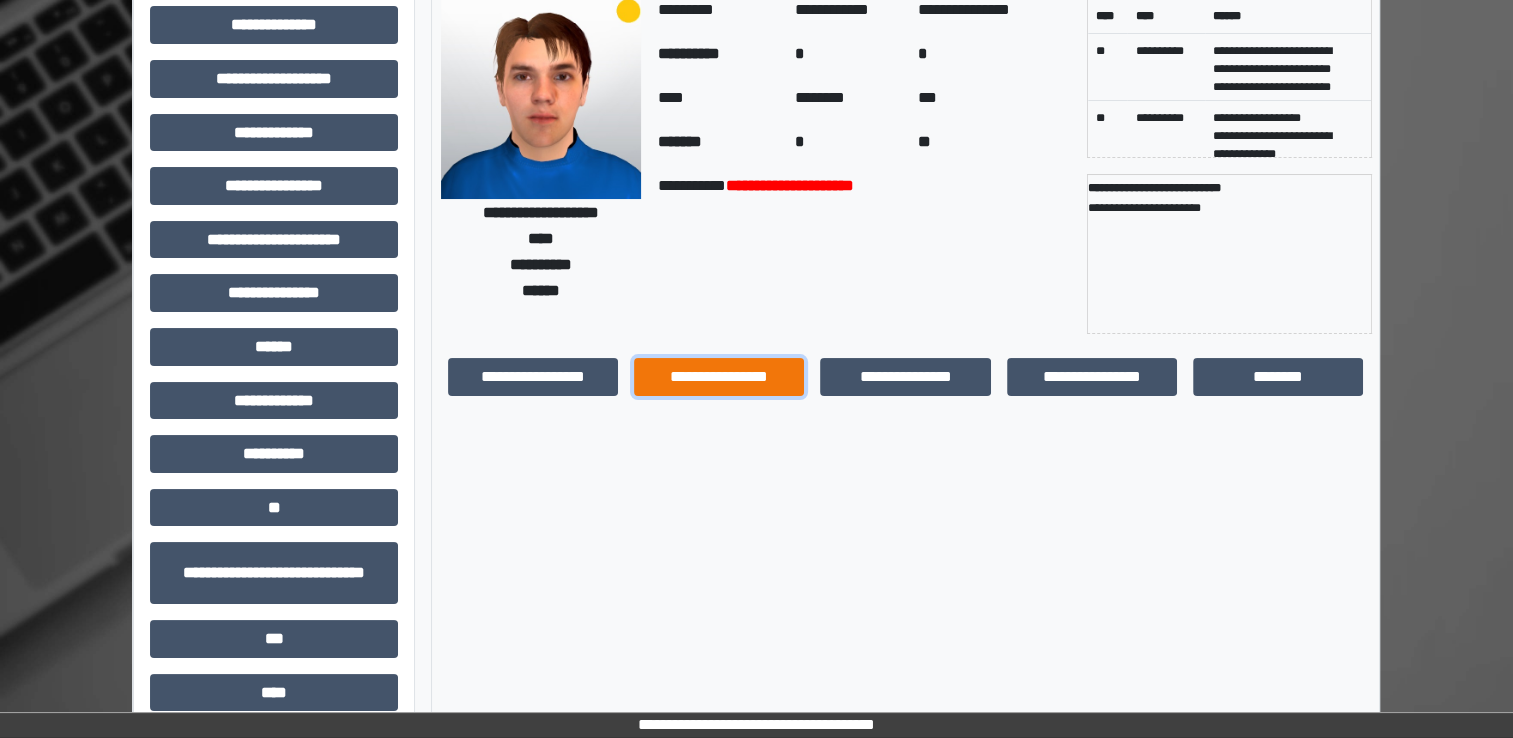 click on "**********" at bounding box center [719, 377] 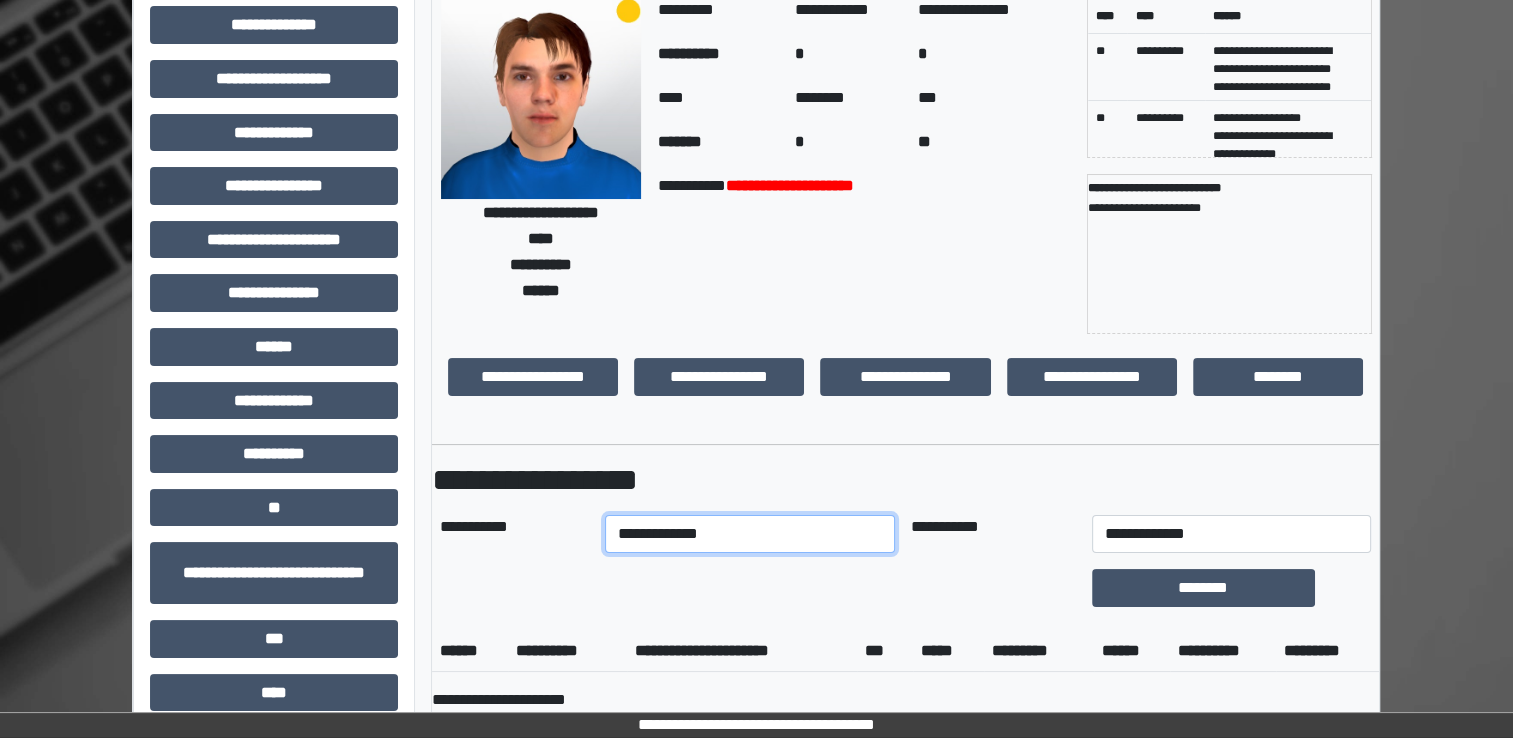 click on "**********" at bounding box center [750, 534] 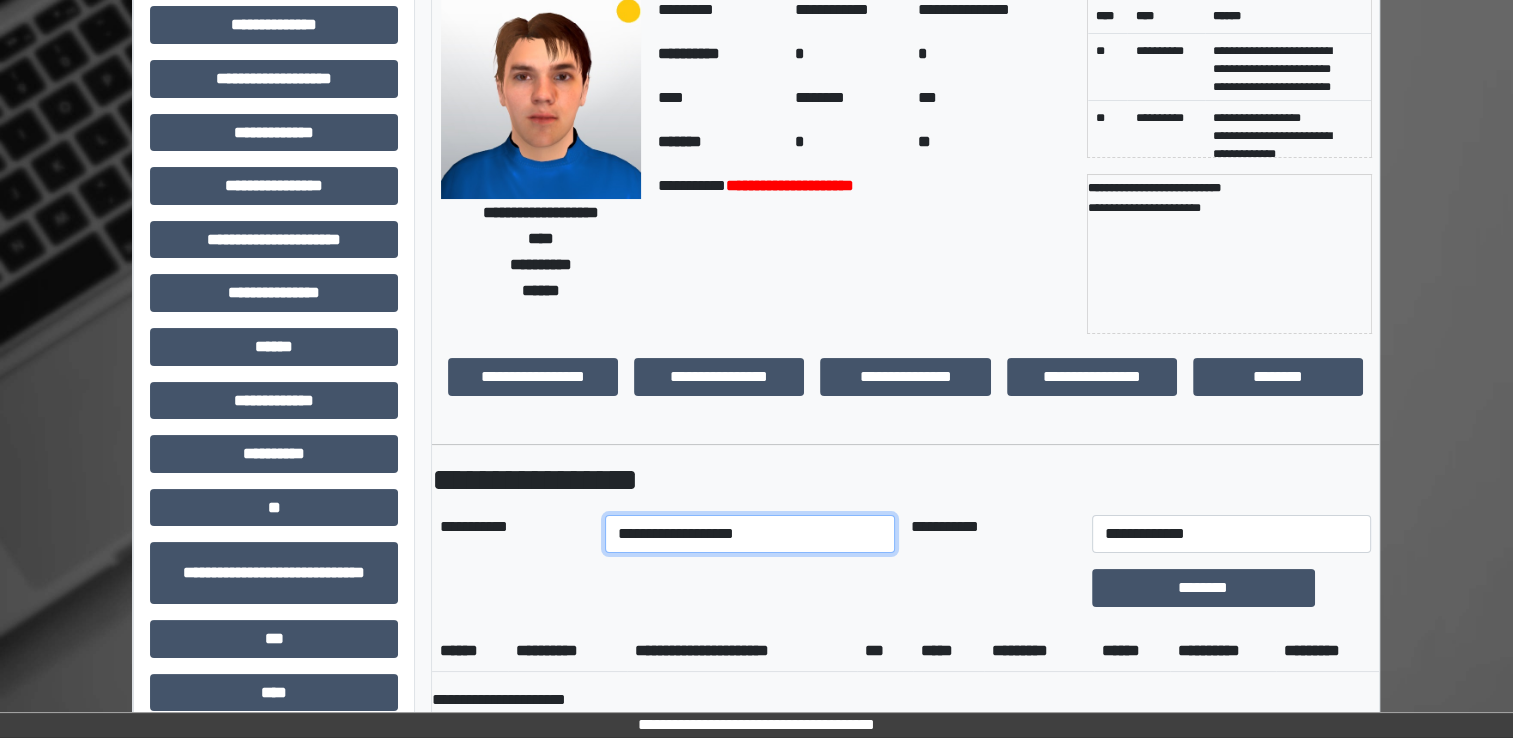 click on "**********" at bounding box center [750, 534] 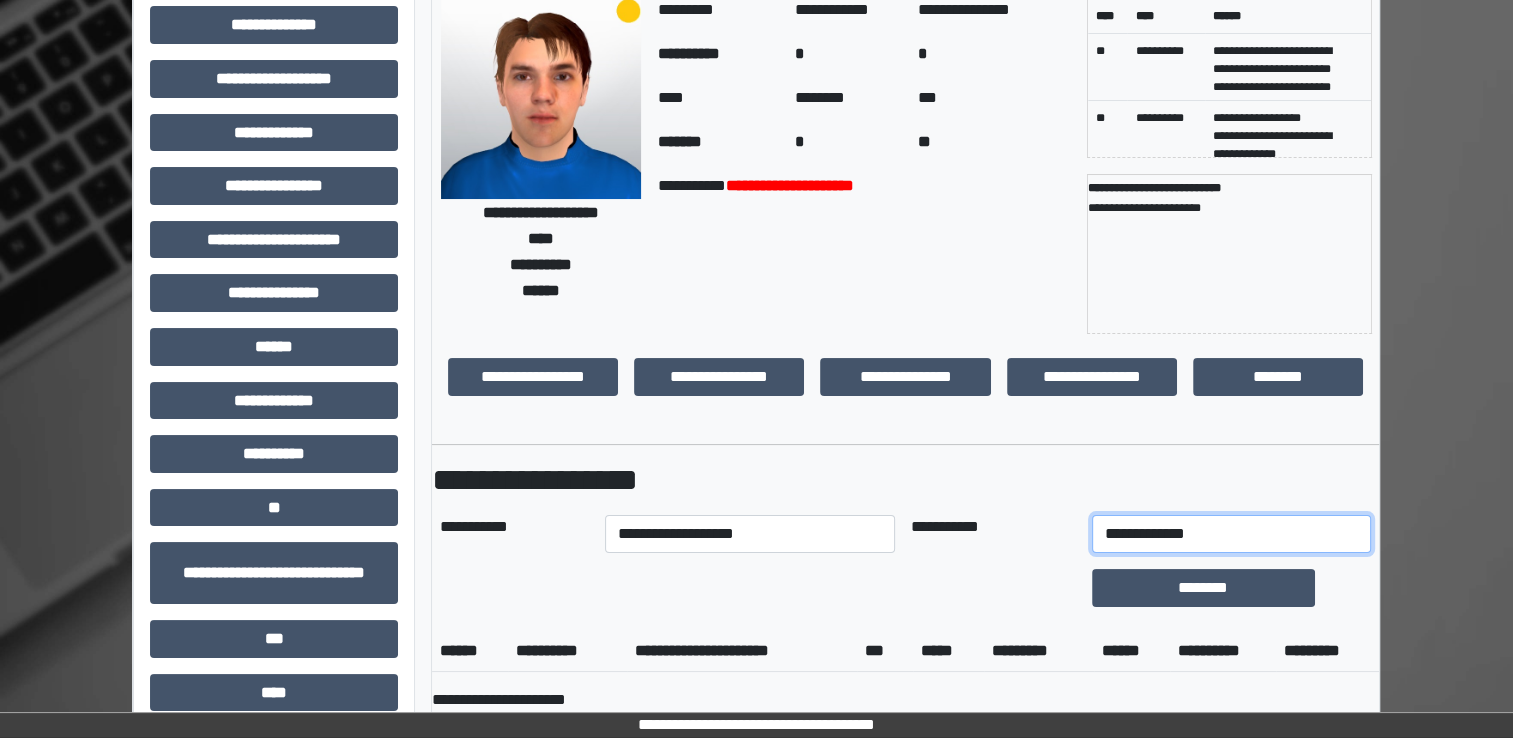 click on "**********" at bounding box center [1231, 534] 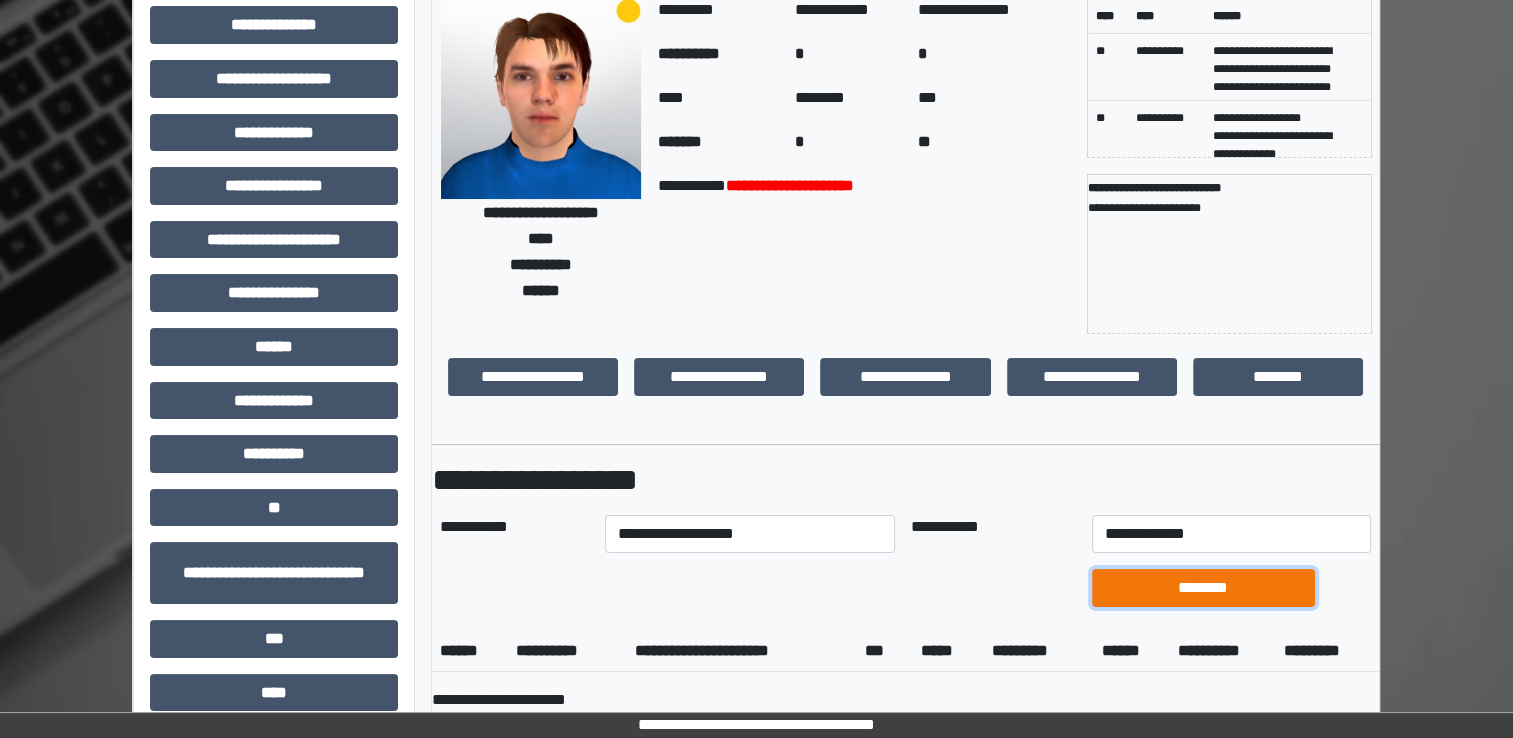 click on "********" at bounding box center [1203, 588] 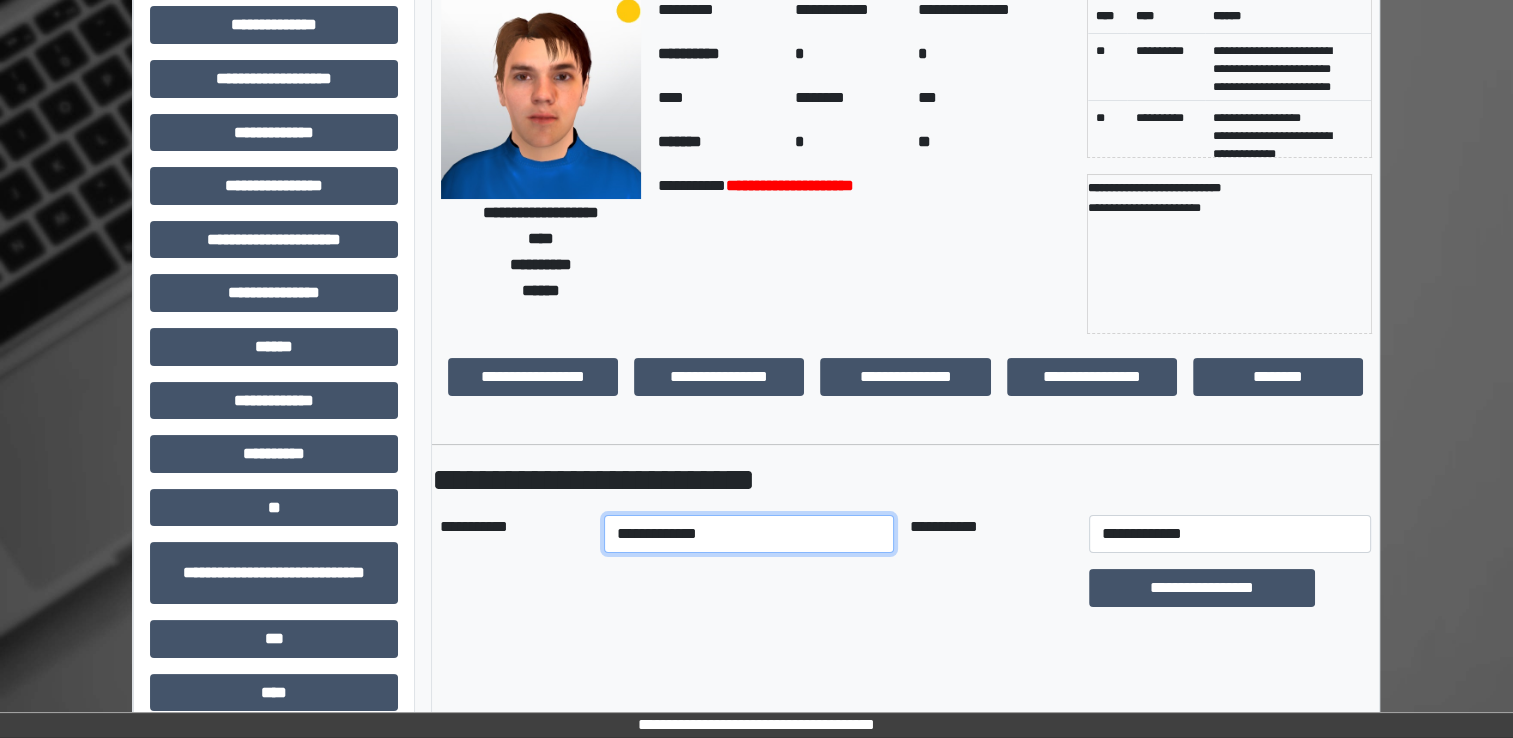 click on "**********" at bounding box center (749, 534) 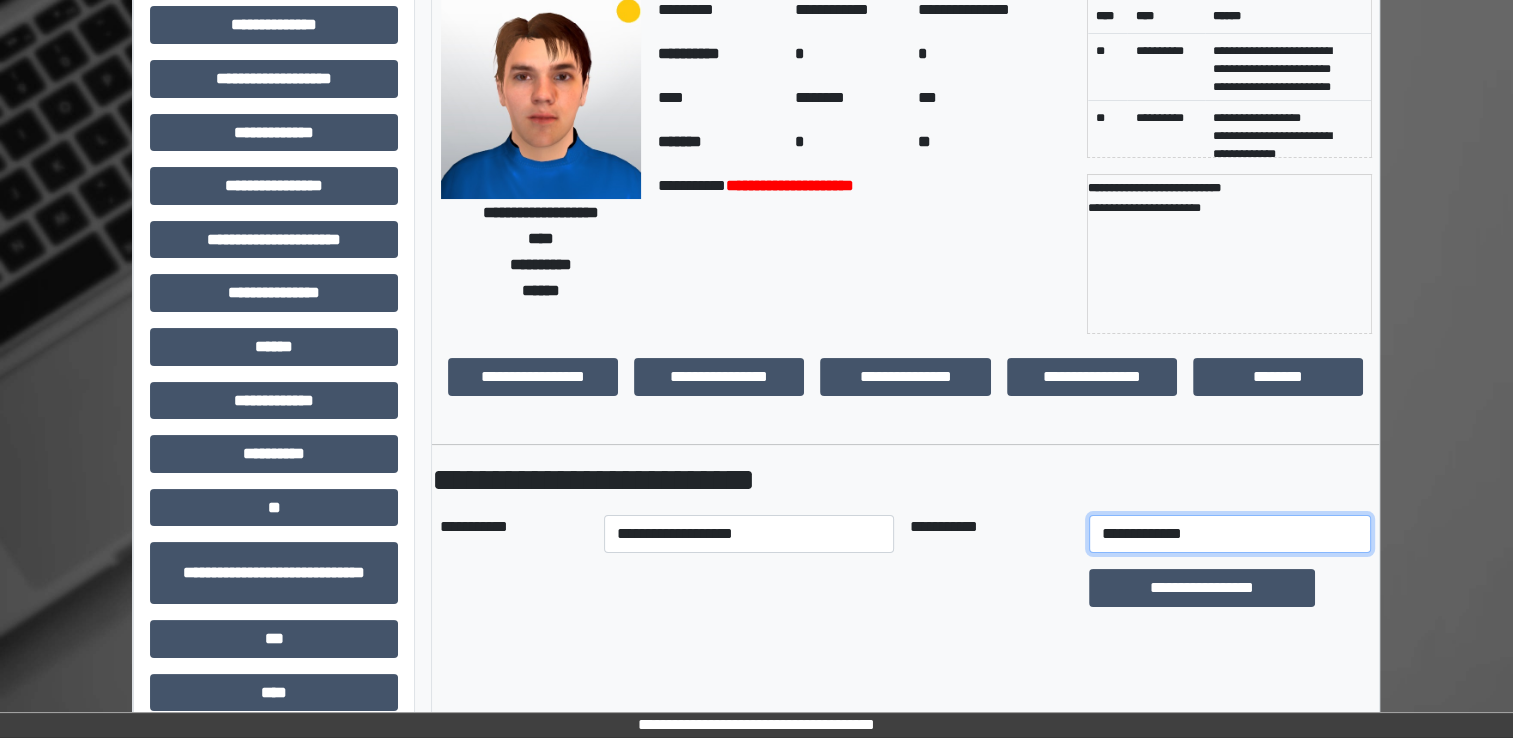 click on "**********" at bounding box center [1230, 534] 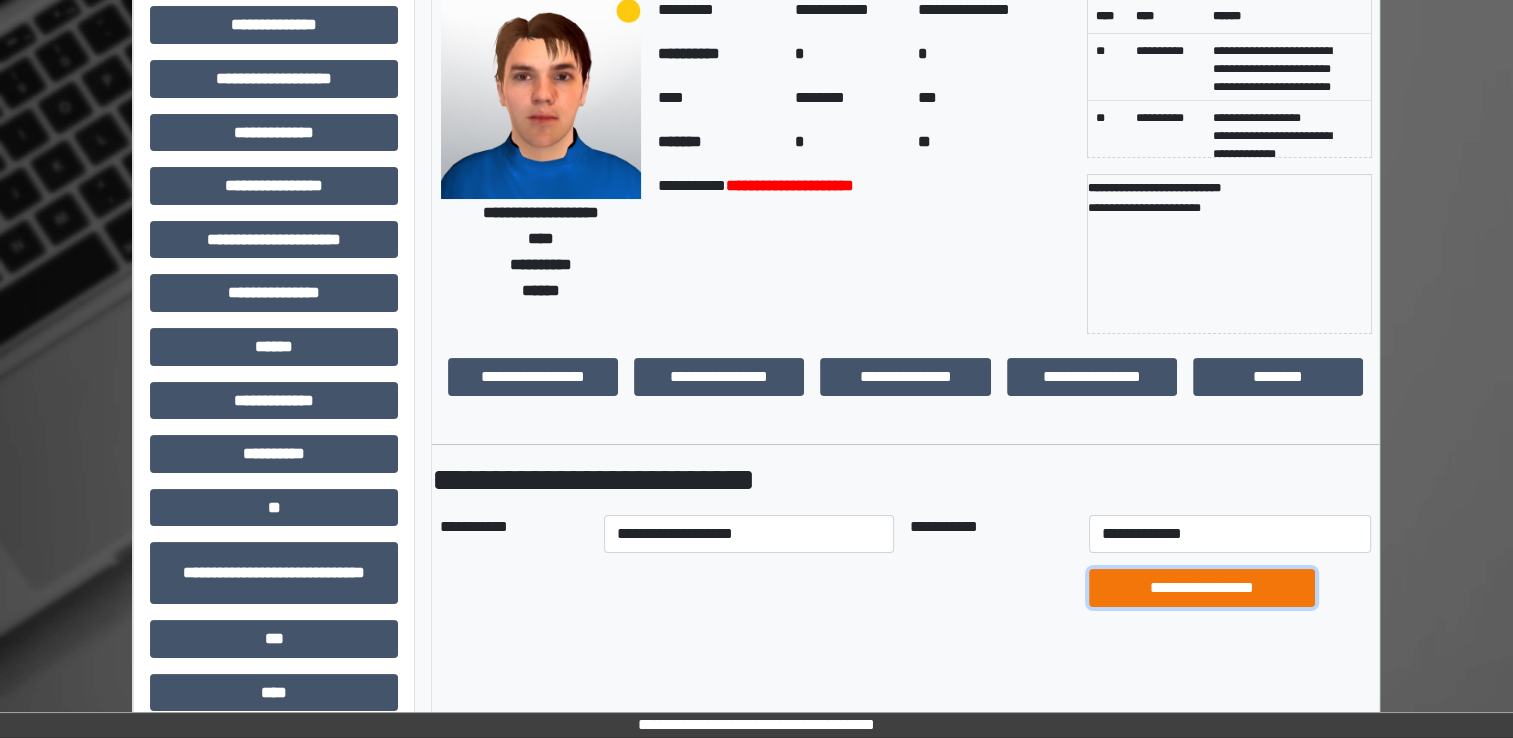 click on "**********" at bounding box center (1201, 588) 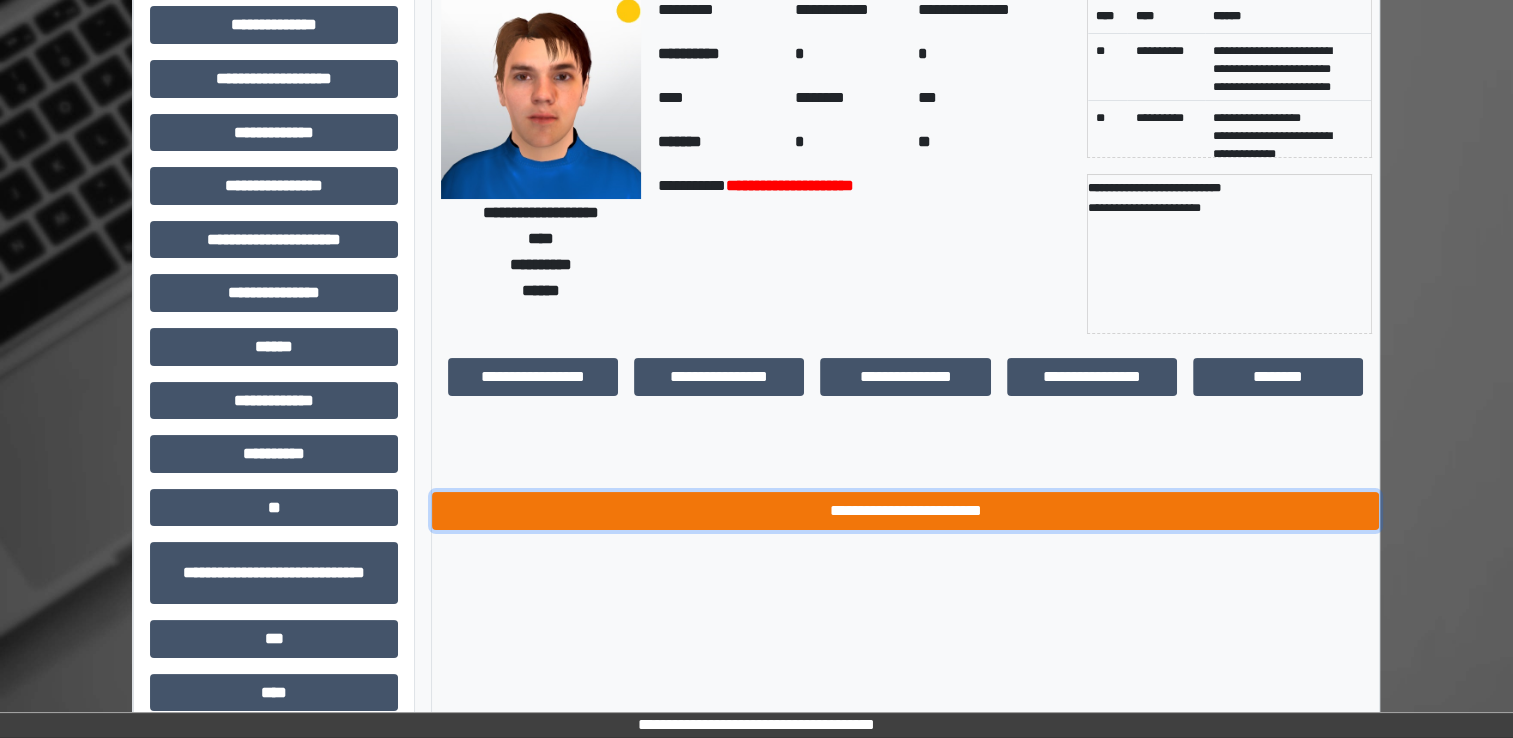 click on "**********" at bounding box center [905, 511] 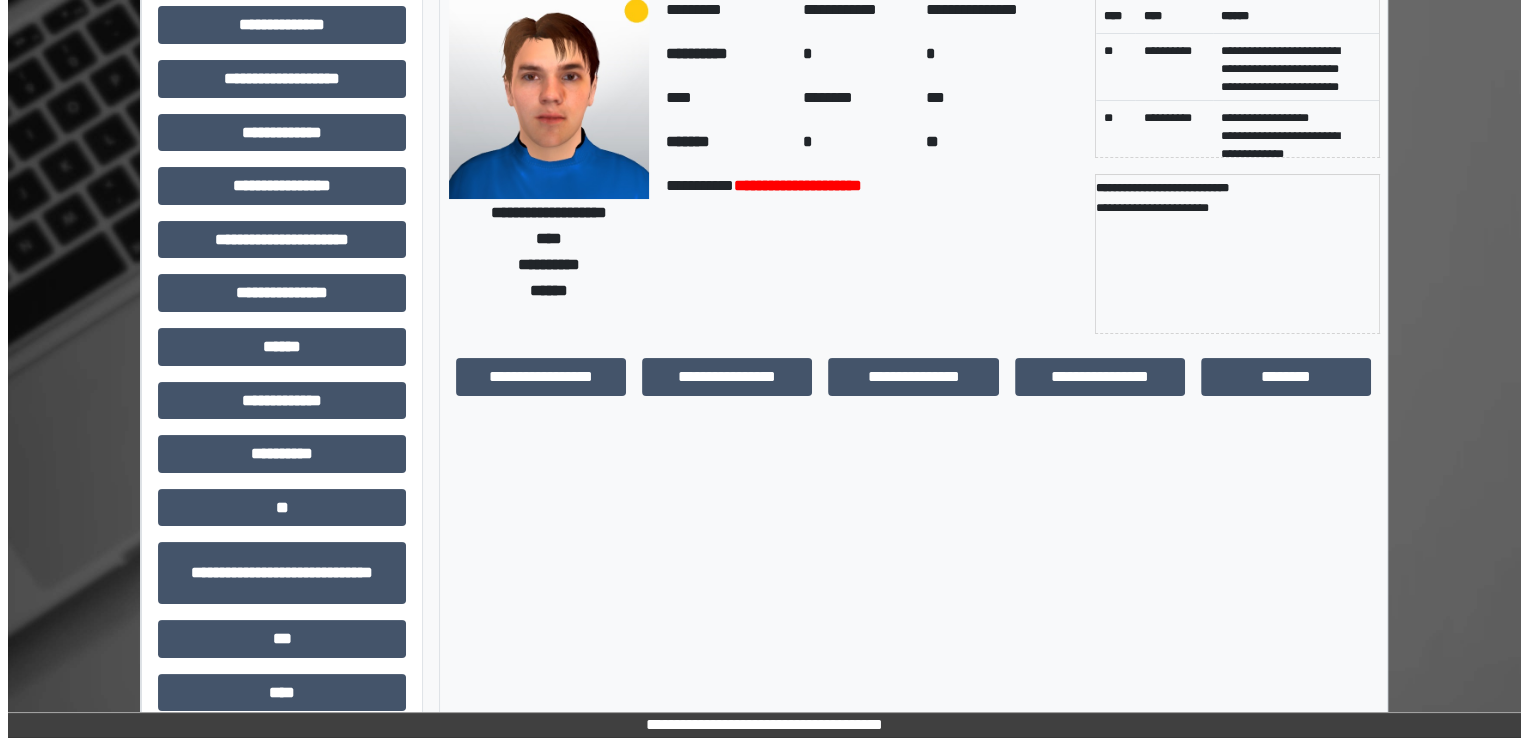 scroll, scrollTop: 0, scrollLeft: 0, axis: both 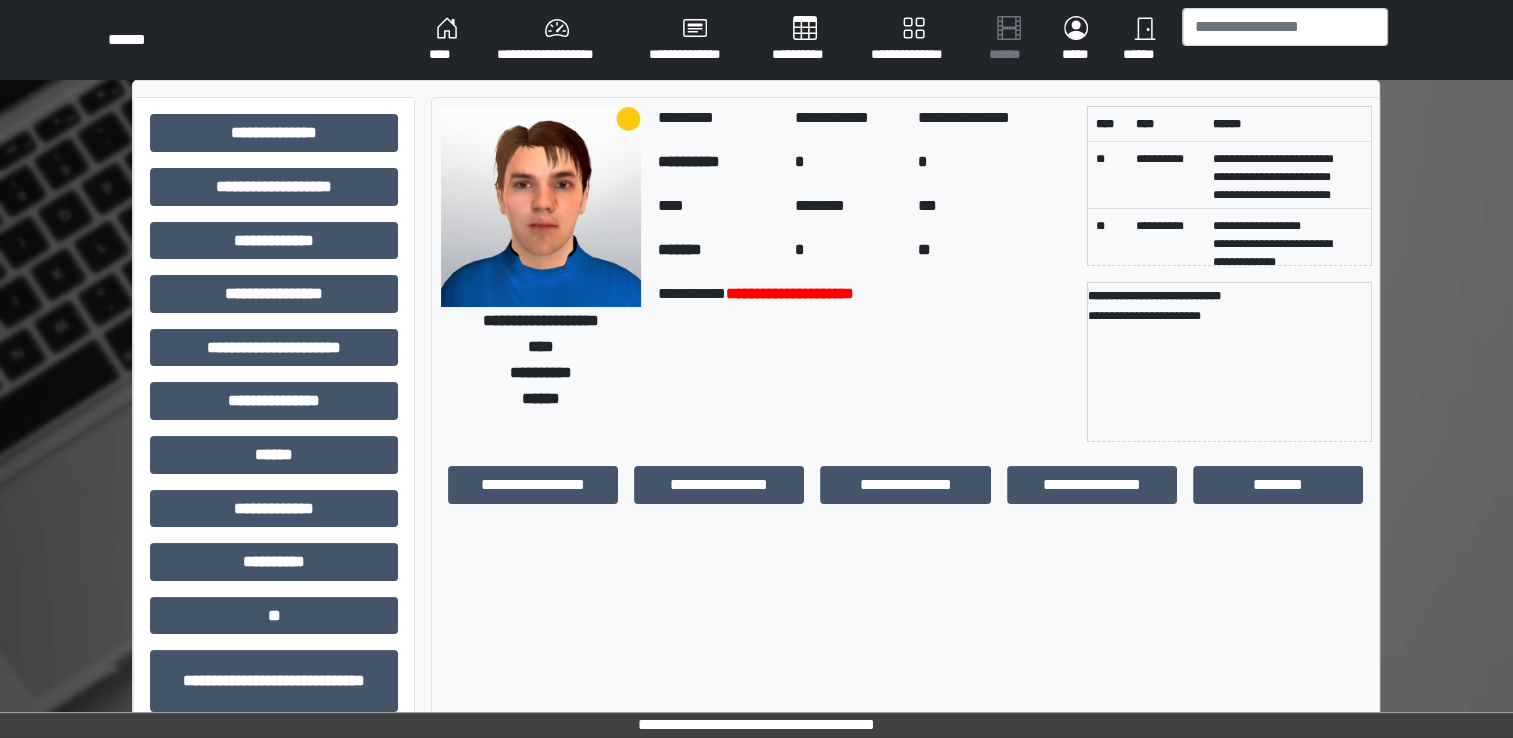 click on "****" at bounding box center [447, 40] 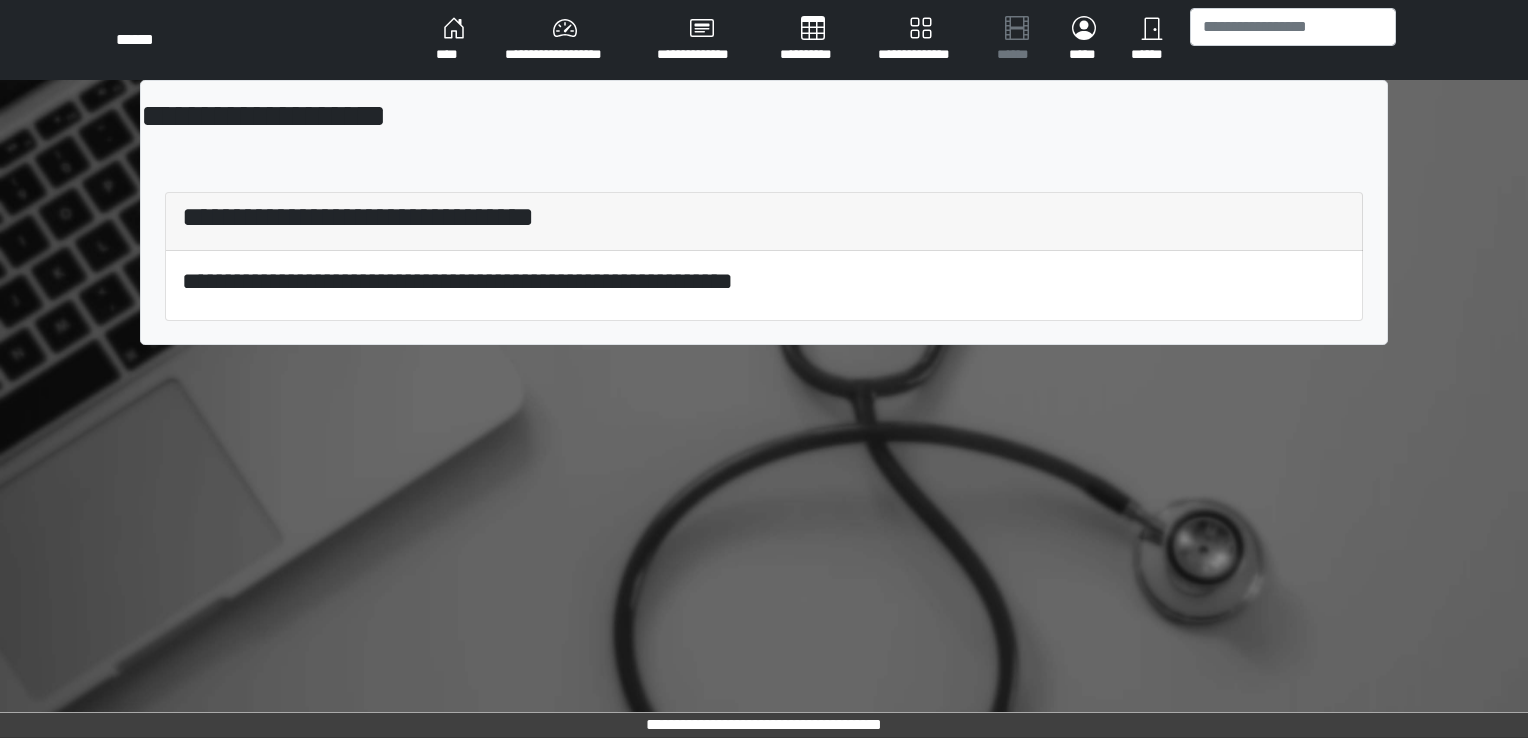 click on "****" at bounding box center (454, 40) 